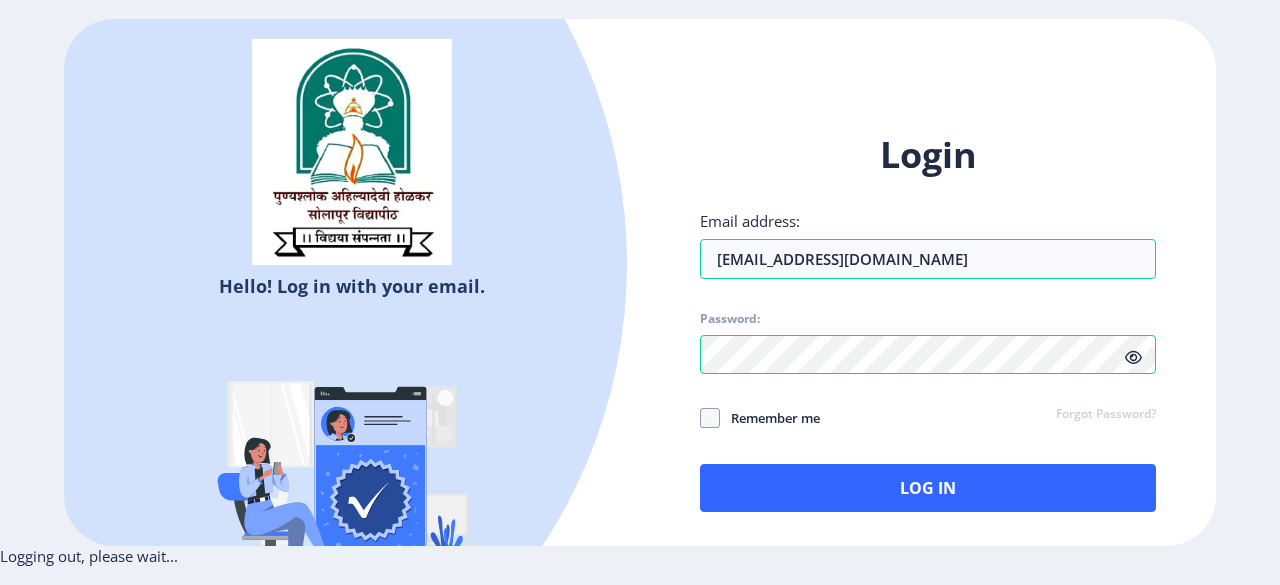 scroll, scrollTop: 0, scrollLeft: 0, axis: both 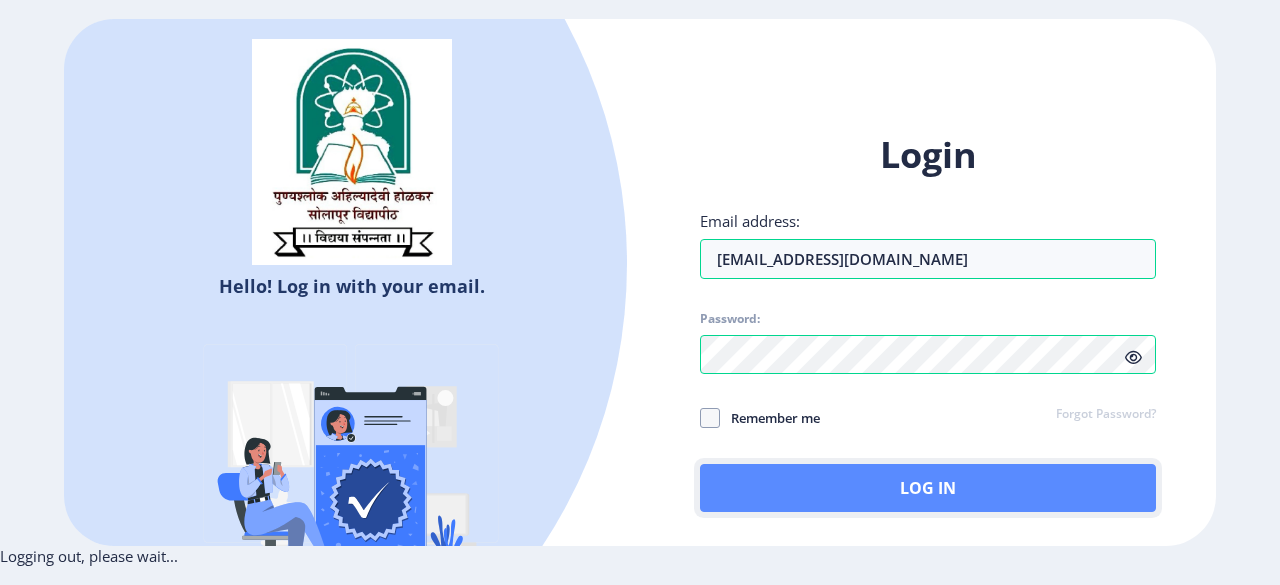 click on "Log In" 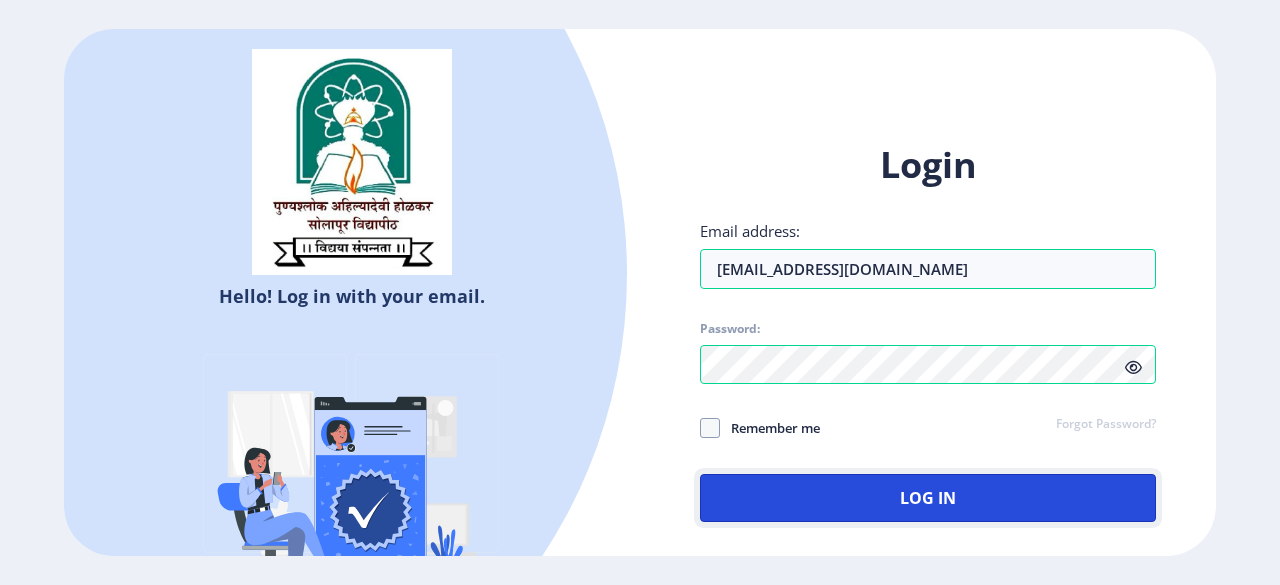 click on "Log In" 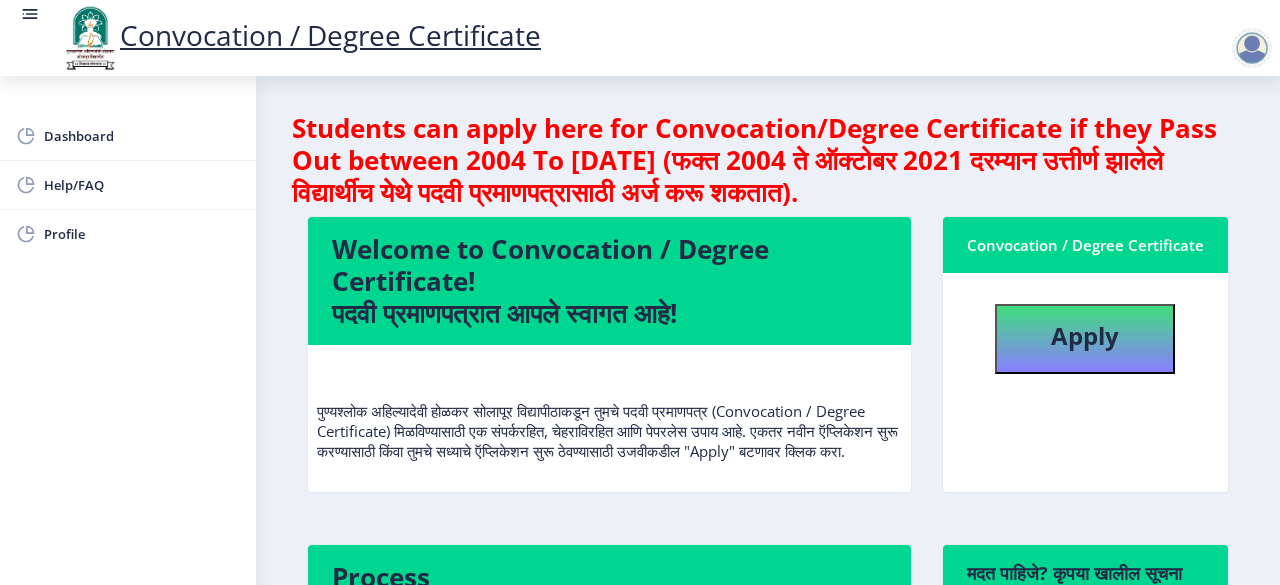 click on "Apply" 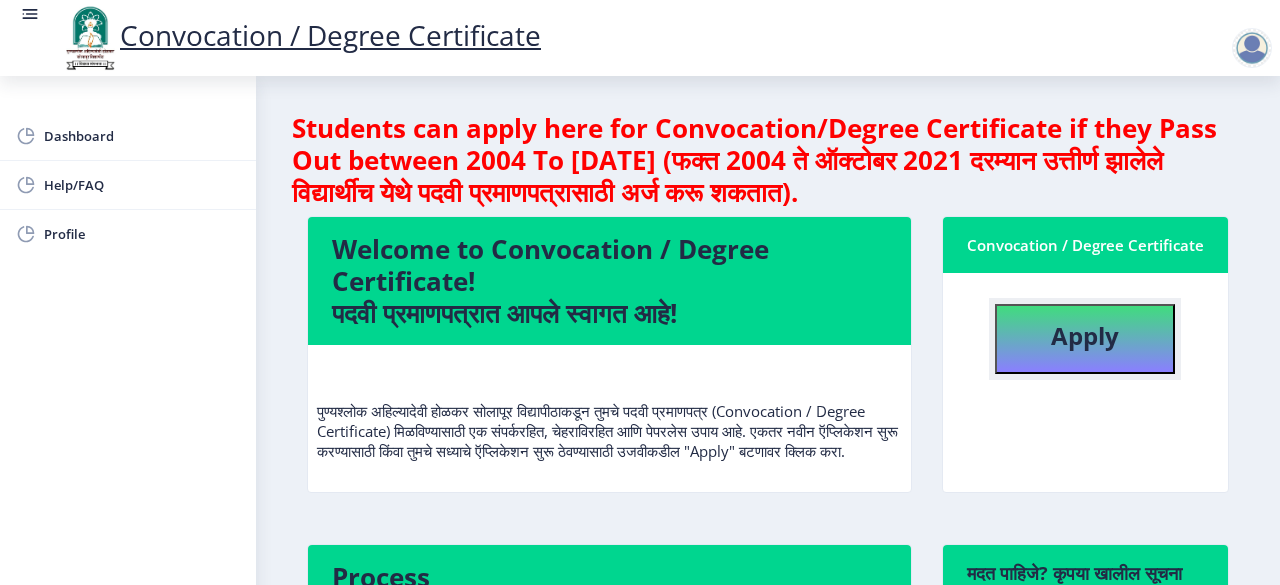 click on "Apply" 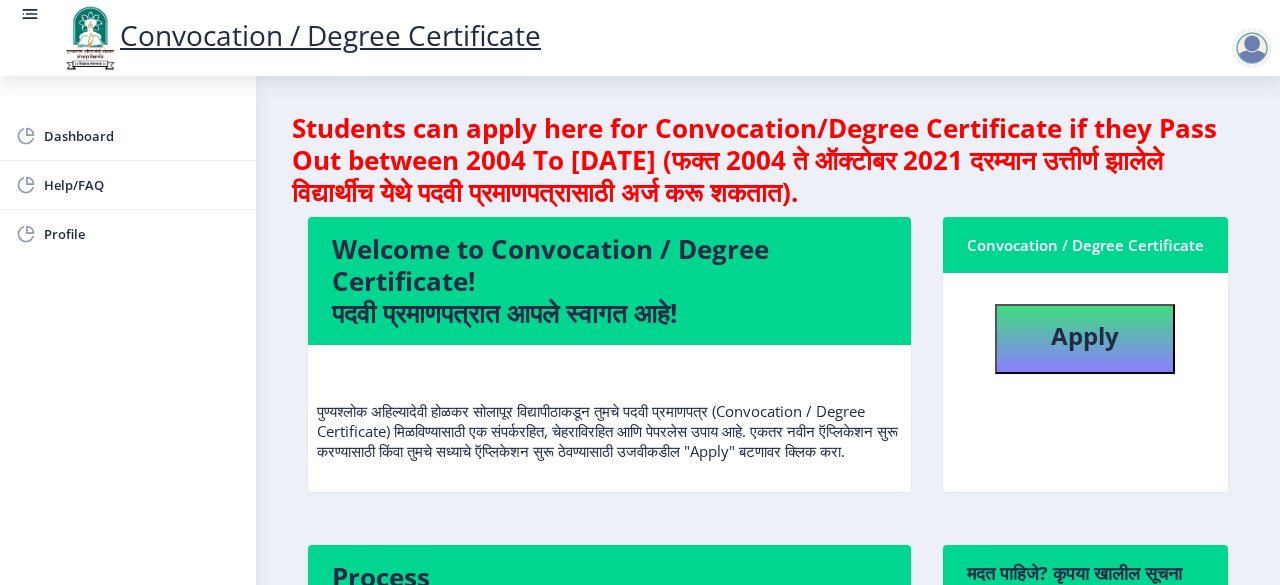 select 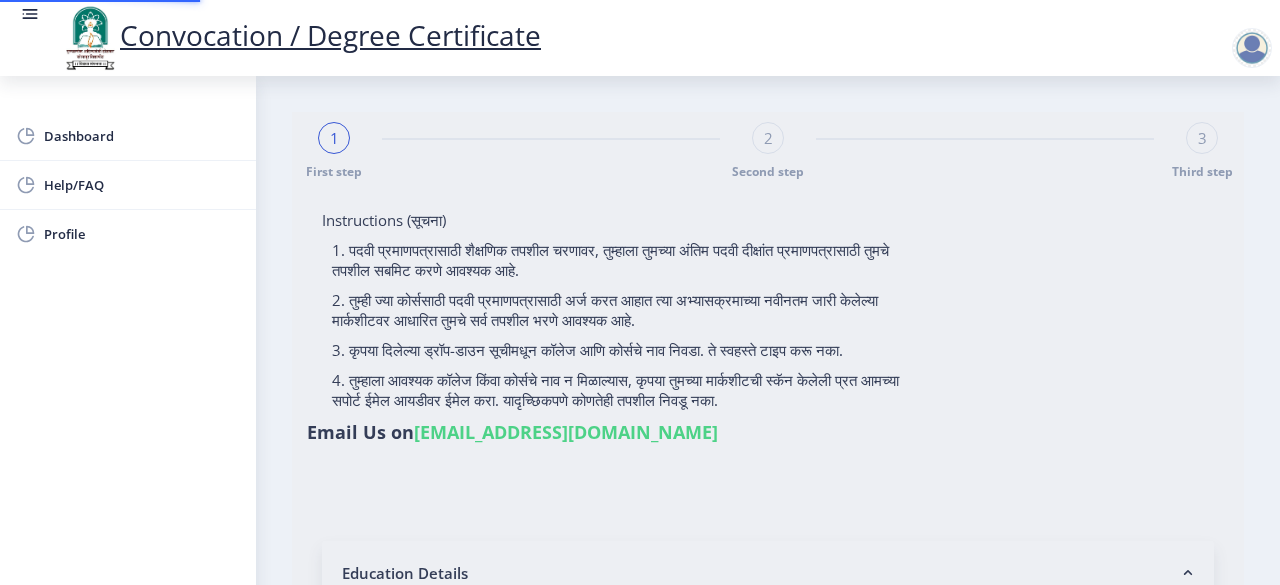 type on "Tamboli sohel innus" 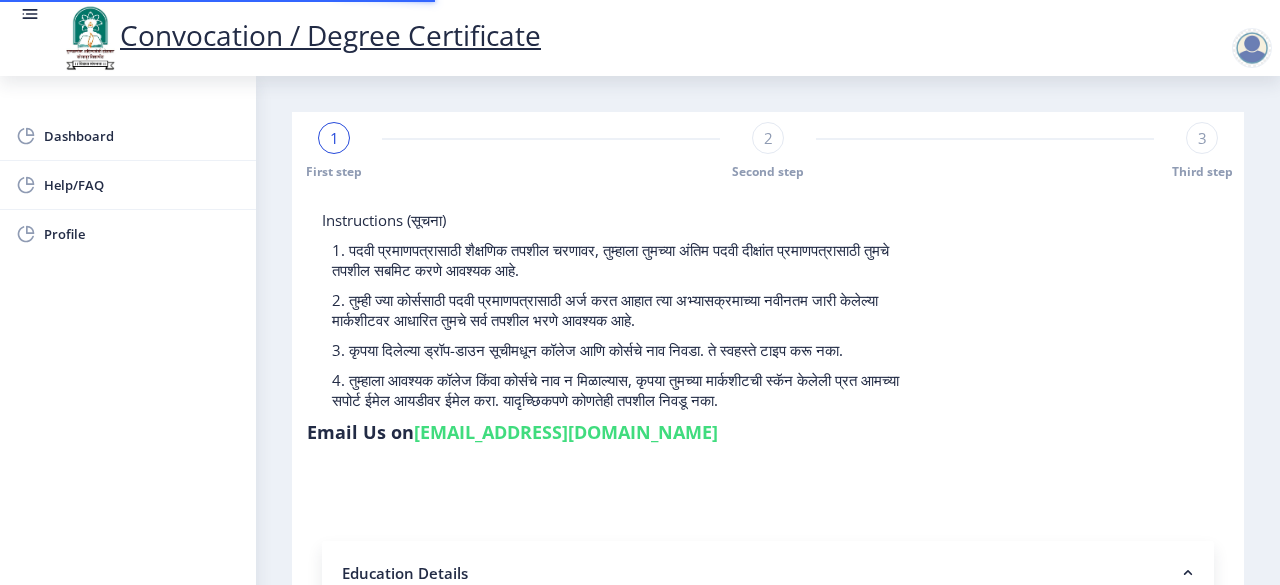 type on "2017032500221431" 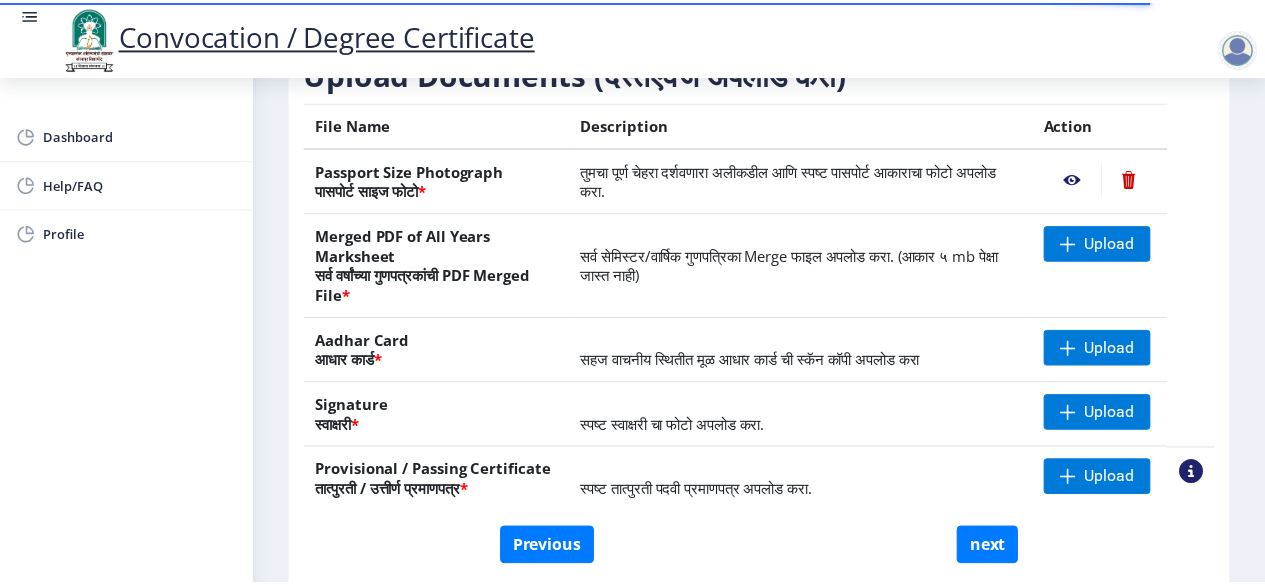 scroll, scrollTop: 342, scrollLeft: 0, axis: vertical 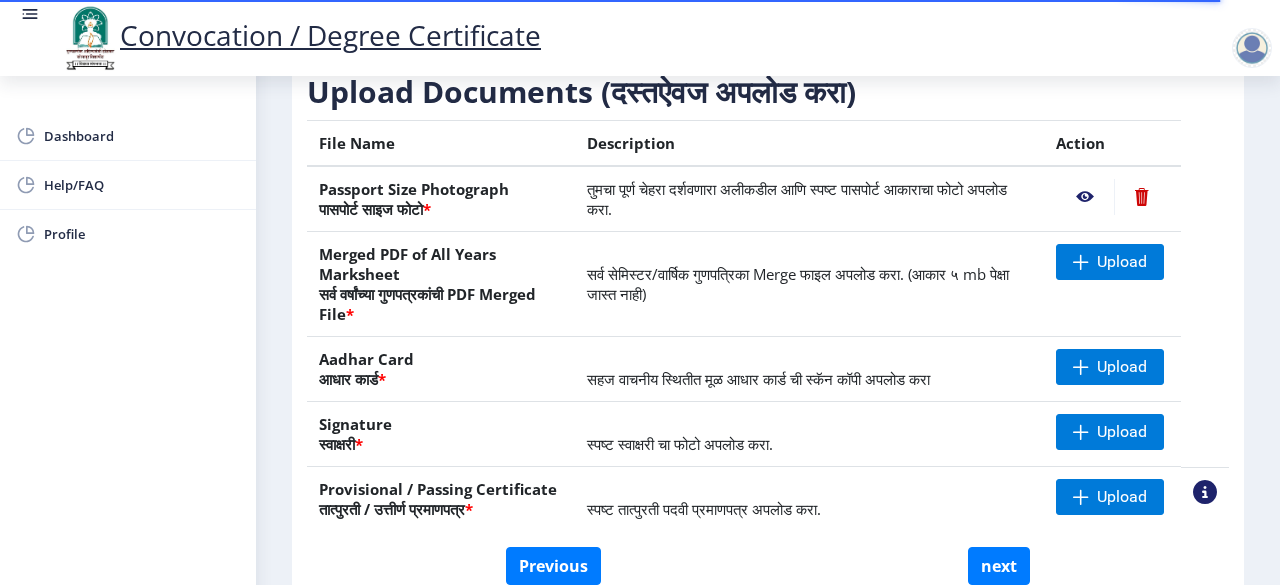 click 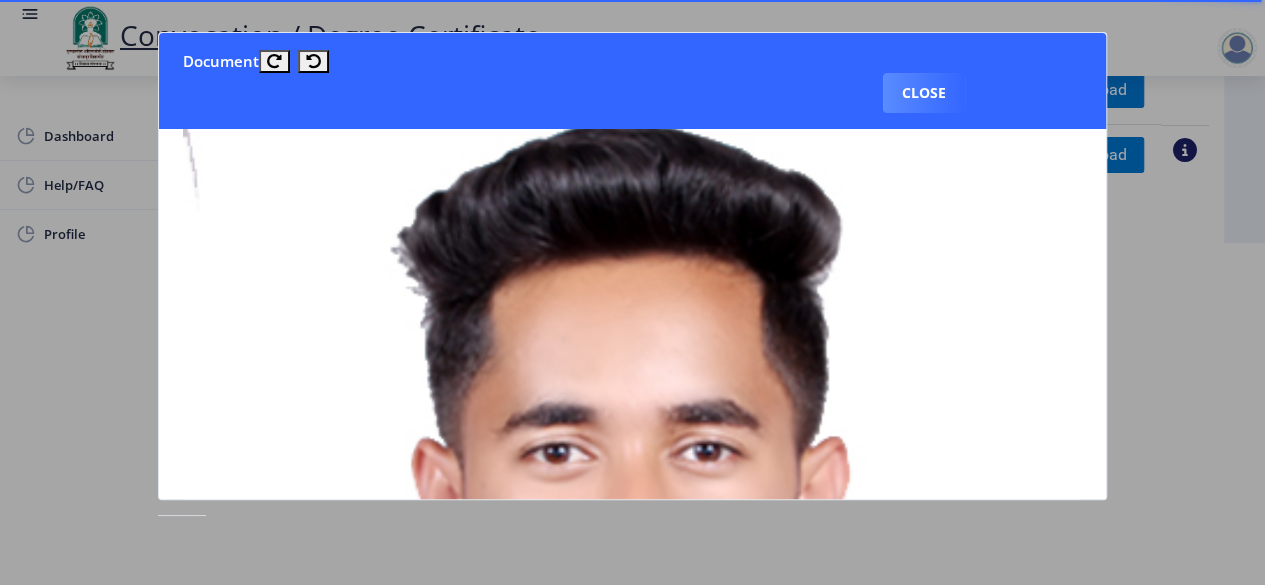scroll, scrollTop: 0, scrollLeft: 0, axis: both 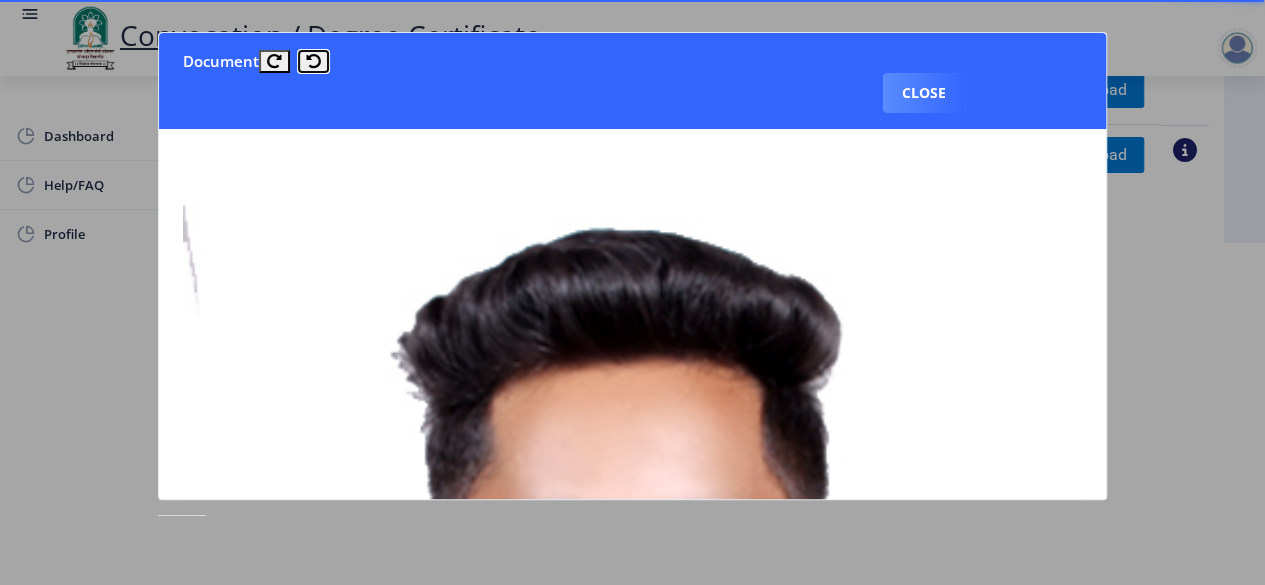 click at bounding box center (313, 61) 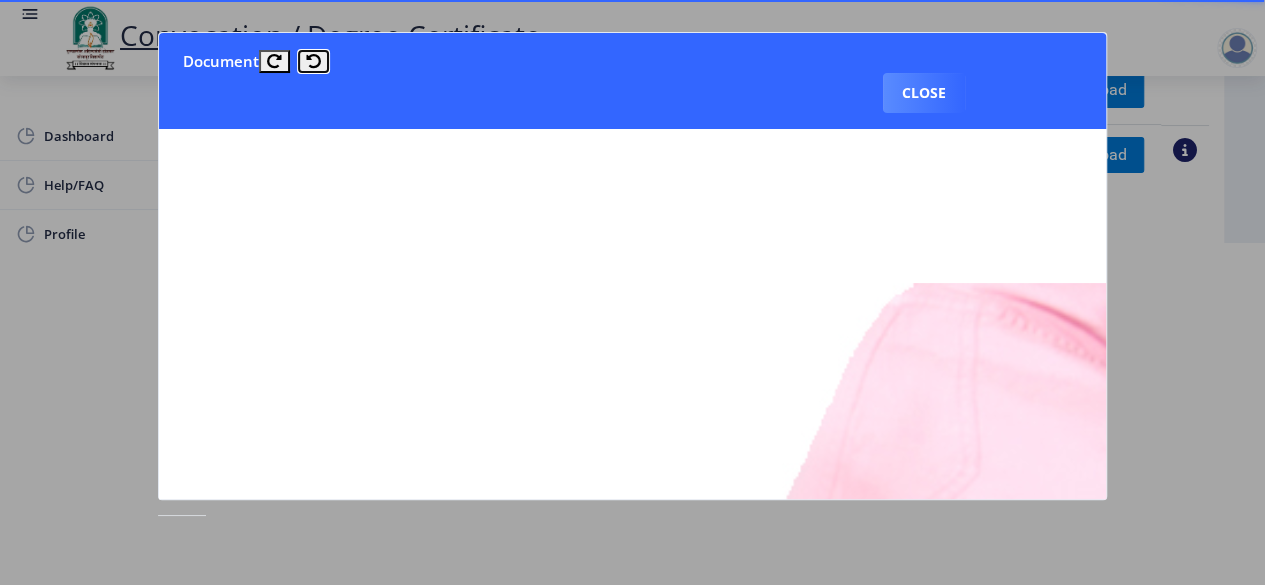 click at bounding box center [313, 61] 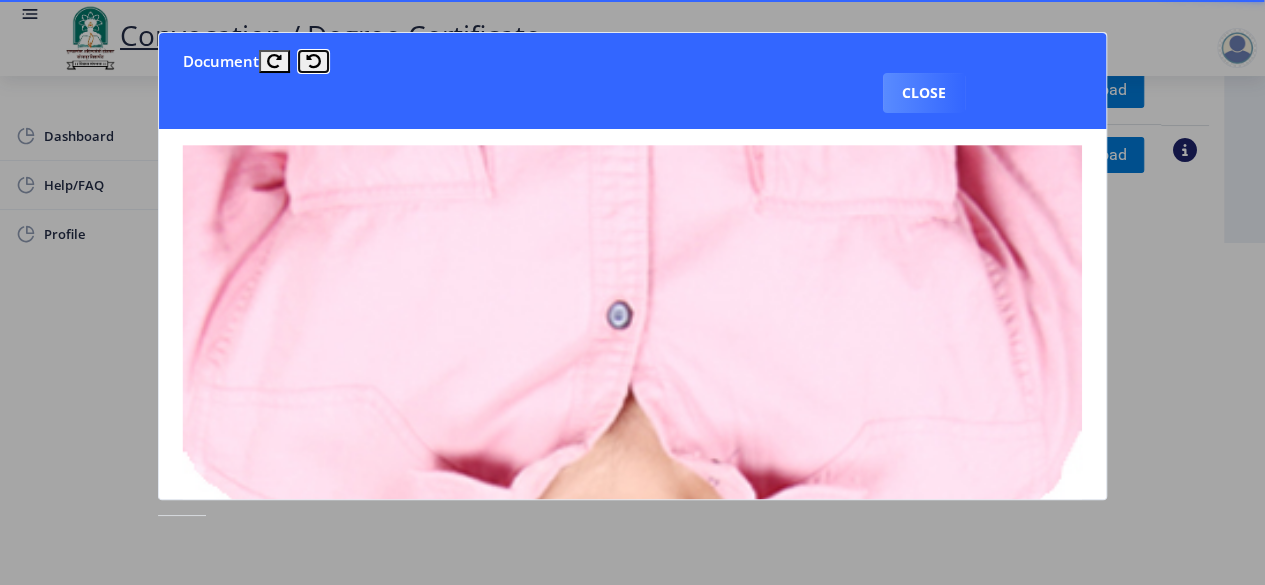 click at bounding box center (313, 61) 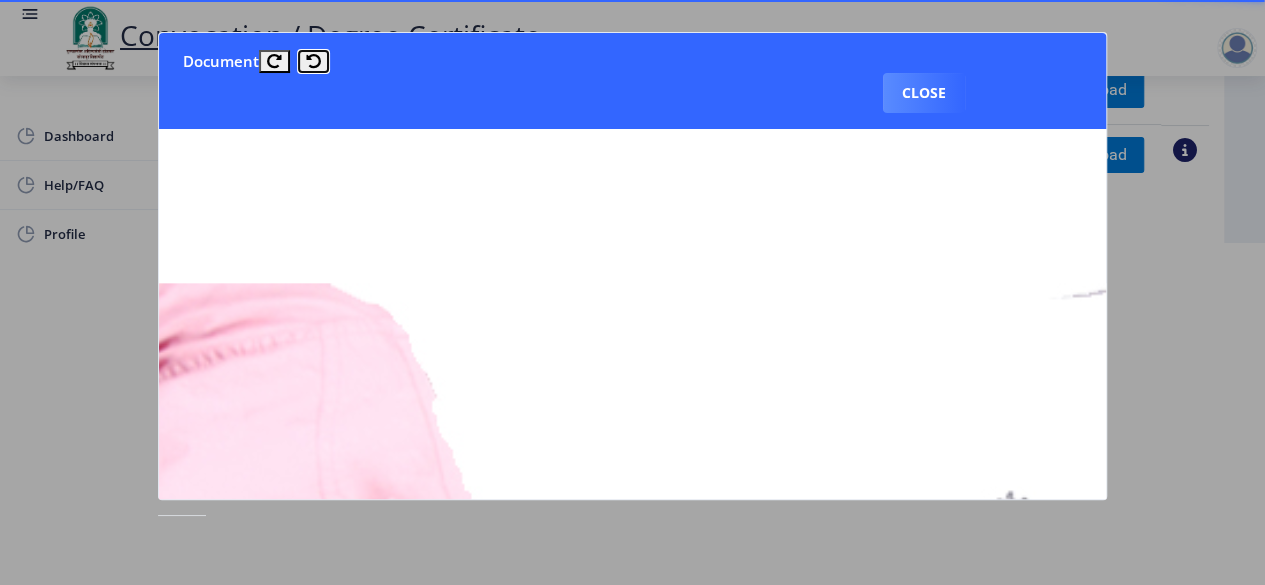 click at bounding box center [313, 61] 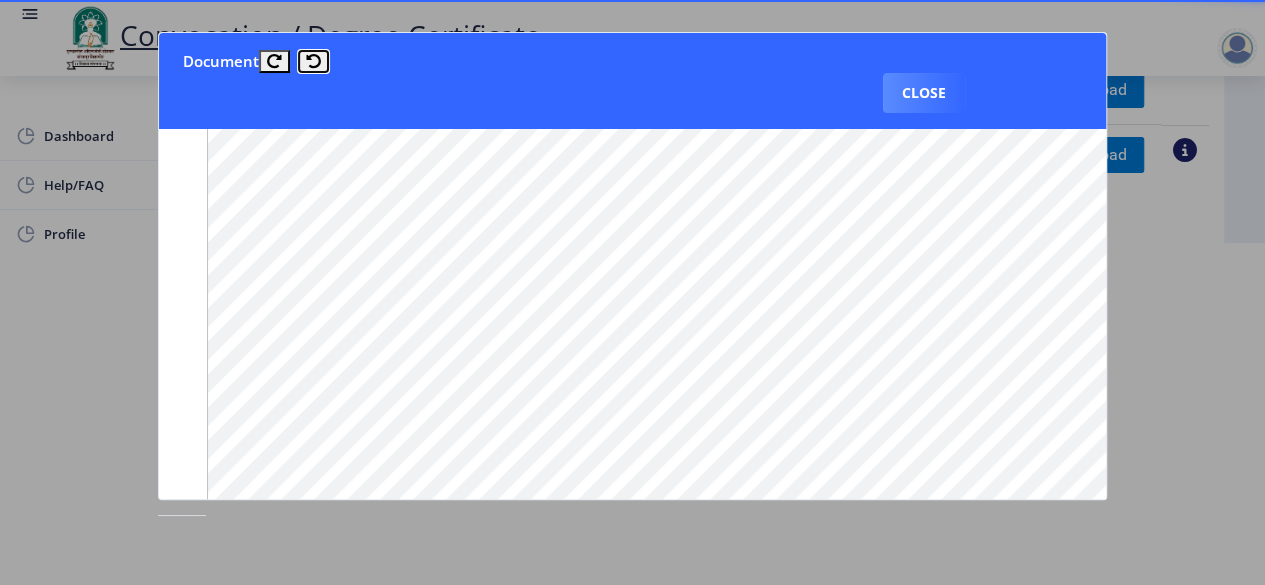 scroll, scrollTop: 1500, scrollLeft: 0, axis: vertical 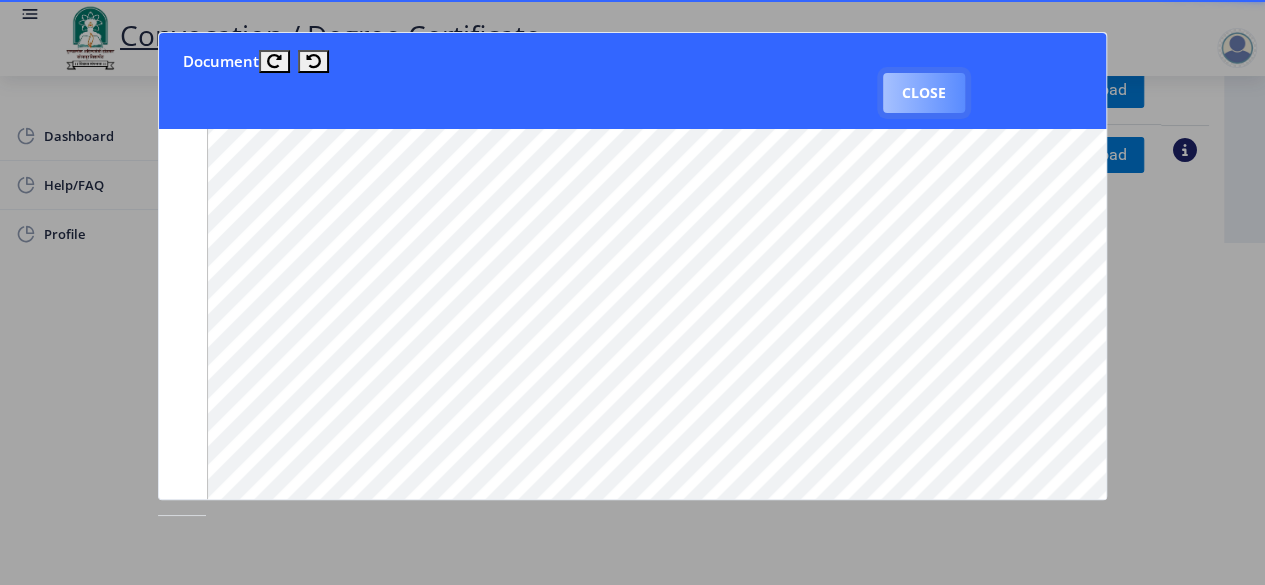 click on "Close" at bounding box center (924, 93) 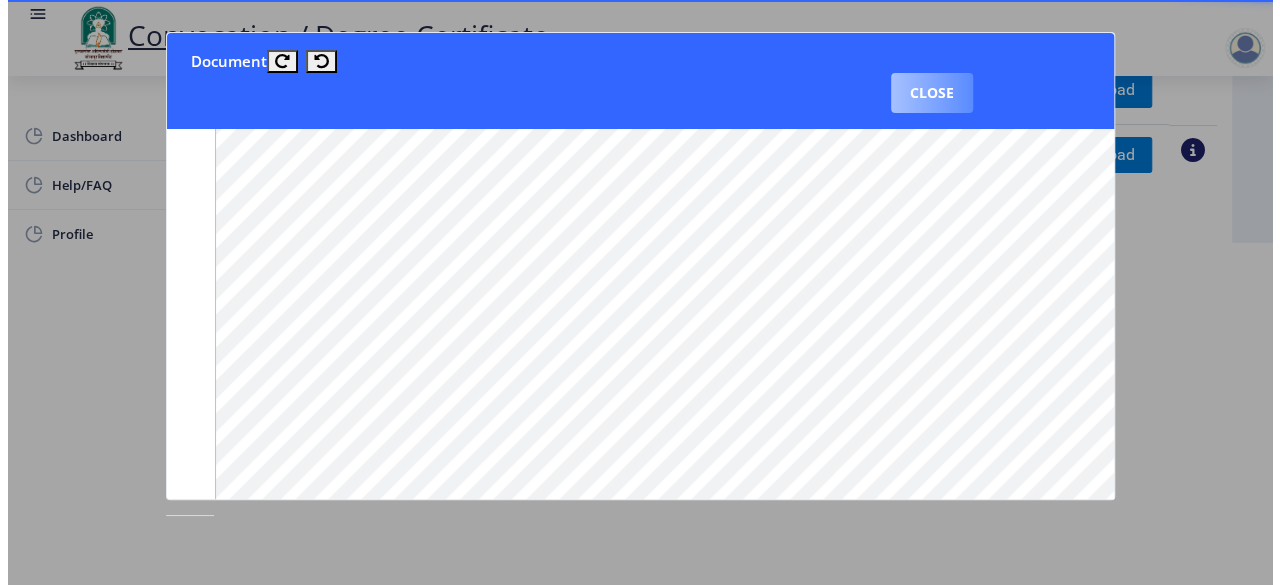 scroll, scrollTop: 246, scrollLeft: 0, axis: vertical 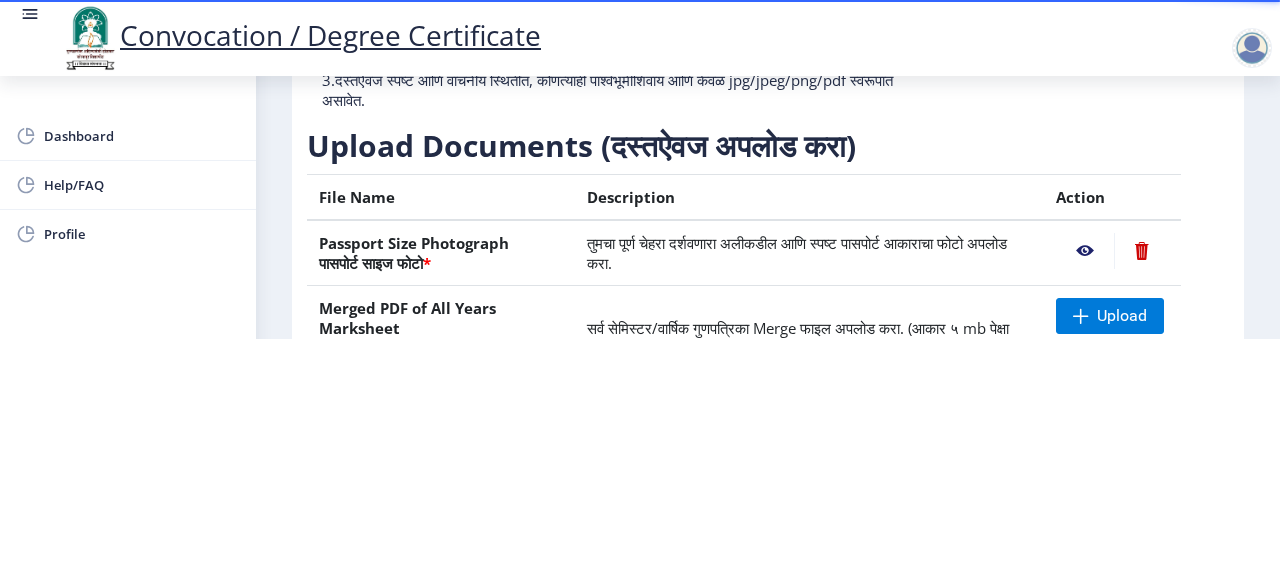 click 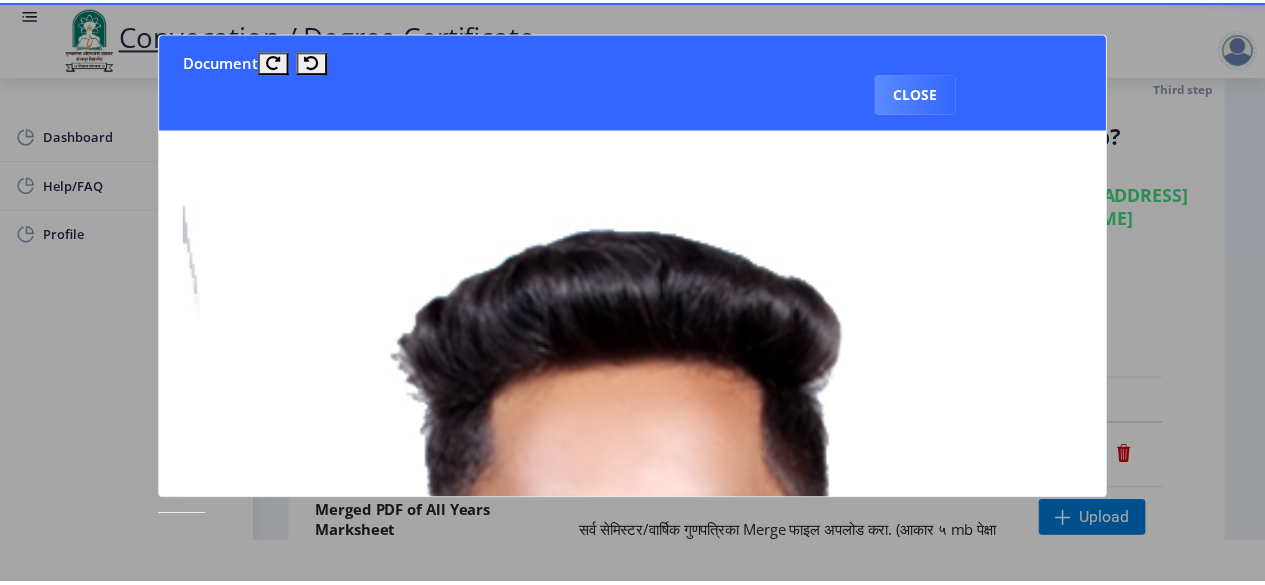 scroll, scrollTop: 0, scrollLeft: 0, axis: both 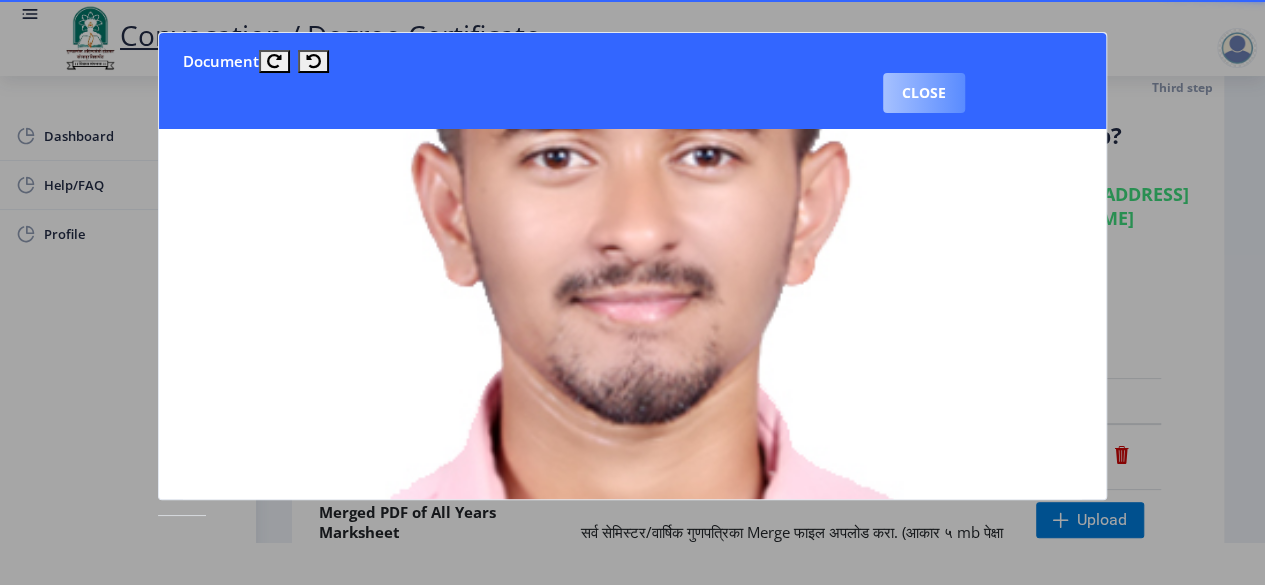 click on "Close" at bounding box center (924, 93) 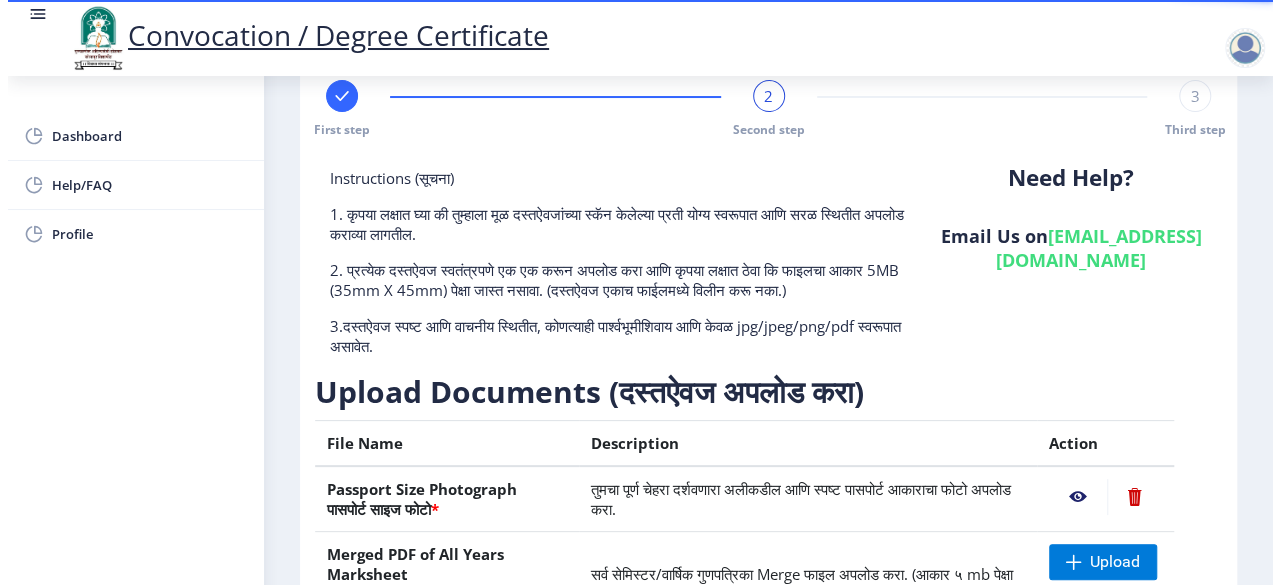 scroll, scrollTop: 42, scrollLeft: 0, axis: vertical 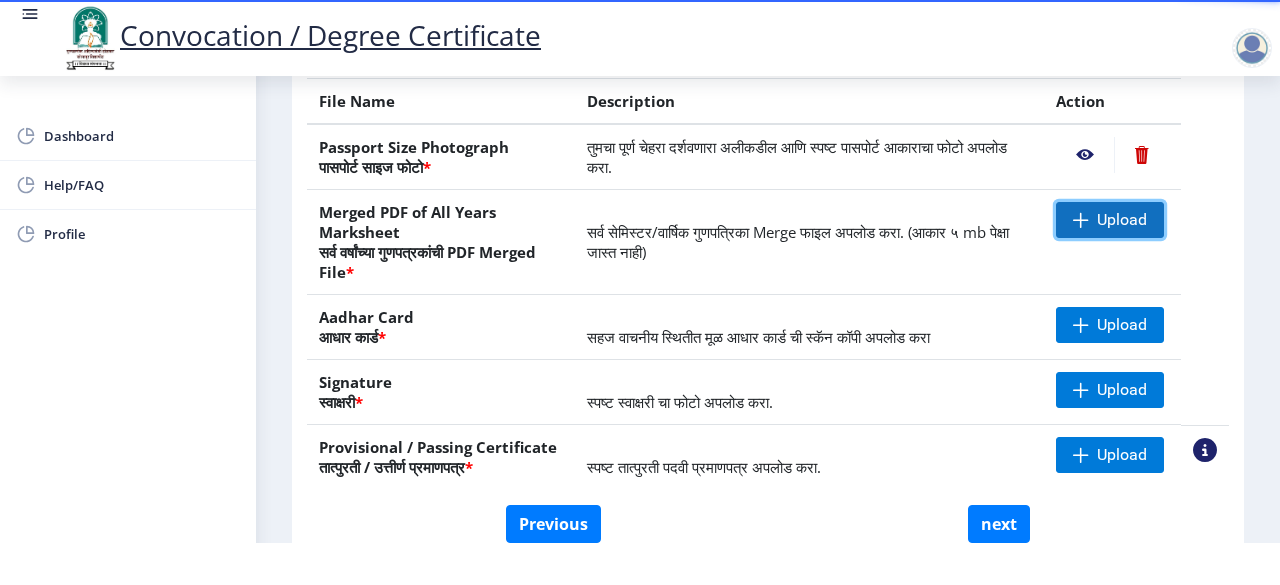 click on "Upload" 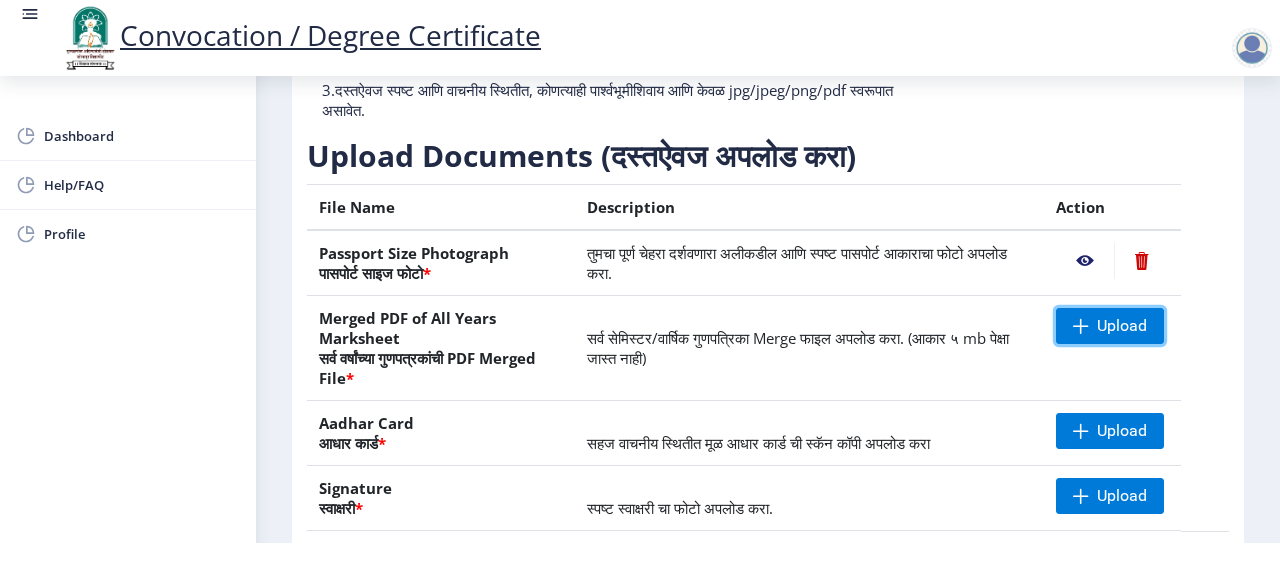 scroll, scrollTop: 342, scrollLeft: 0, axis: vertical 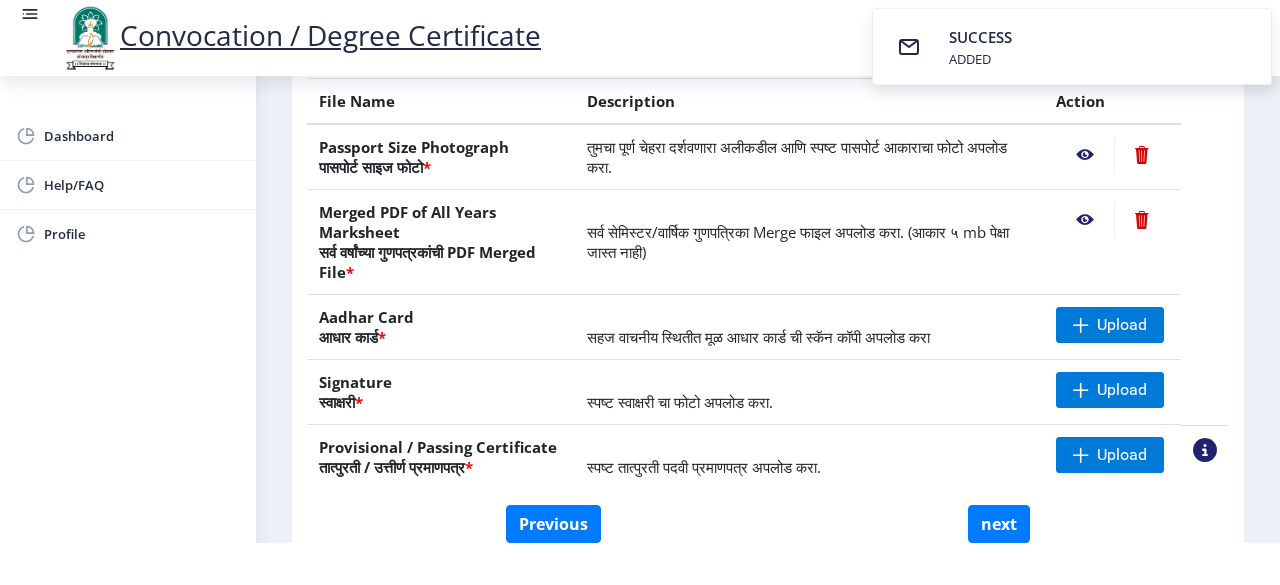 click 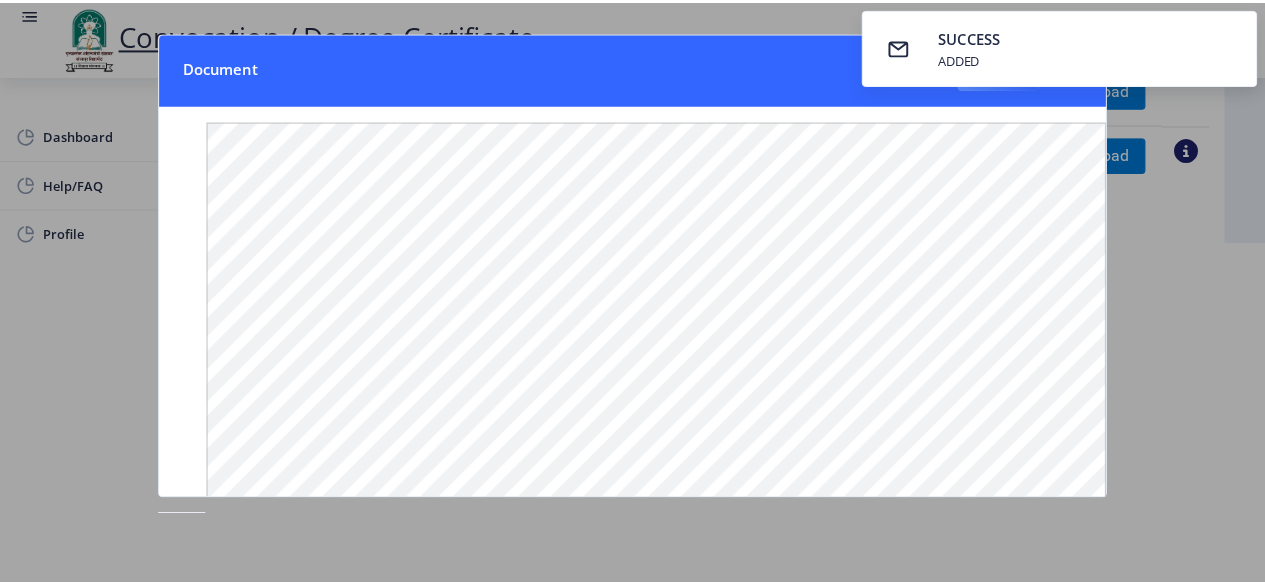 scroll, scrollTop: 0, scrollLeft: 0, axis: both 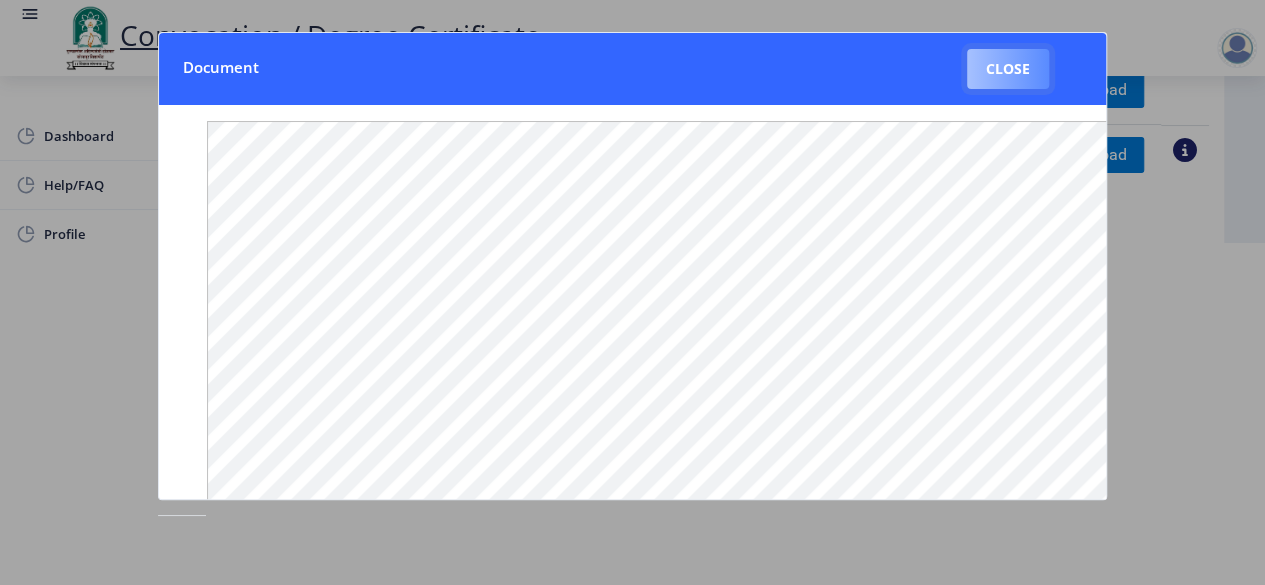 click on "Close" at bounding box center [1008, 69] 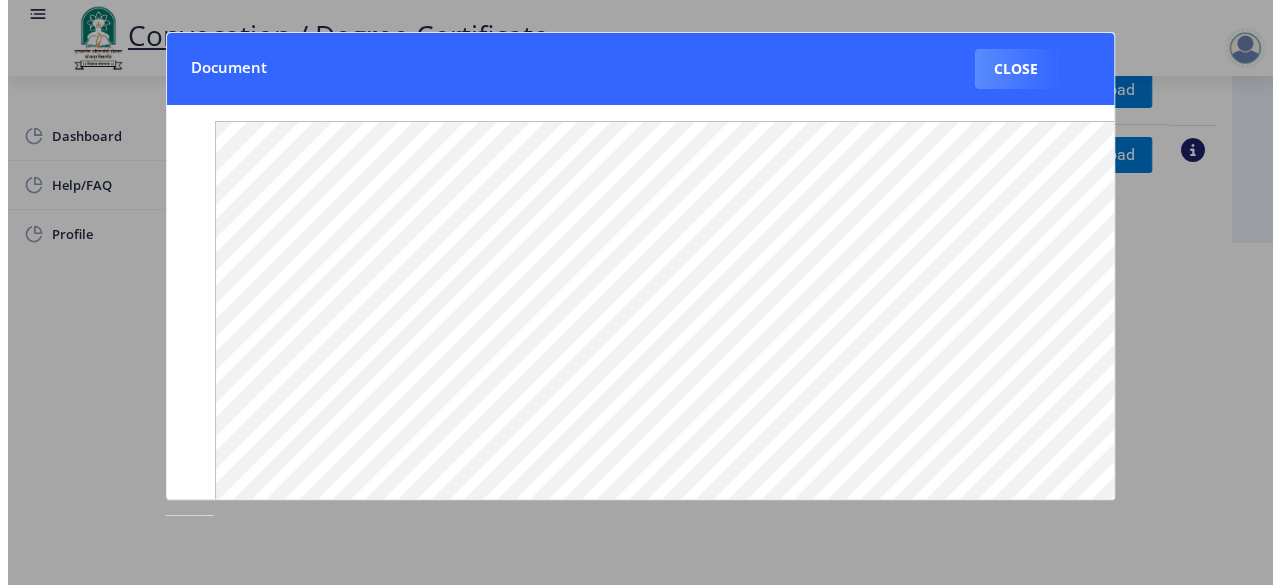 scroll, scrollTop: 246, scrollLeft: 0, axis: vertical 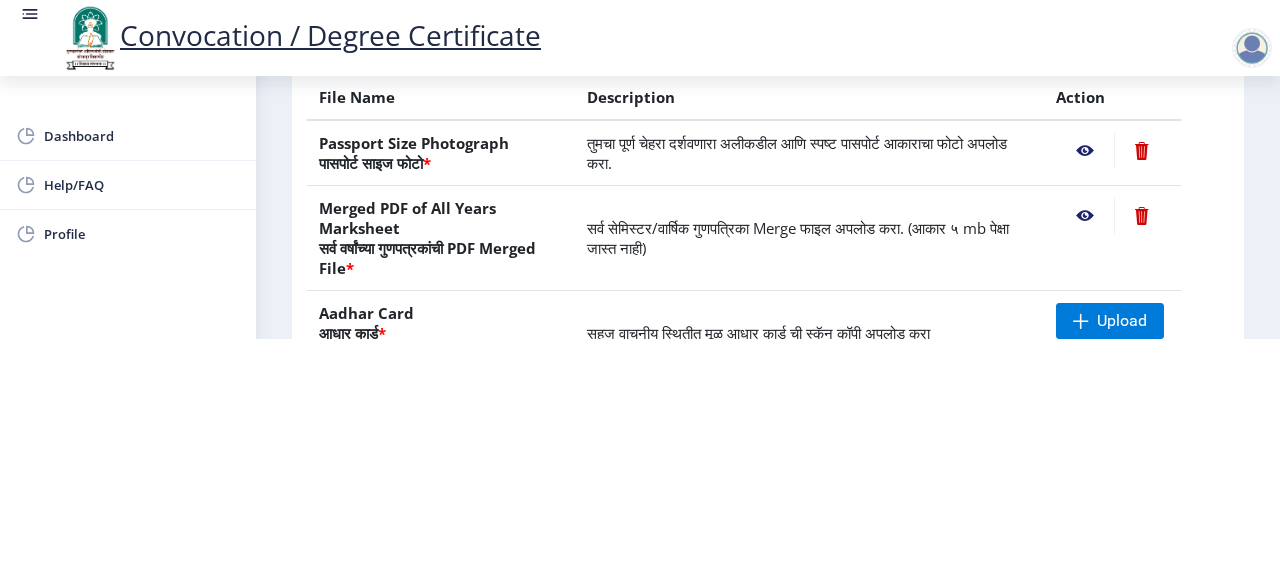 click 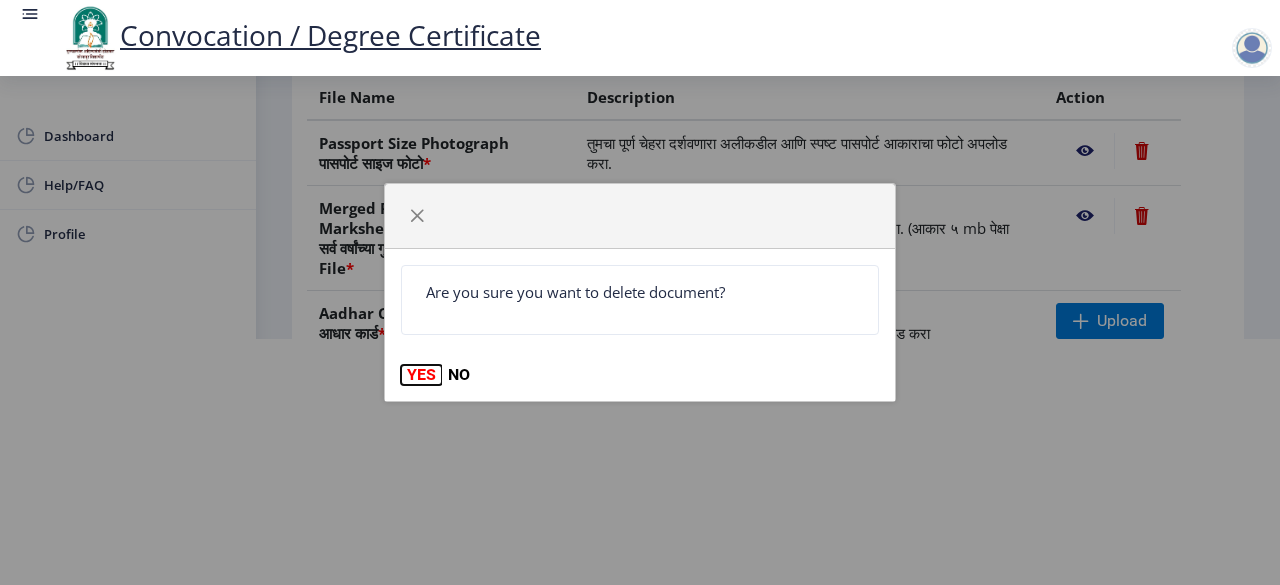 click on "YES" 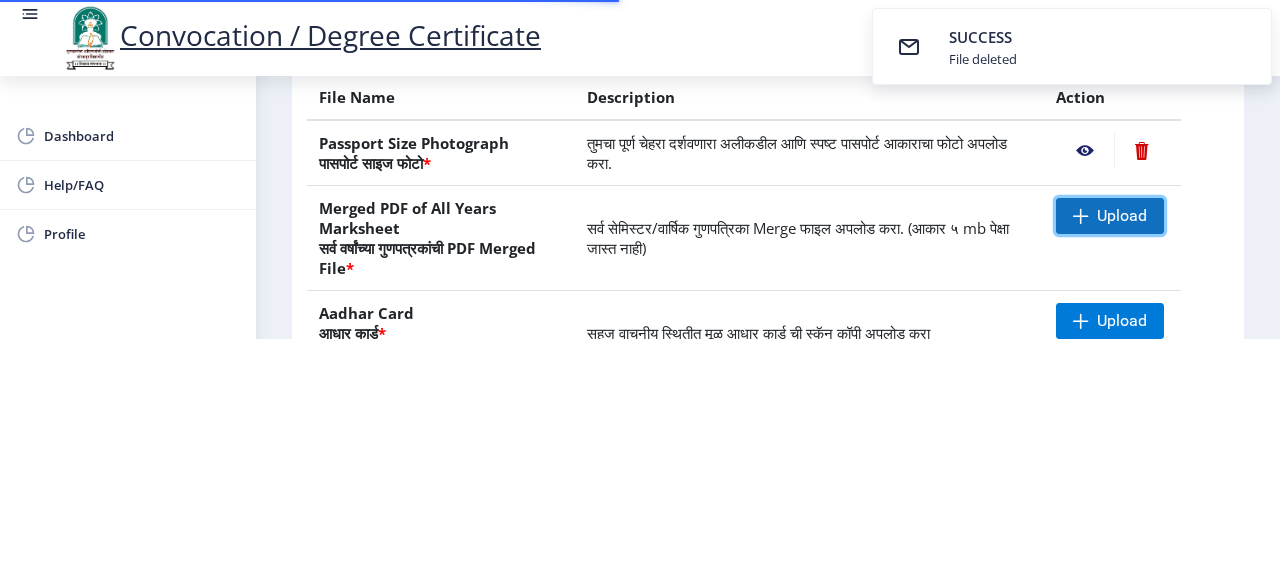 click on "Upload" 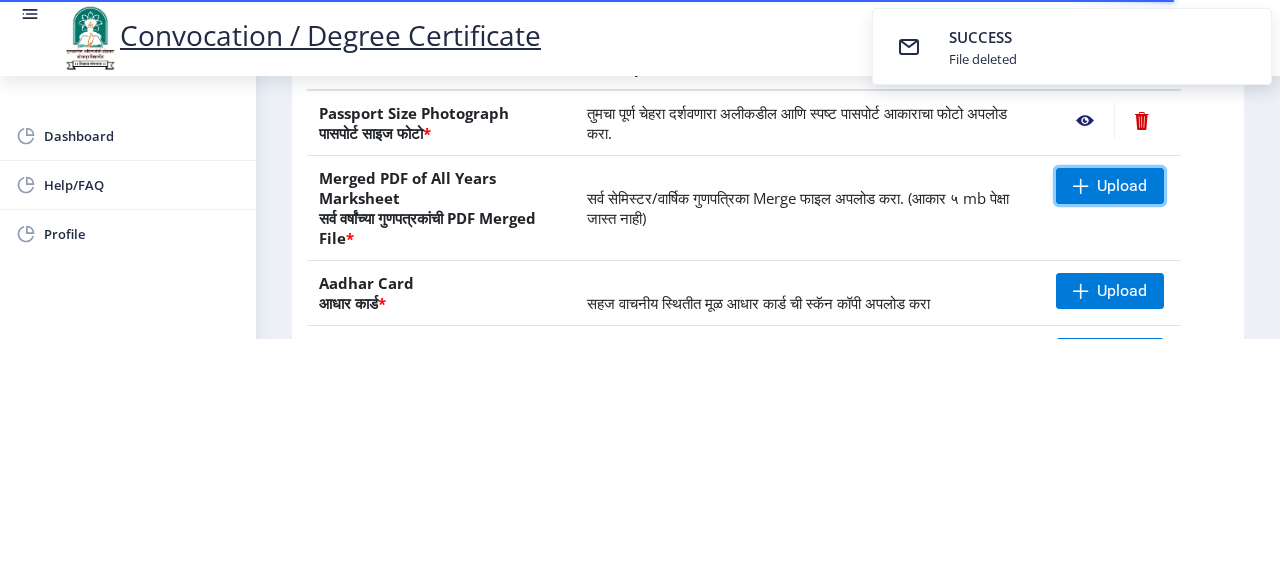 scroll, scrollTop: 142, scrollLeft: 0, axis: vertical 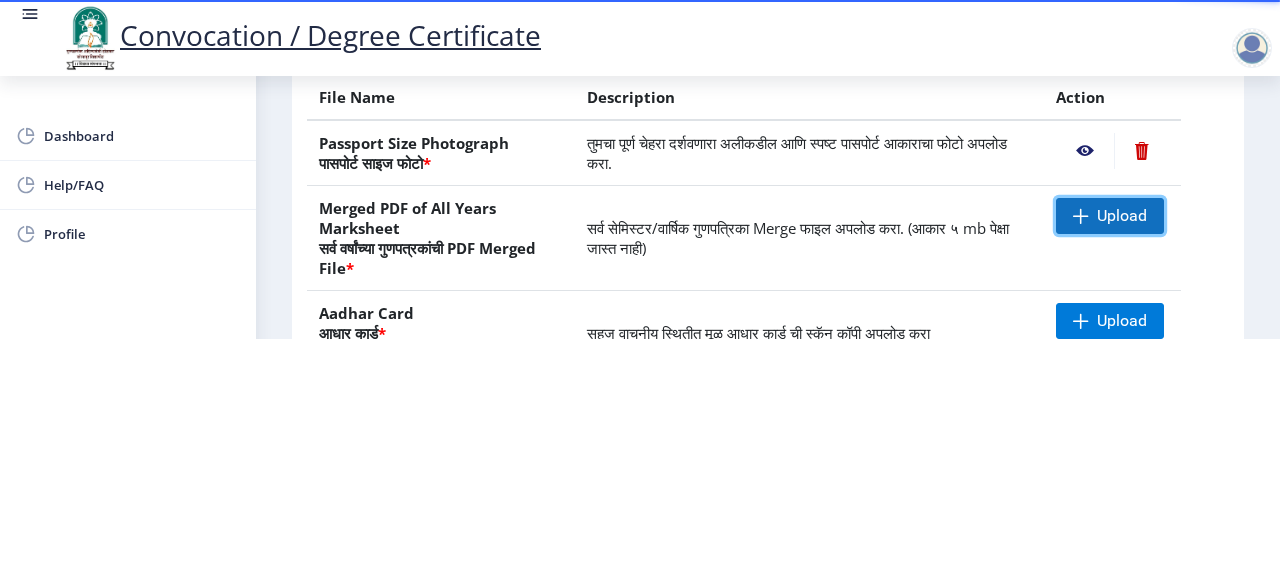 click on "Upload" 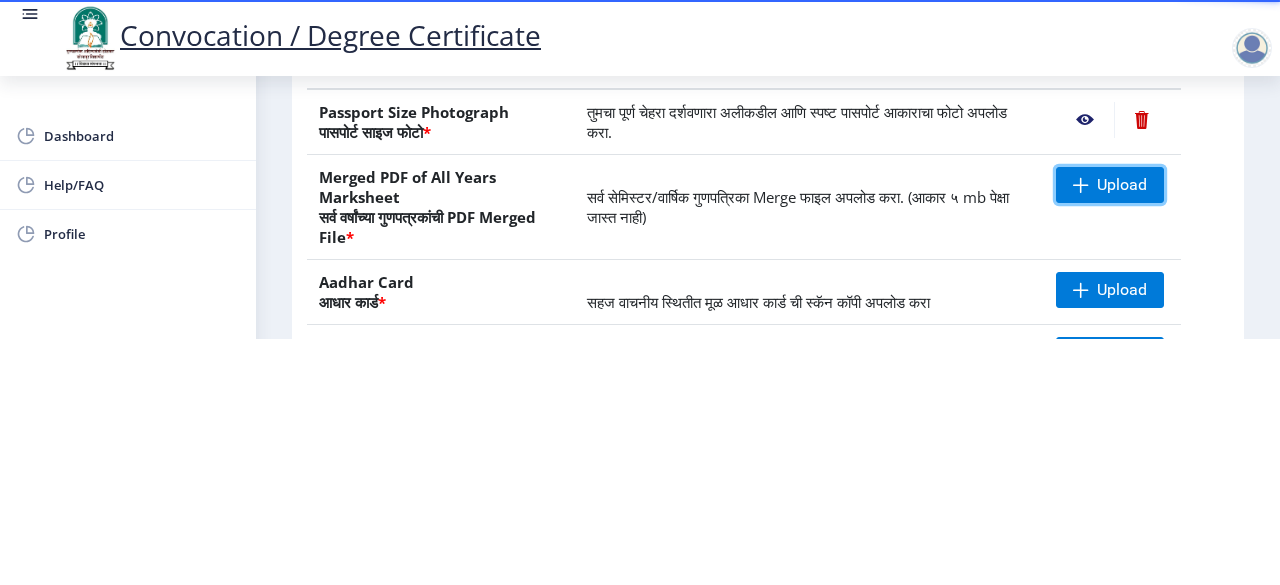 scroll, scrollTop: 142, scrollLeft: 0, axis: vertical 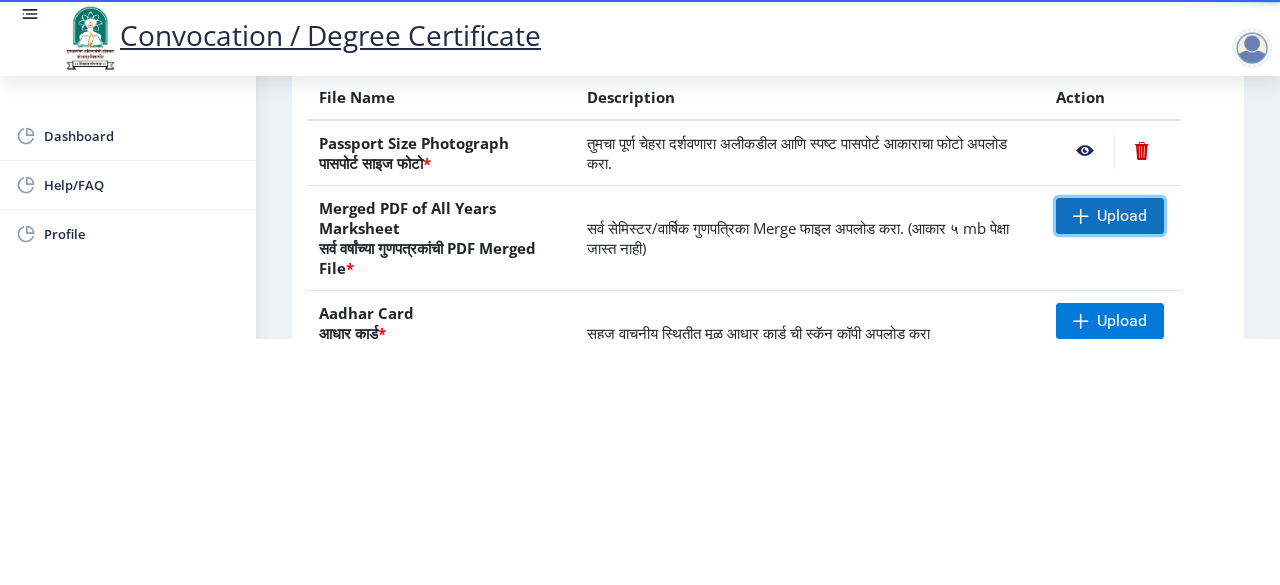 click on "Upload" 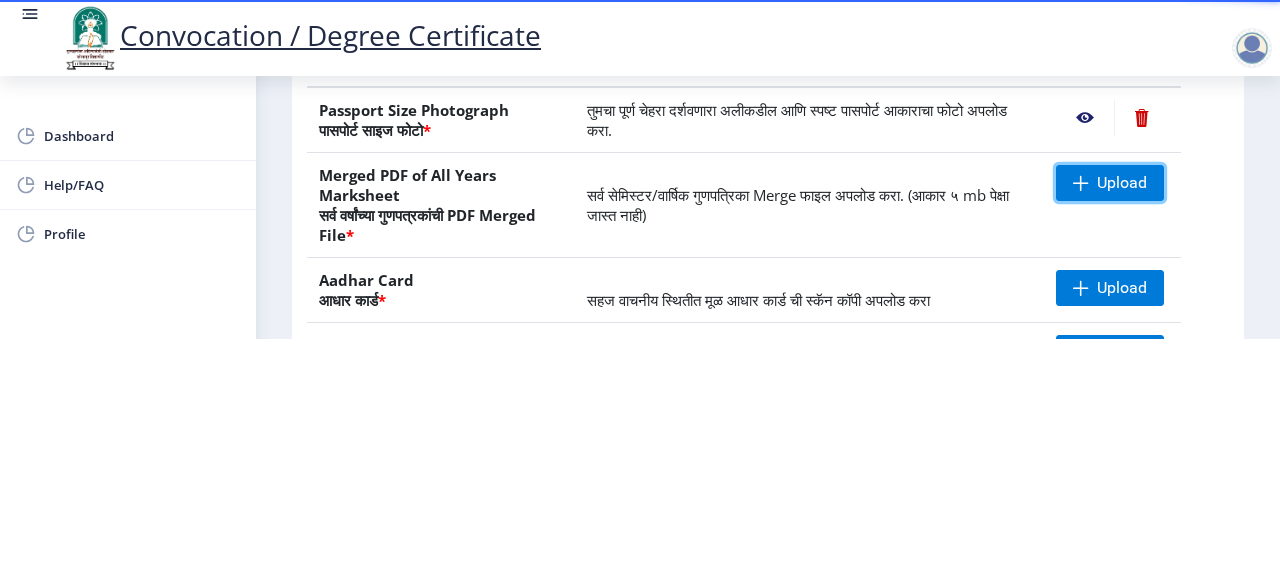scroll, scrollTop: 142, scrollLeft: 0, axis: vertical 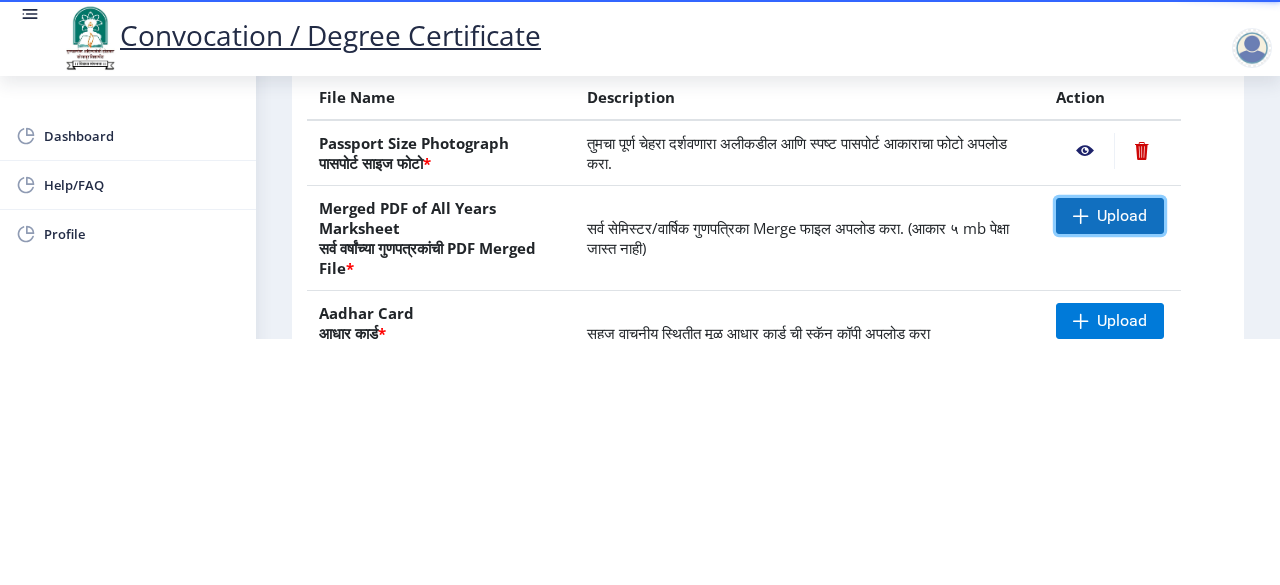 click on "Upload" 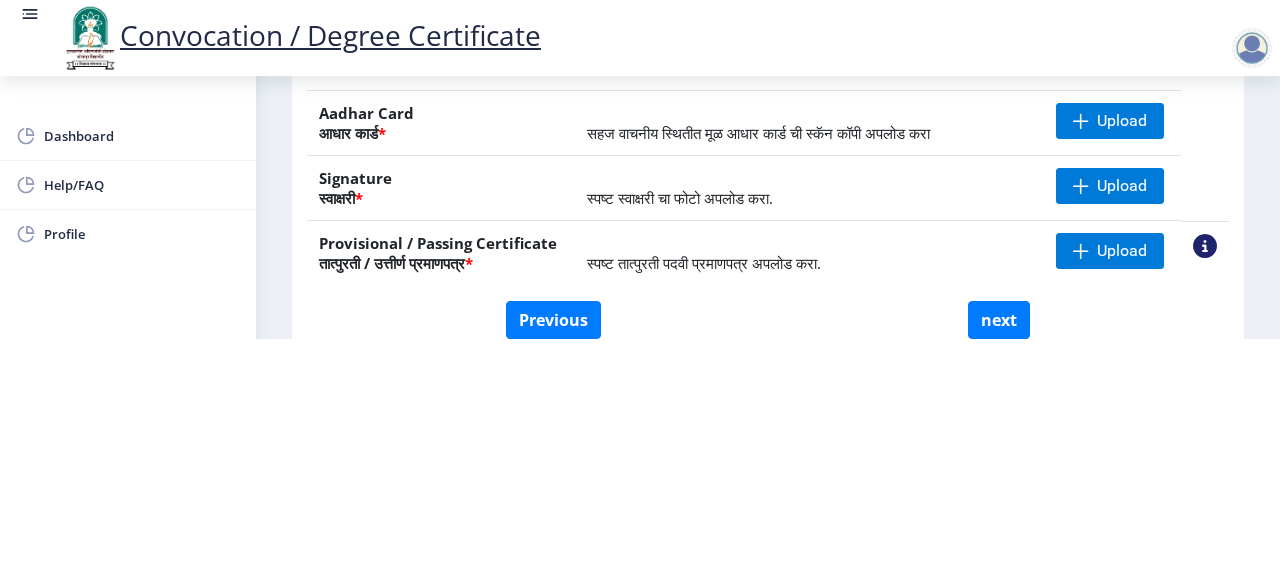 scroll, scrollTop: 142, scrollLeft: 0, axis: vertical 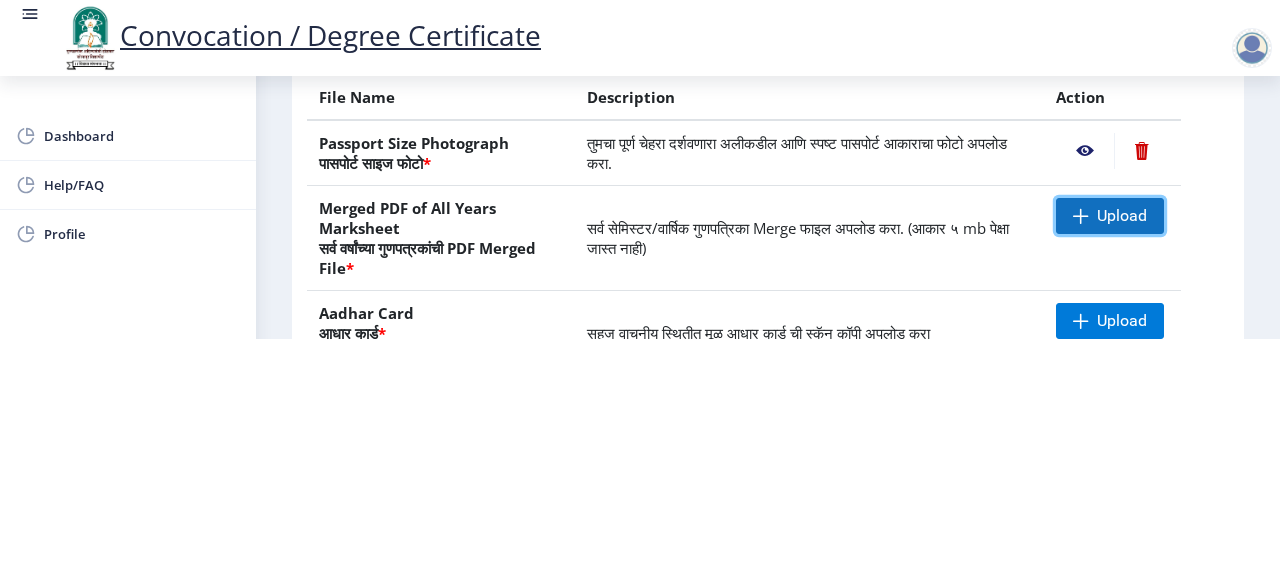 click on "Upload" 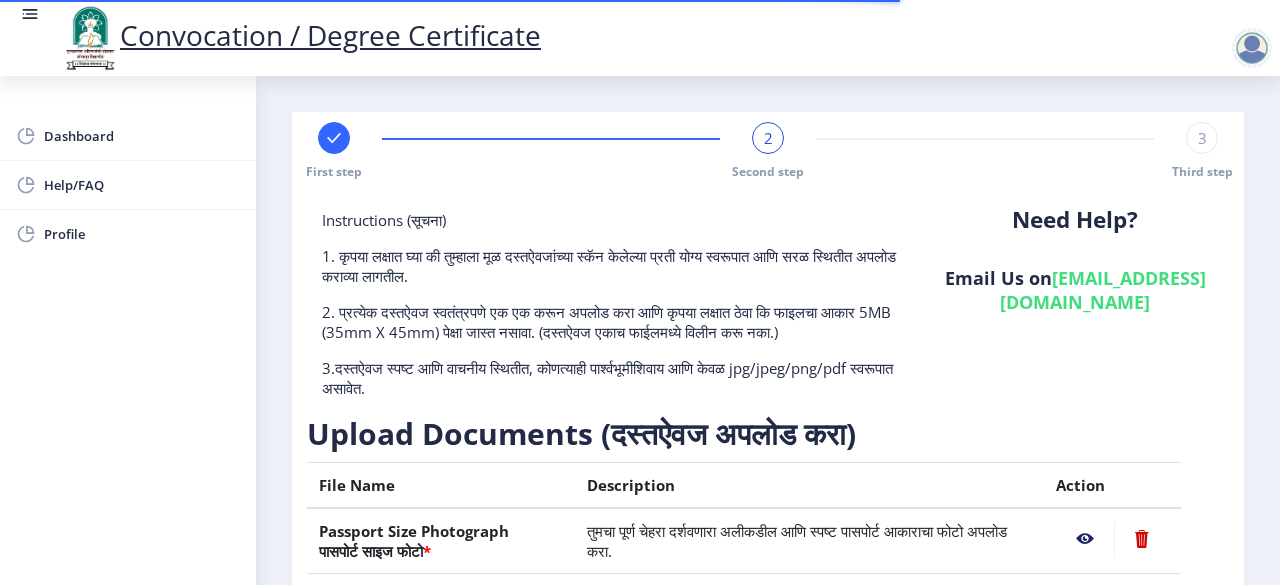 scroll, scrollTop: 0, scrollLeft: 0, axis: both 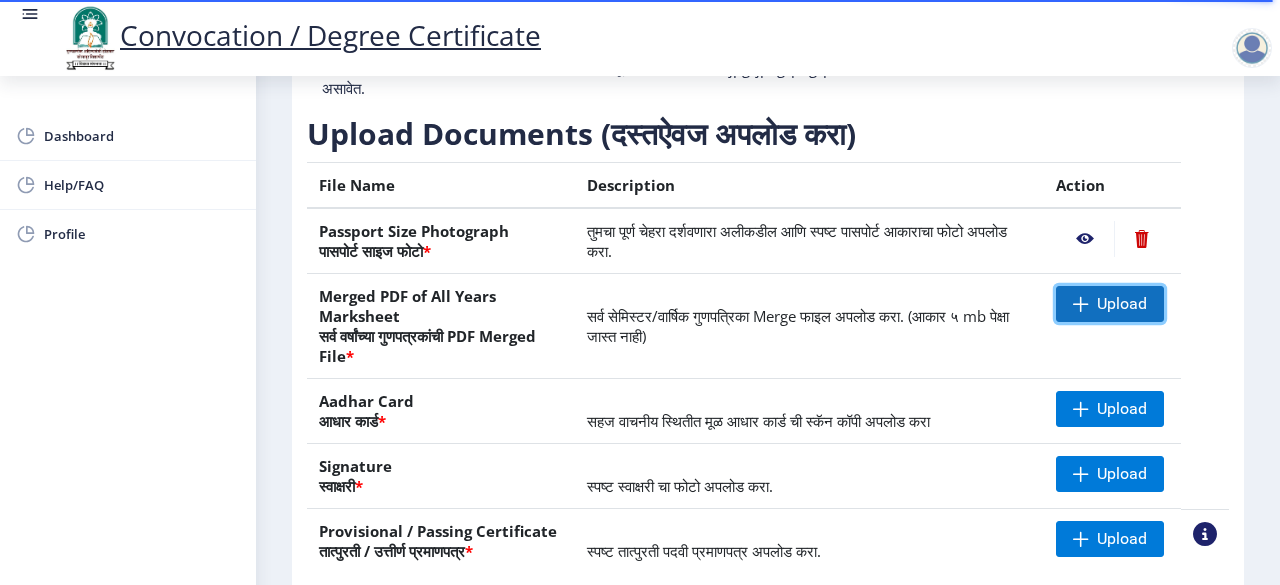 click 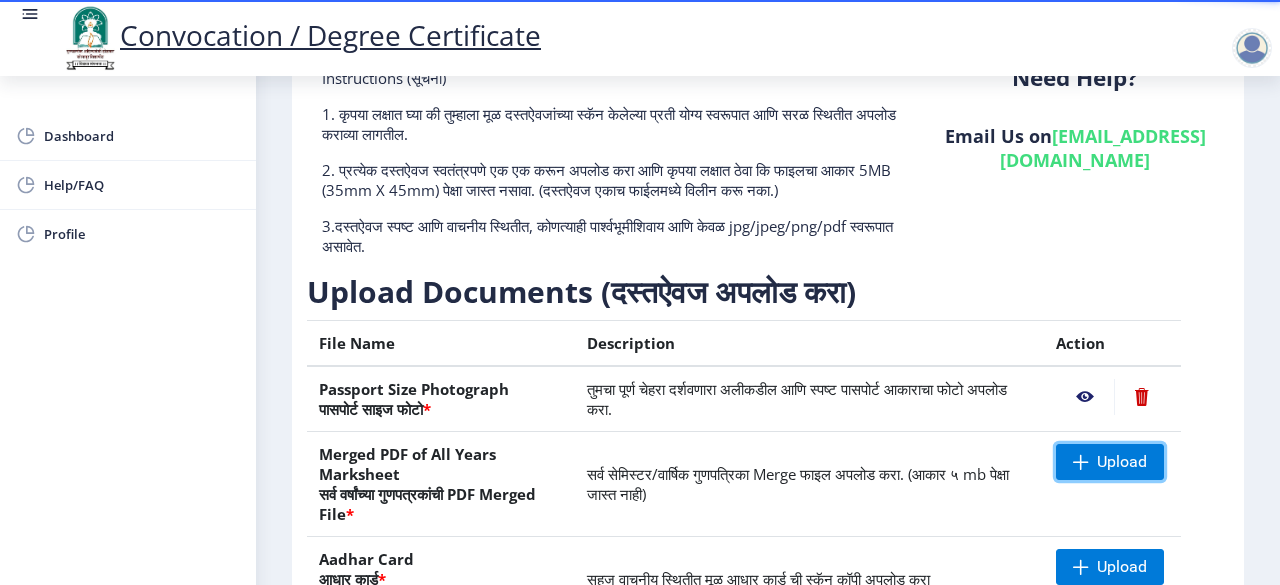 scroll, scrollTop: 242, scrollLeft: 0, axis: vertical 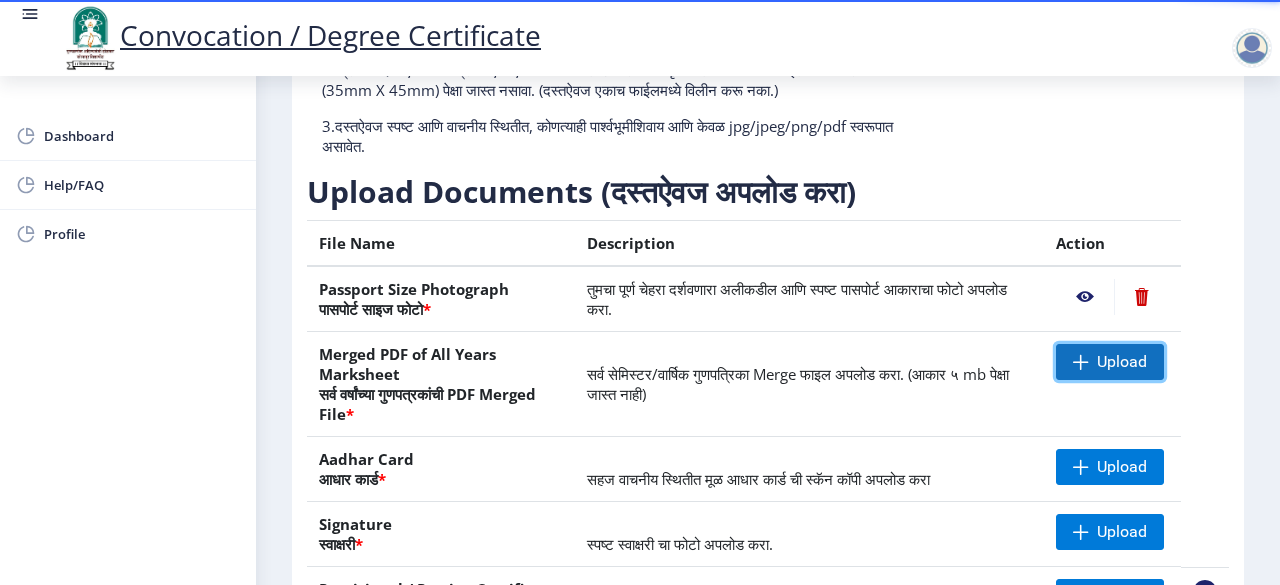 click on "Upload" 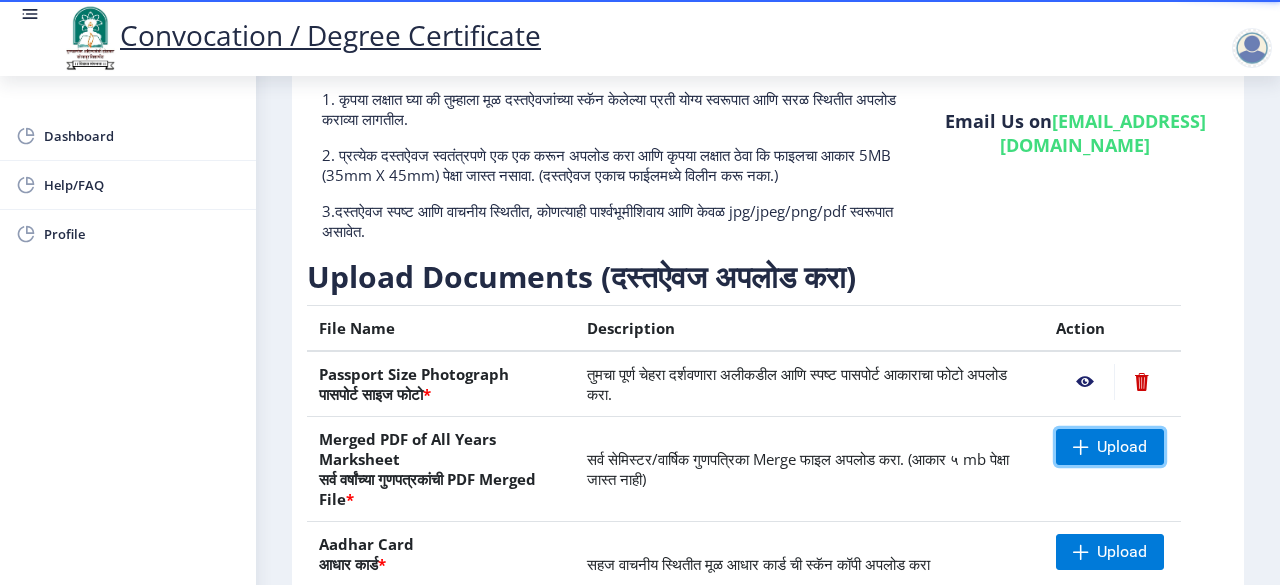 scroll, scrollTop: 42, scrollLeft: 0, axis: vertical 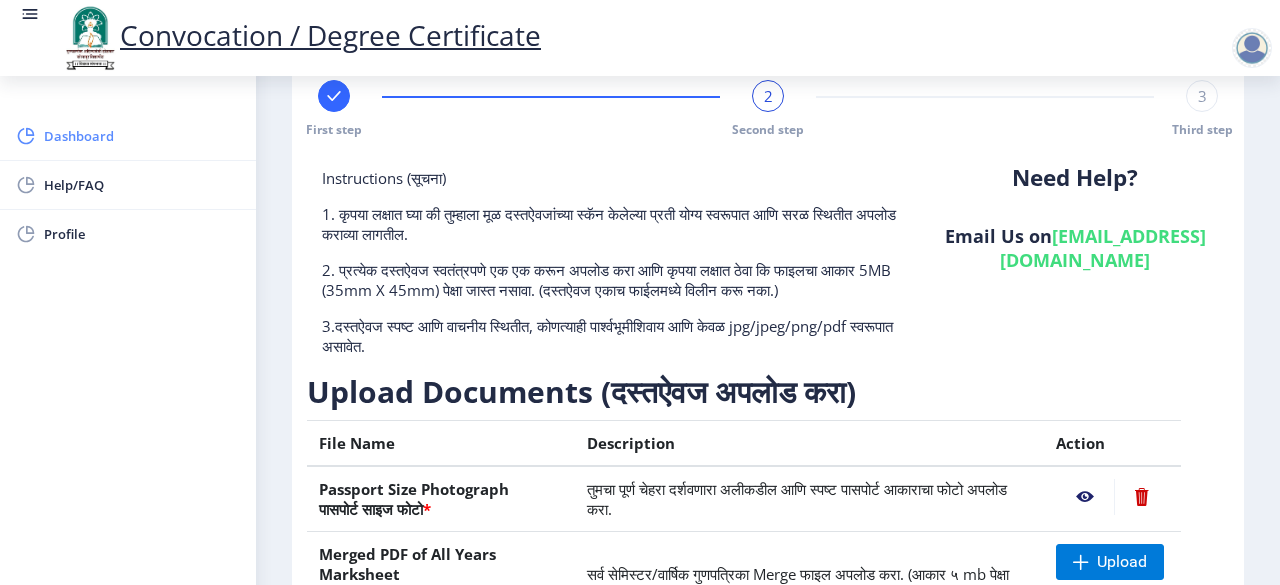 click on "Dashboard" 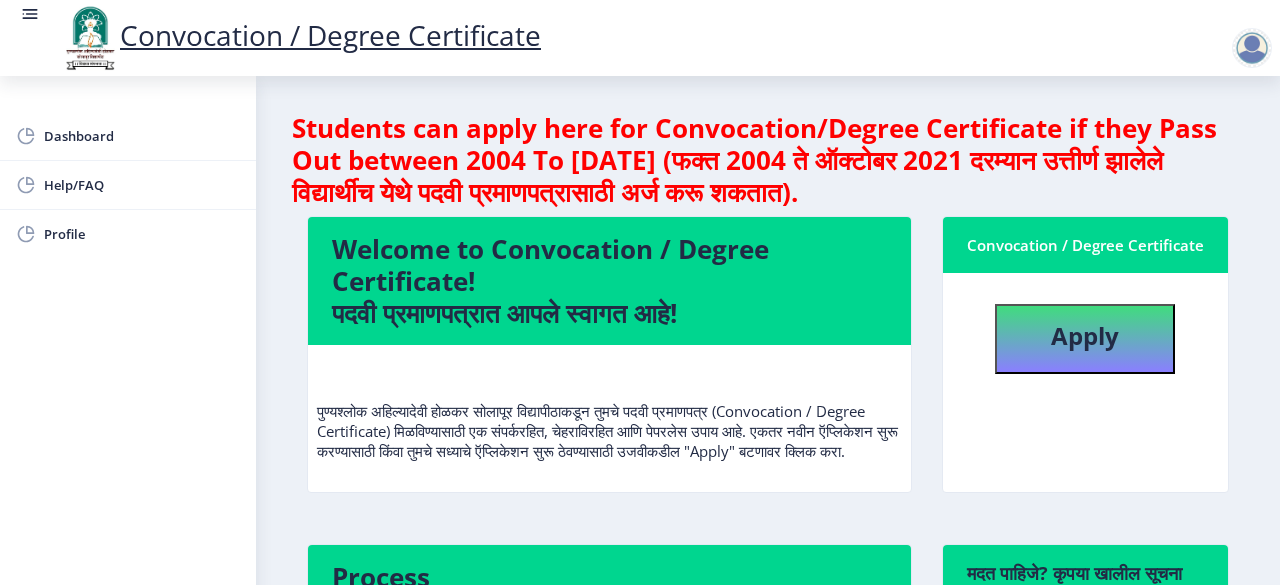 scroll, scrollTop: 100, scrollLeft: 0, axis: vertical 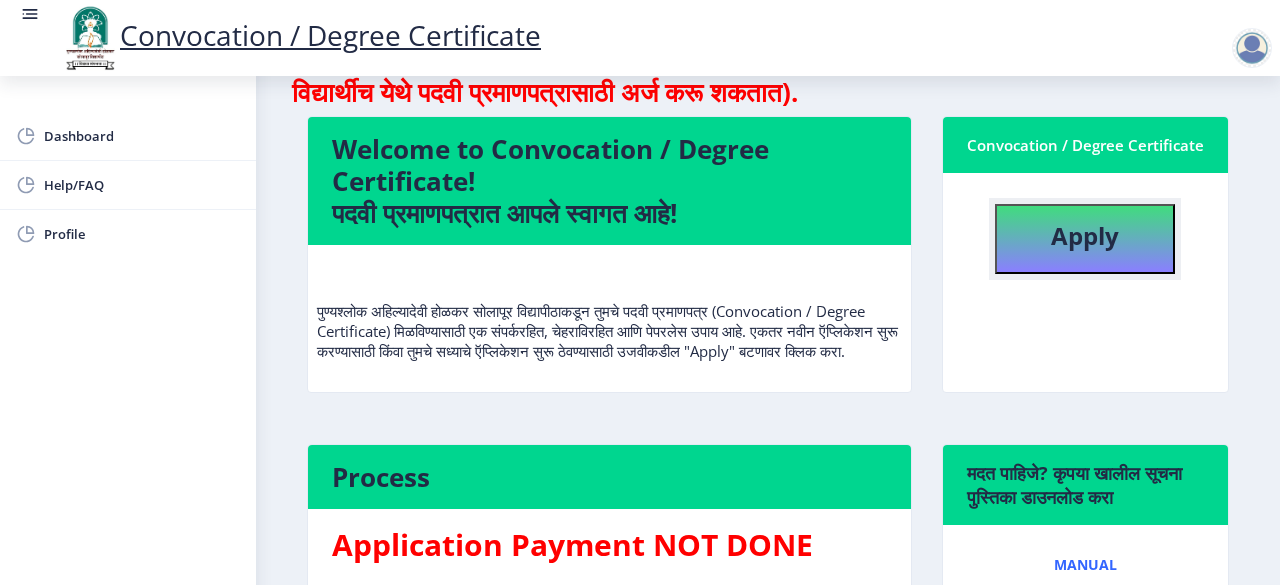 click on "Apply" 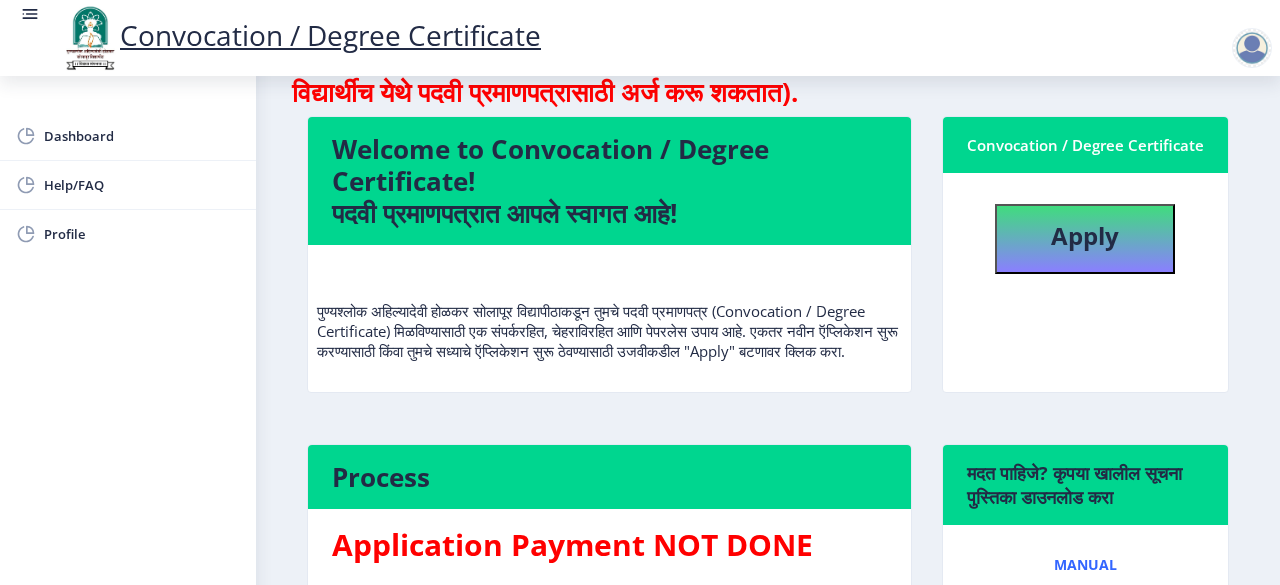 select 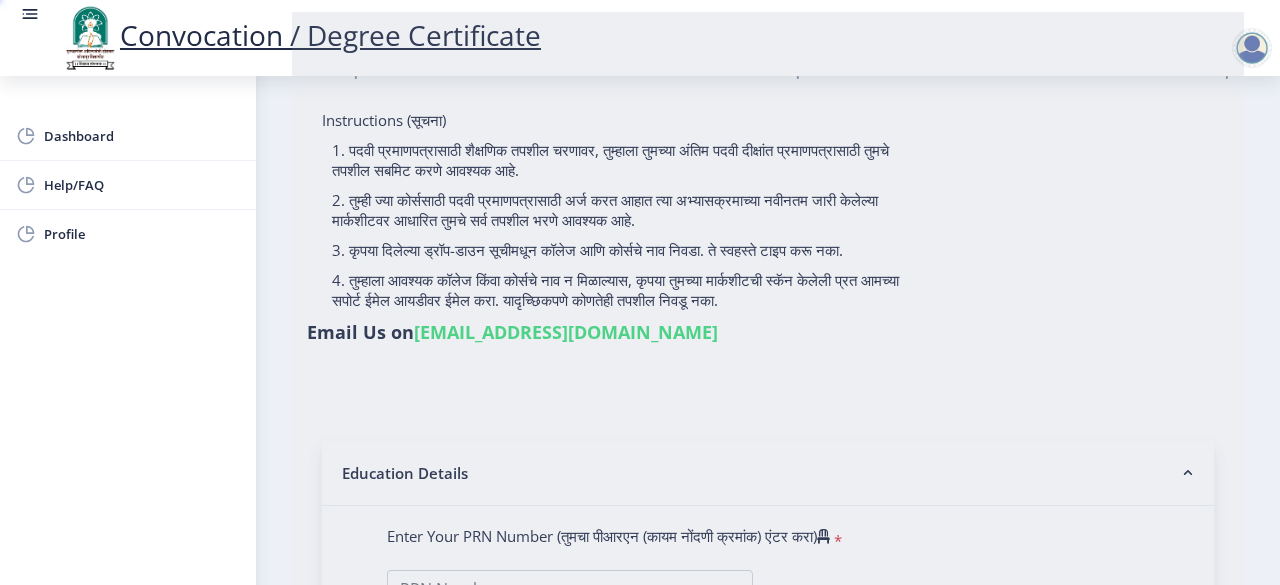 type on "Tamboli sohel innus" 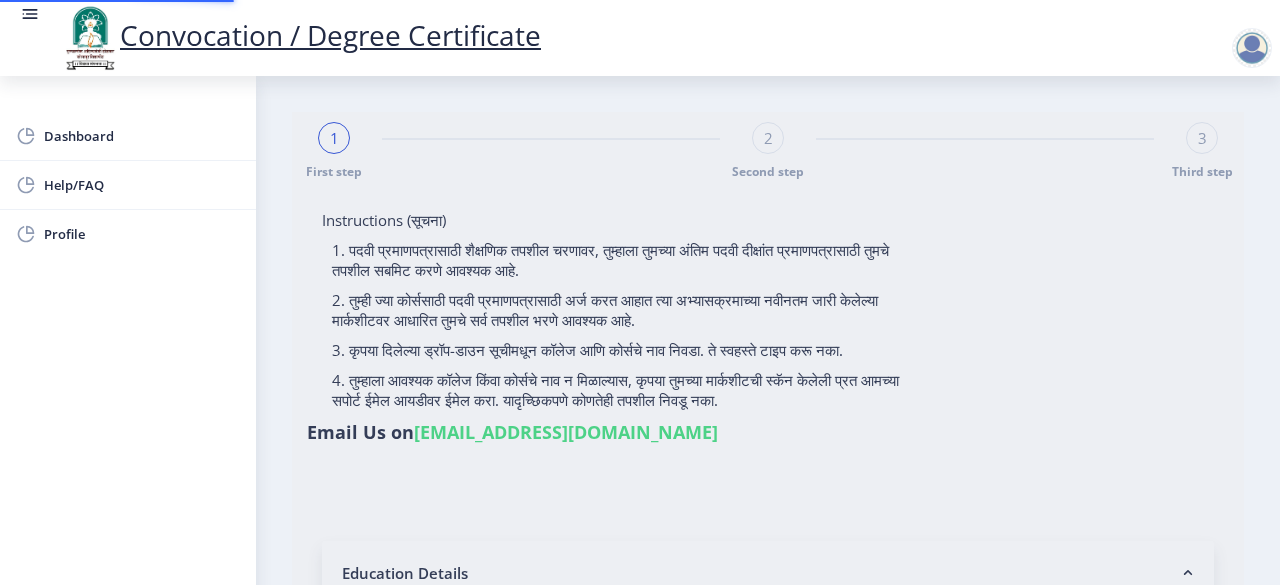 type on "2017032500221431" 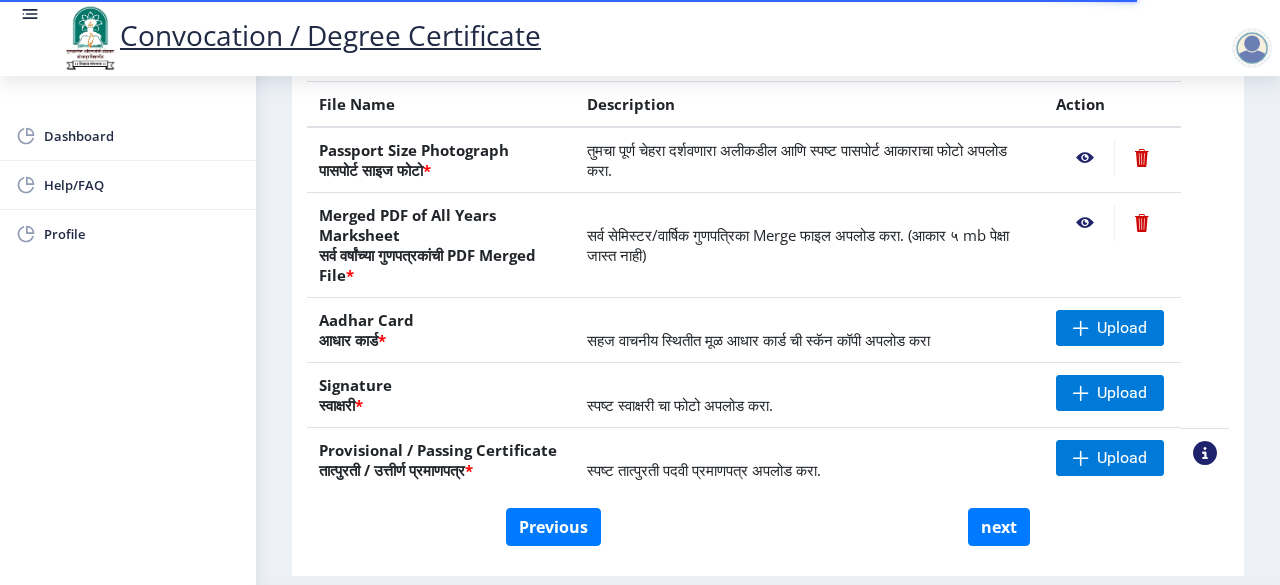 scroll, scrollTop: 400, scrollLeft: 0, axis: vertical 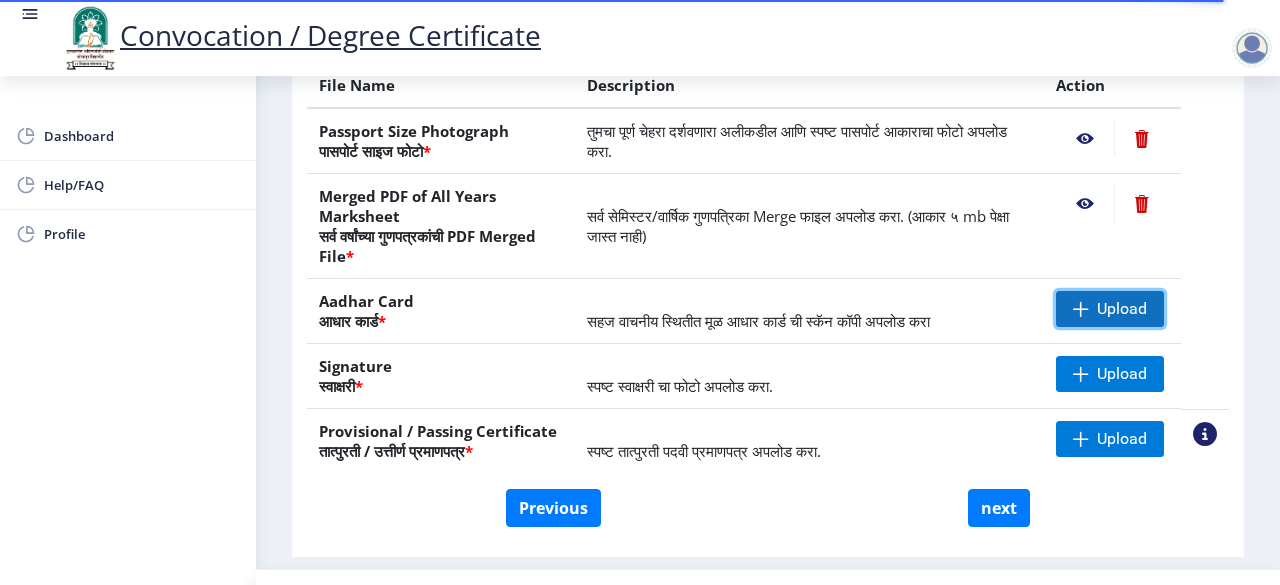click 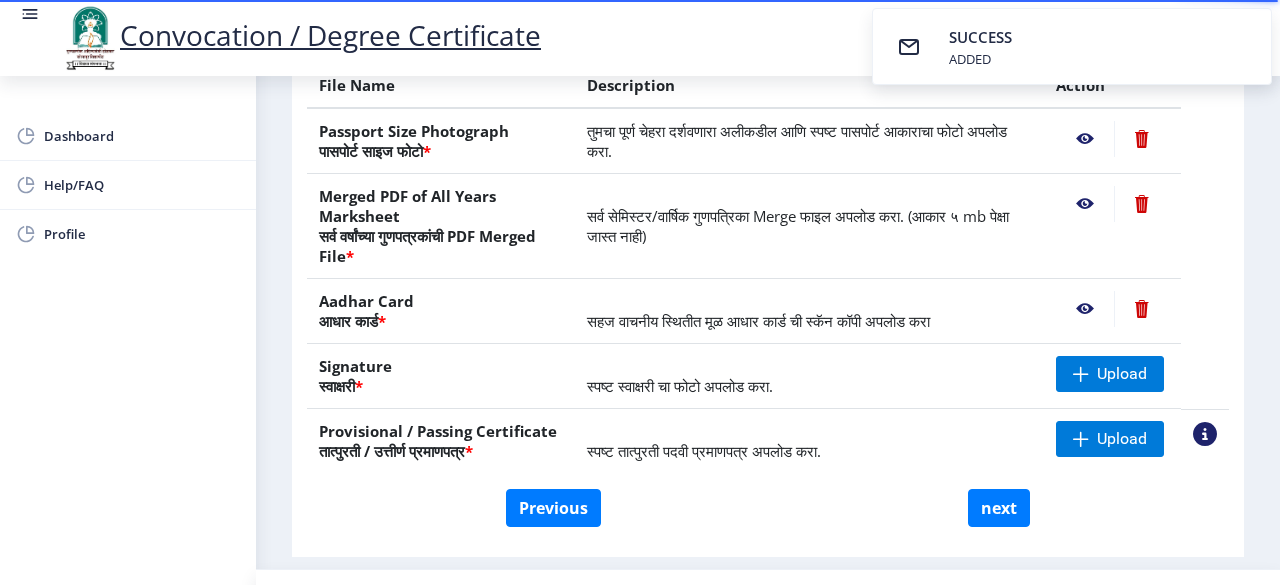 scroll, scrollTop: 442, scrollLeft: 0, axis: vertical 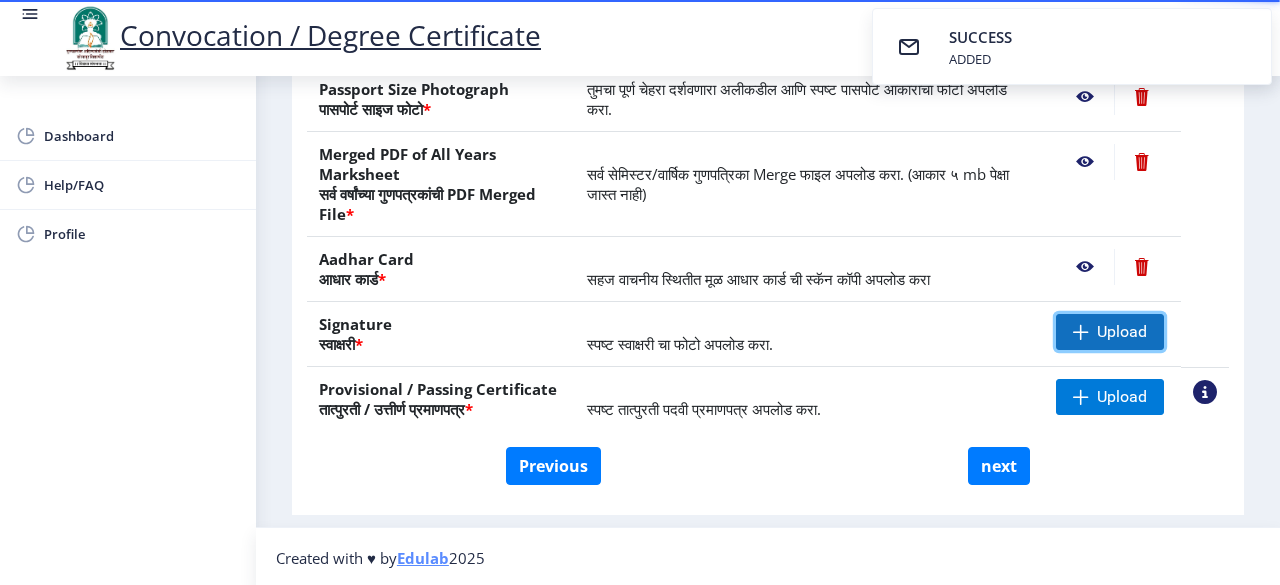 click 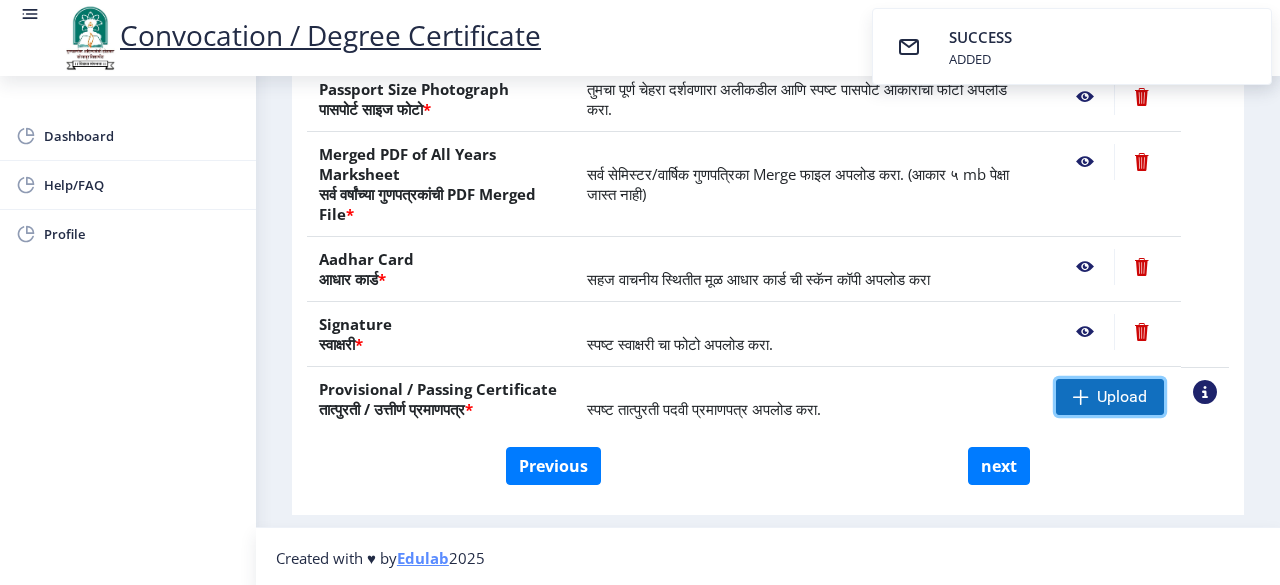 click on "Upload" 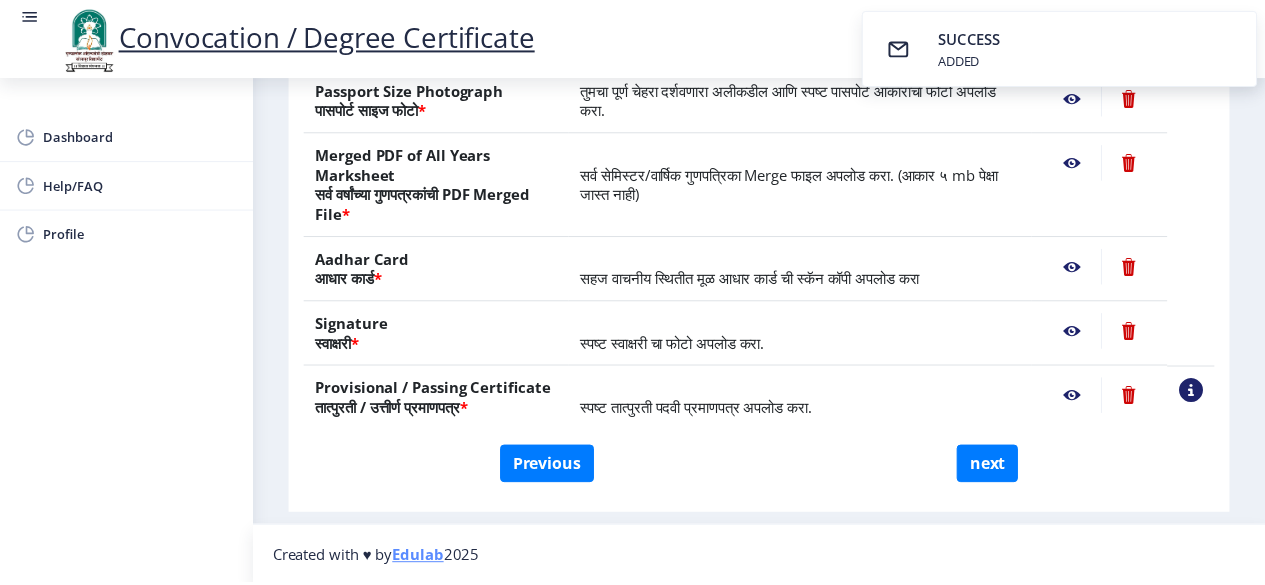 scroll, scrollTop: 342, scrollLeft: 0, axis: vertical 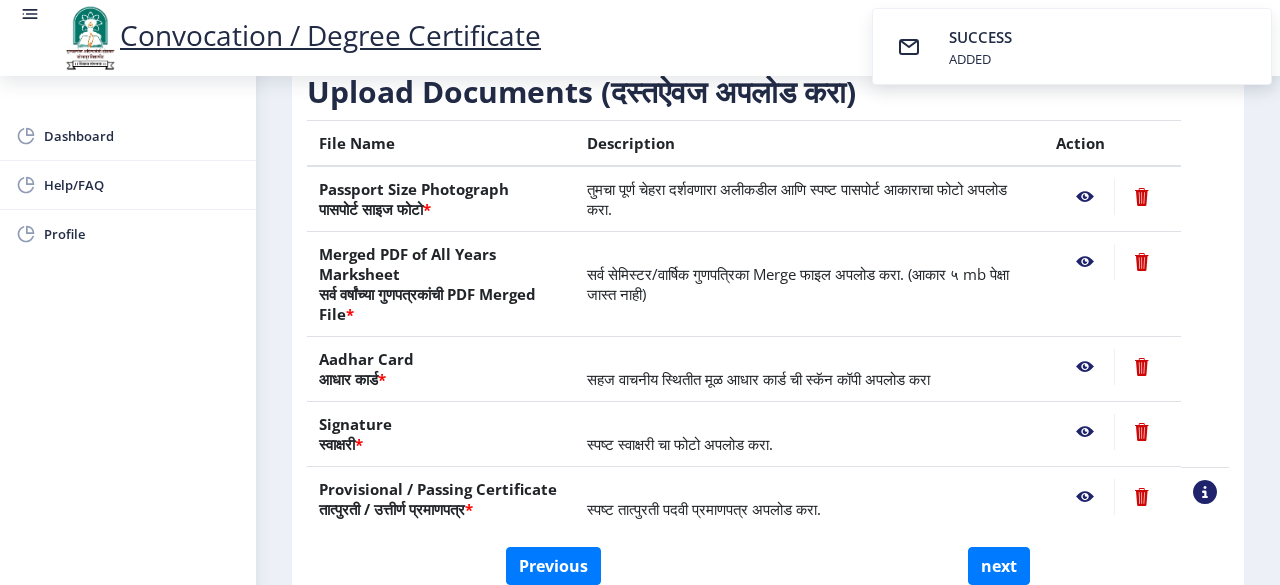 click 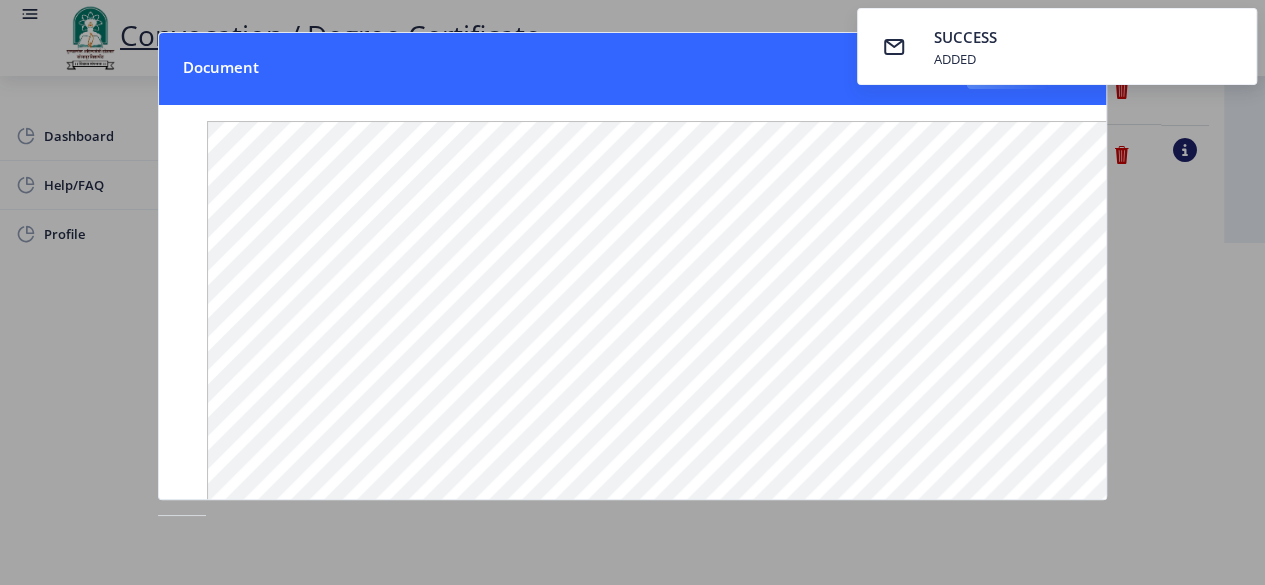 click 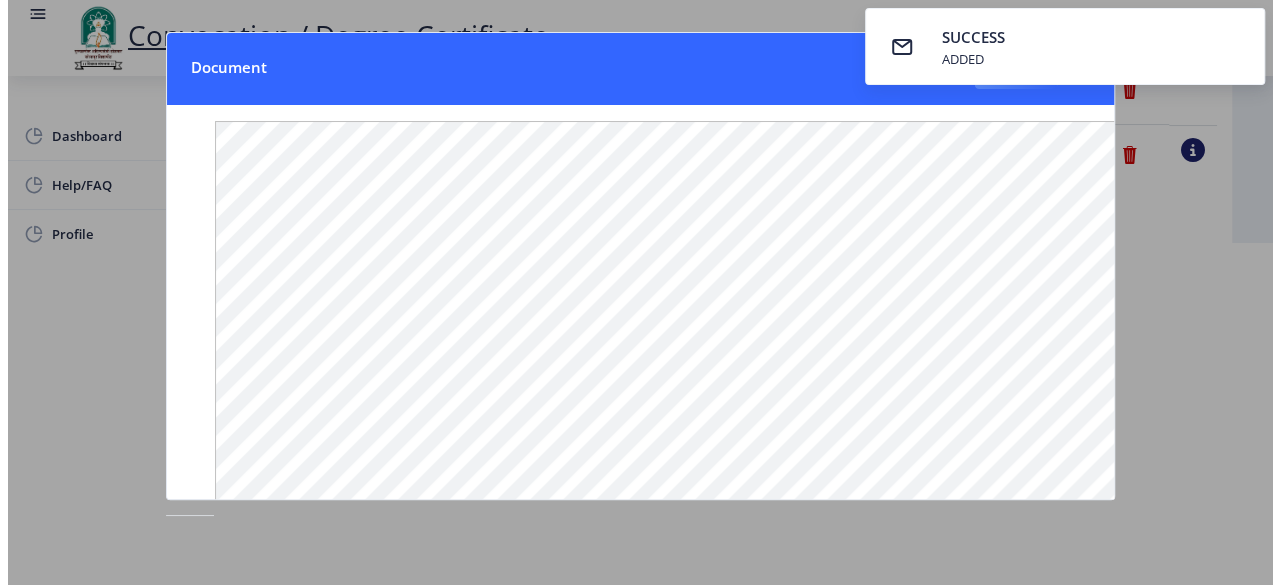 scroll, scrollTop: 246, scrollLeft: 0, axis: vertical 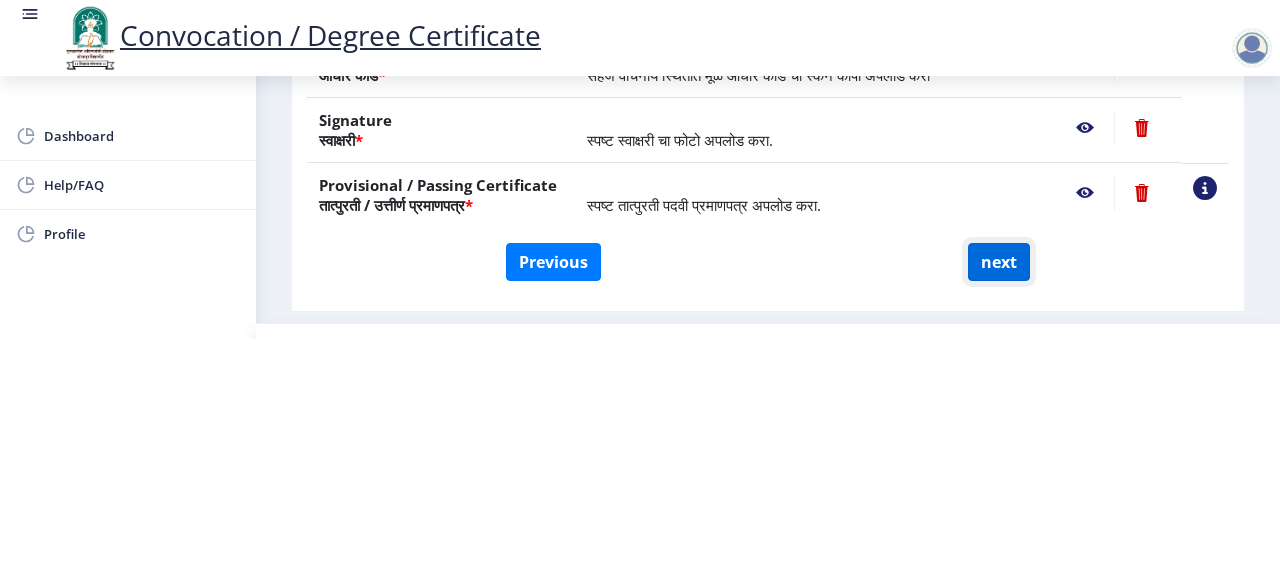 click on "next" 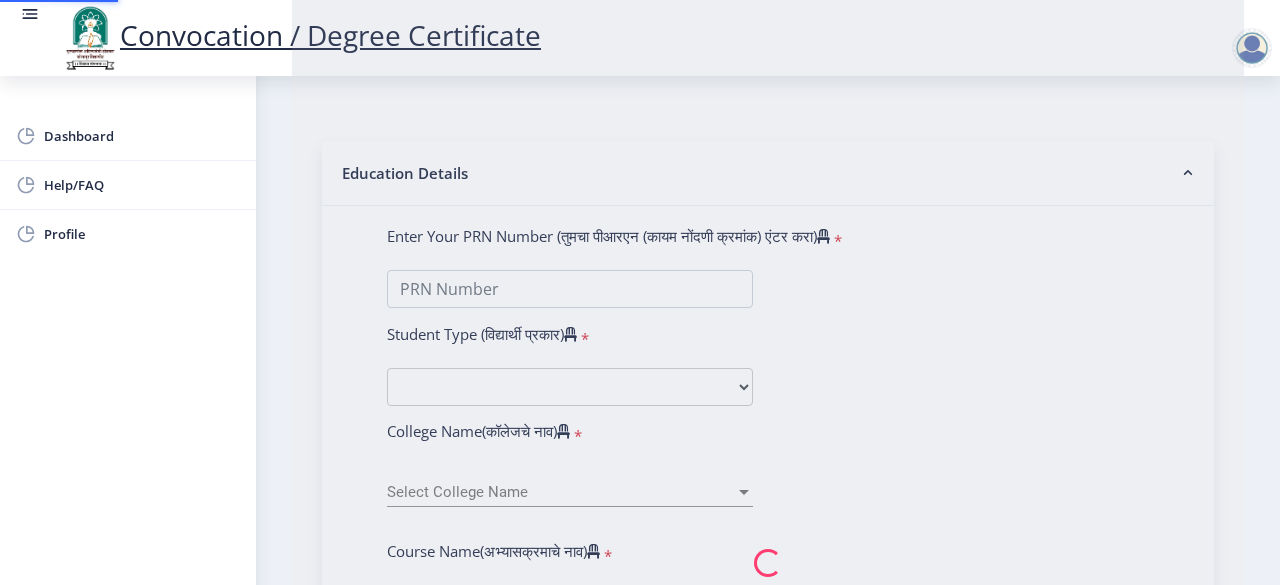 scroll, scrollTop: 0, scrollLeft: 0, axis: both 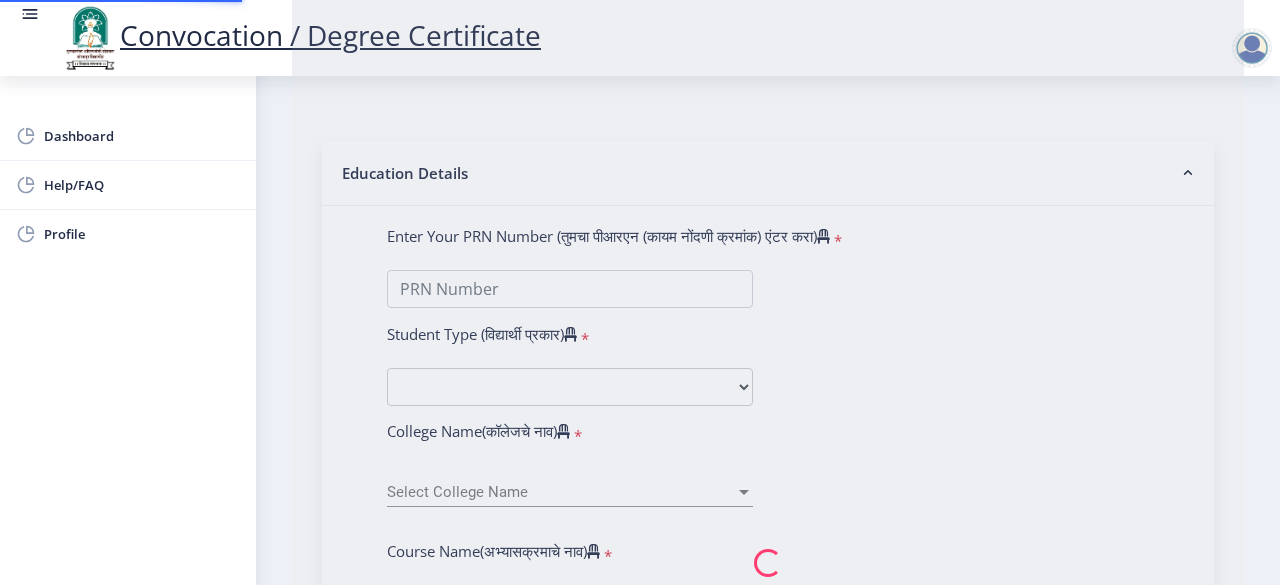 type on "Tamboli sohel innus" 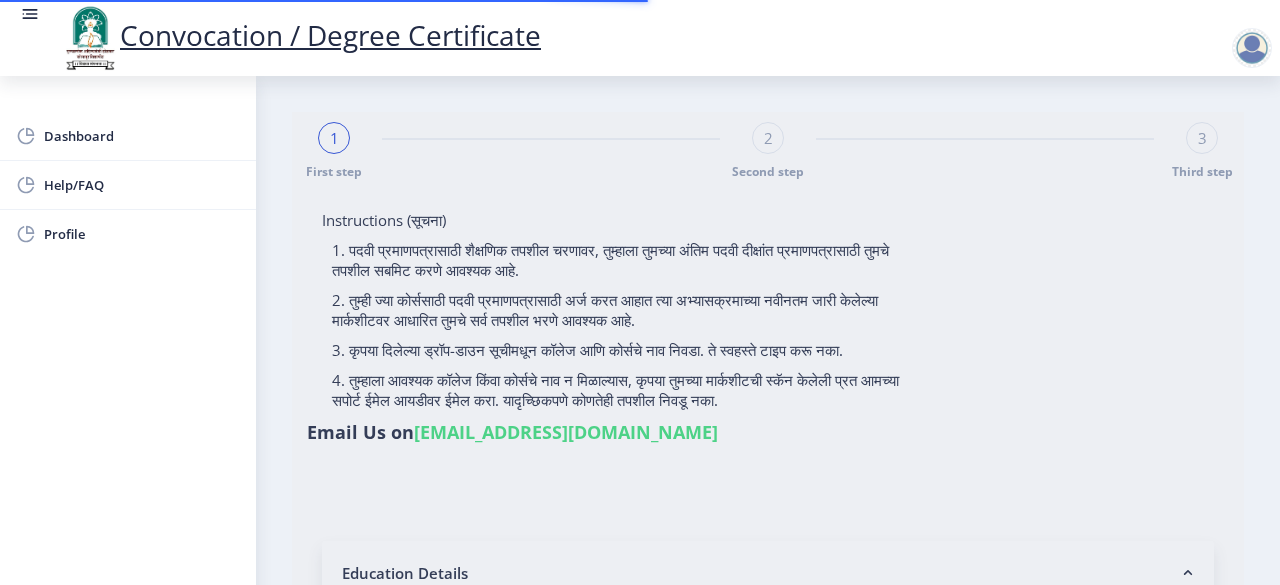 type on "2017032500221431" 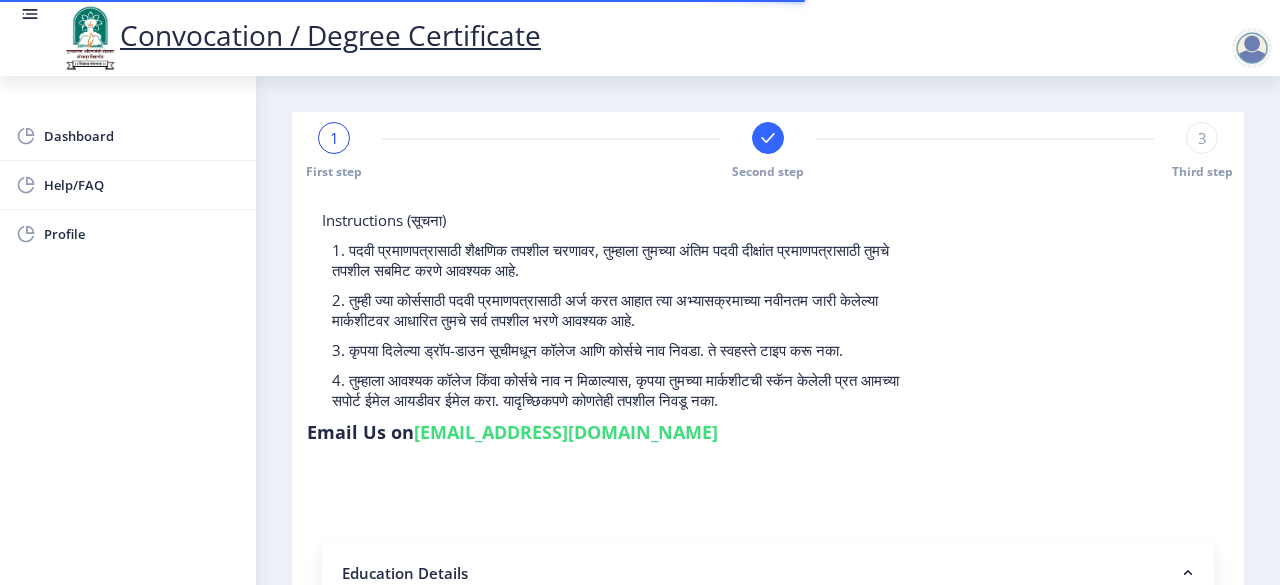 select 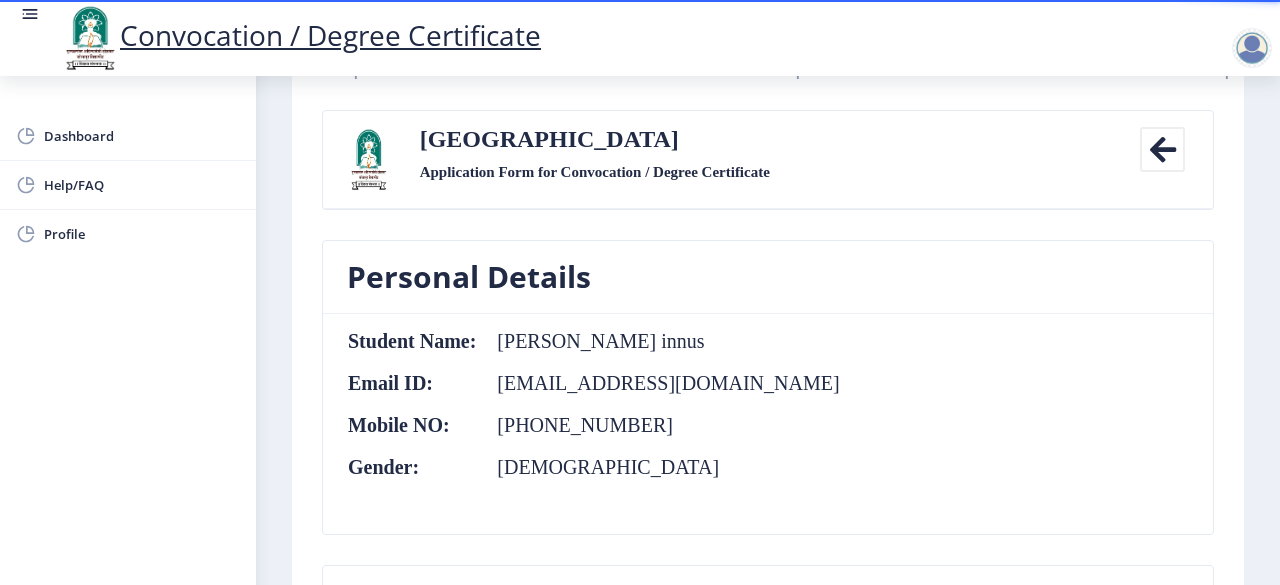 scroll, scrollTop: 0, scrollLeft: 0, axis: both 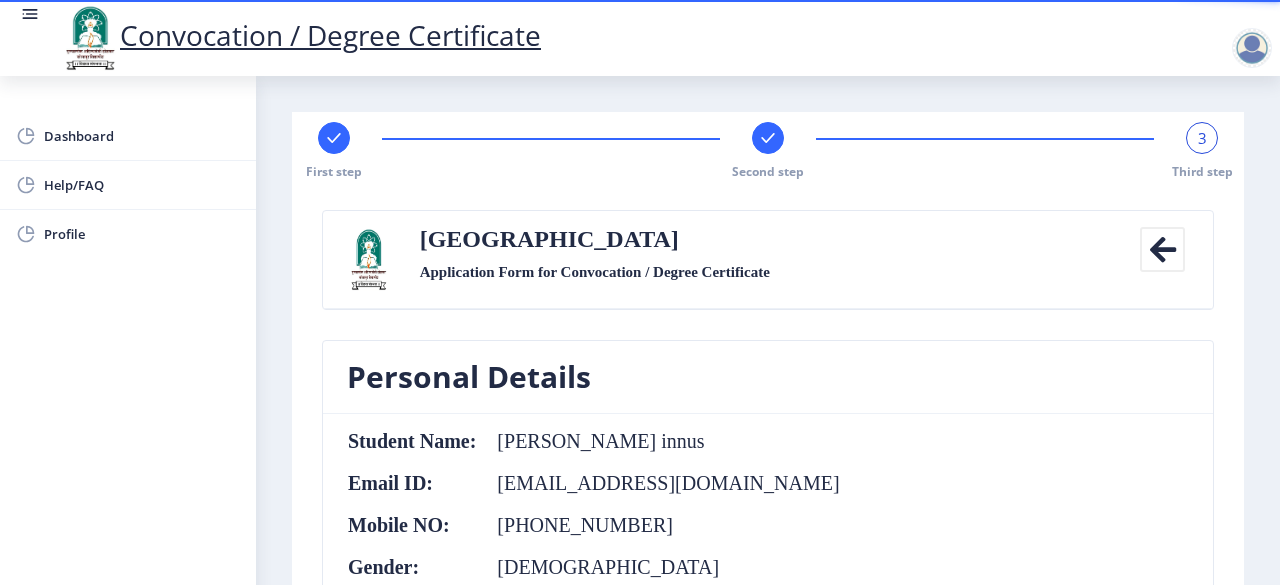 click 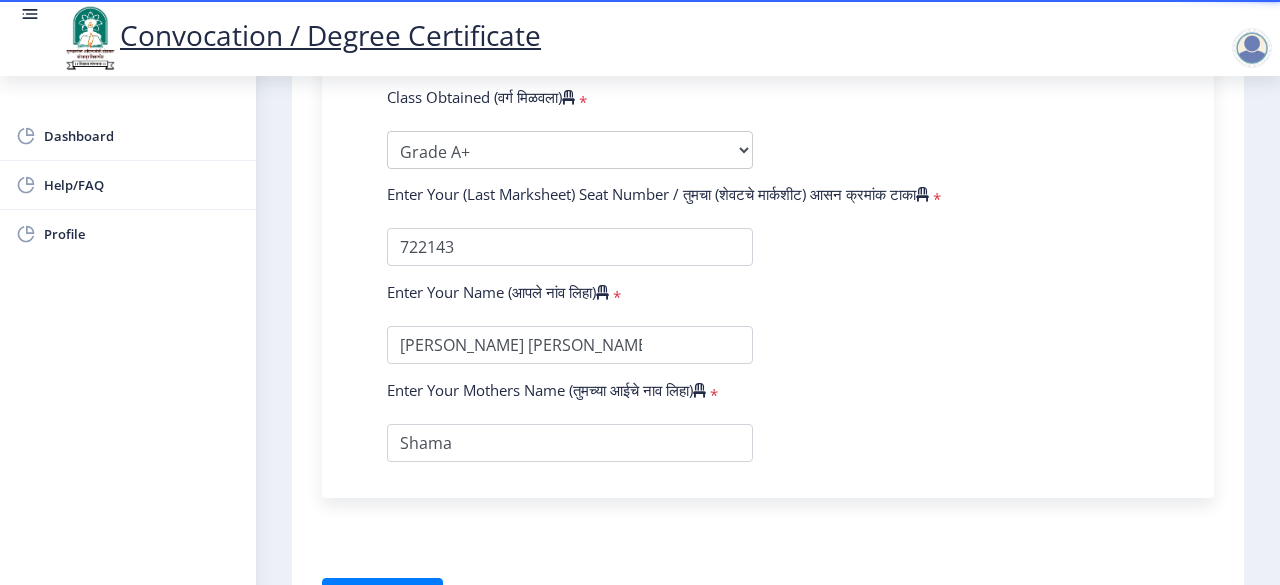 scroll, scrollTop: 1200, scrollLeft: 0, axis: vertical 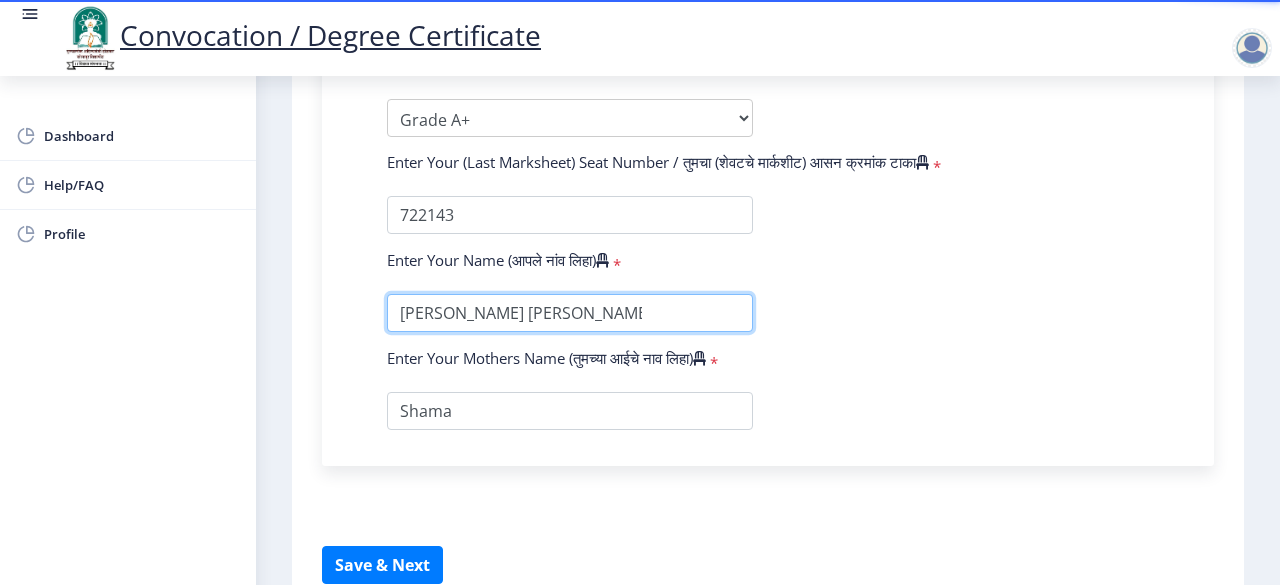 click at bounding box center (570, 313) 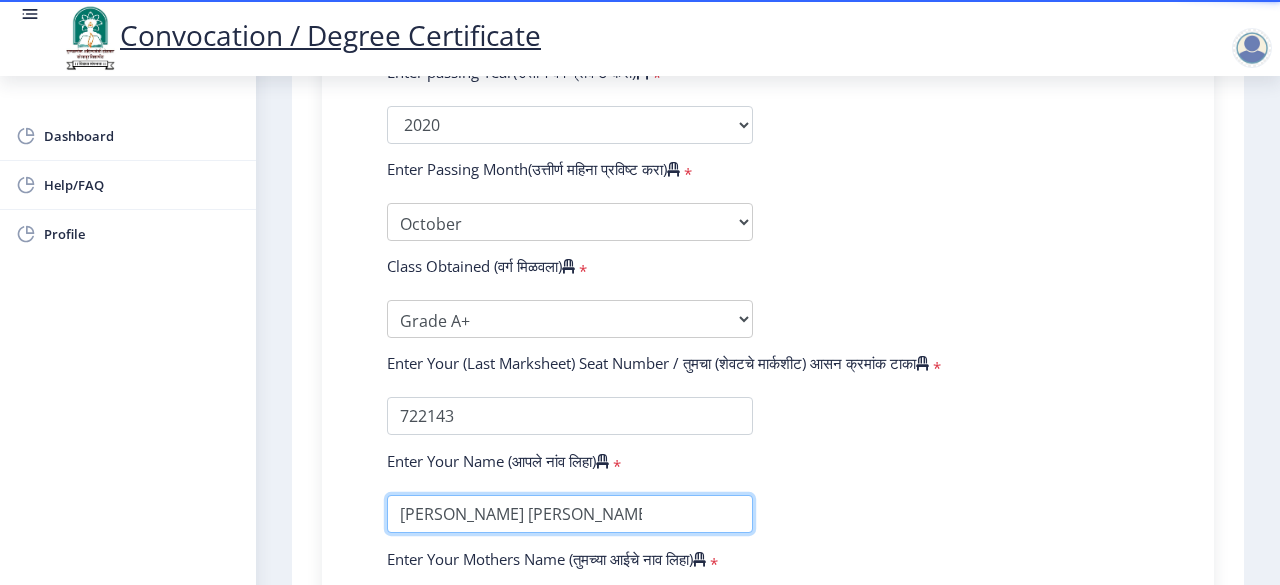 scroll, scrollTop: 1199, scrollLeft: 0, axis: vertical 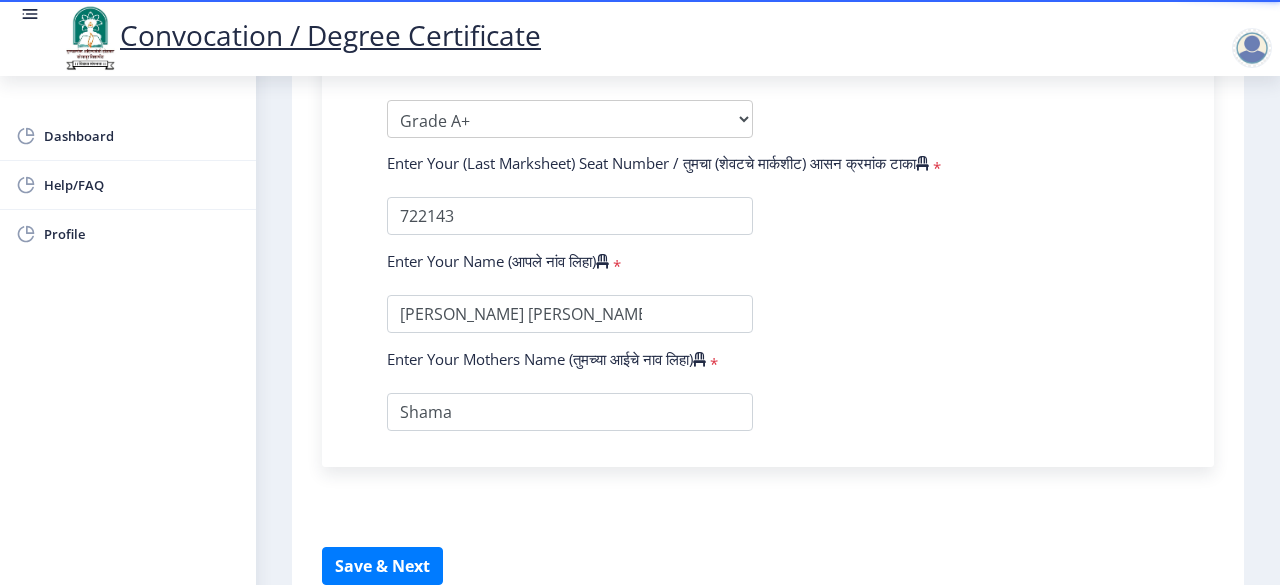 click 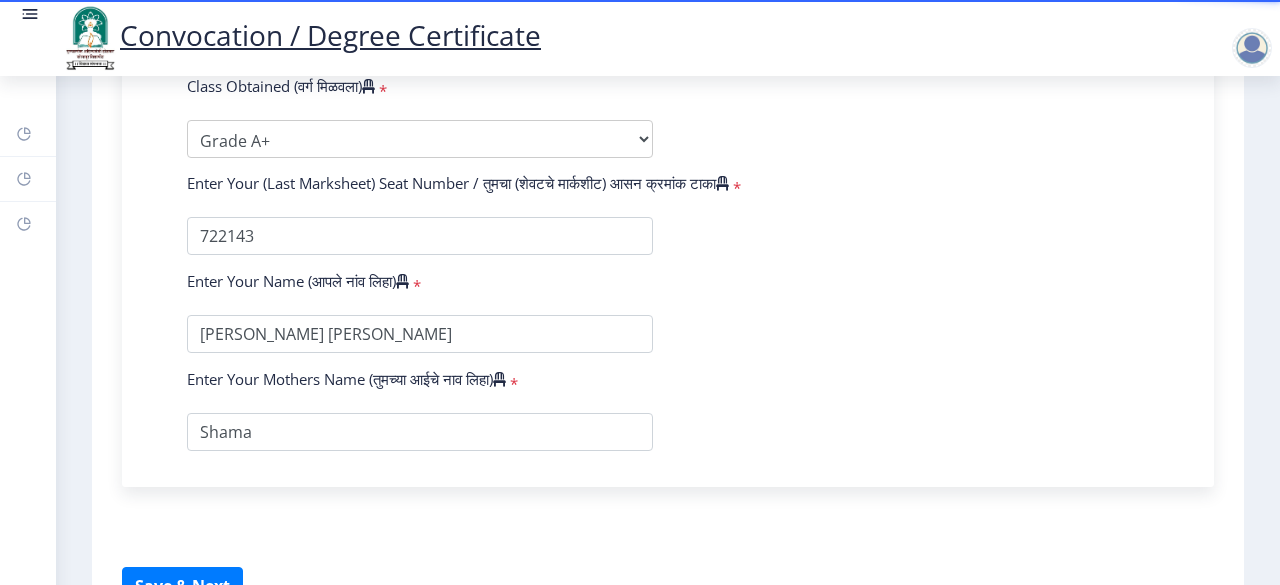 click on "Convocation / Degree Certificate" 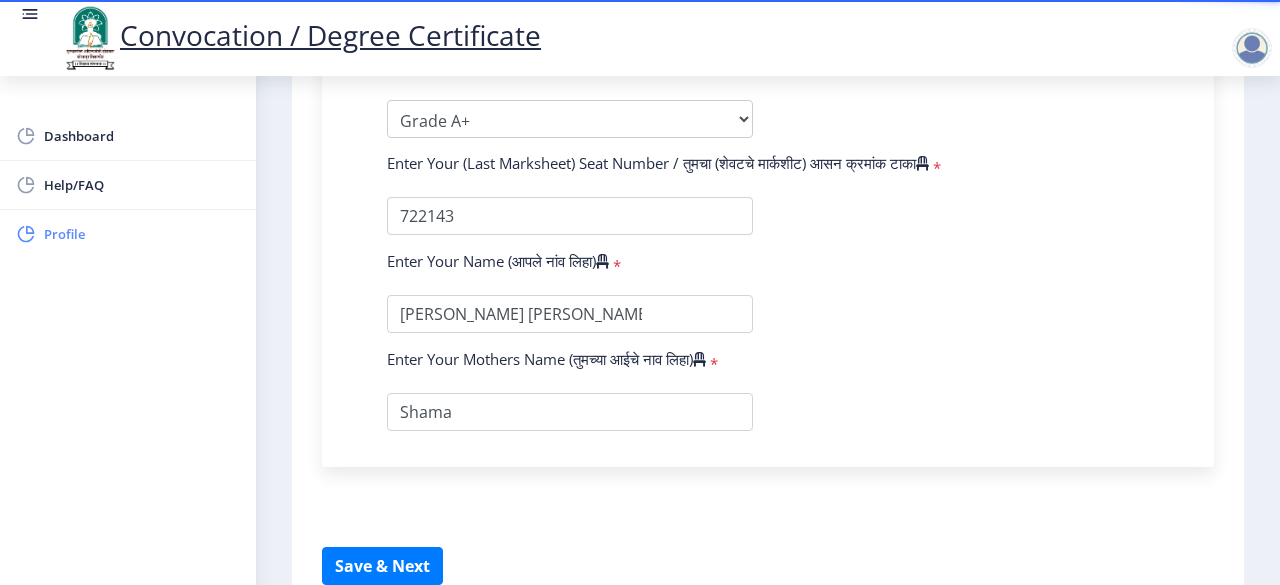 click on "Profile" 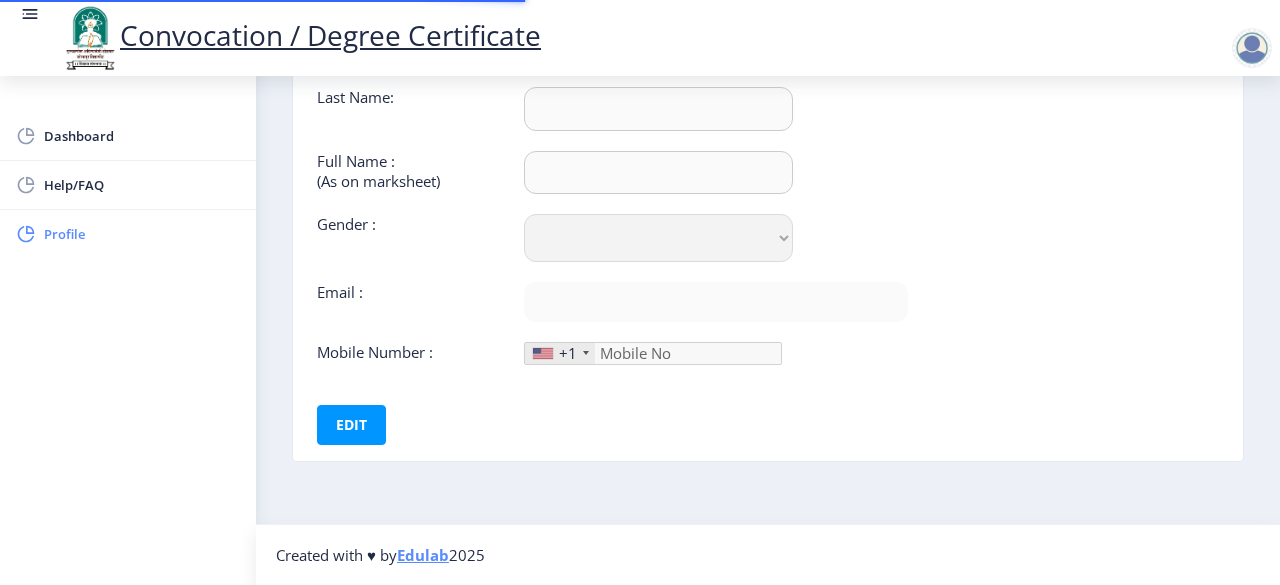 scroll, scrollTop: 0, scrollLeft: 0, axis: both 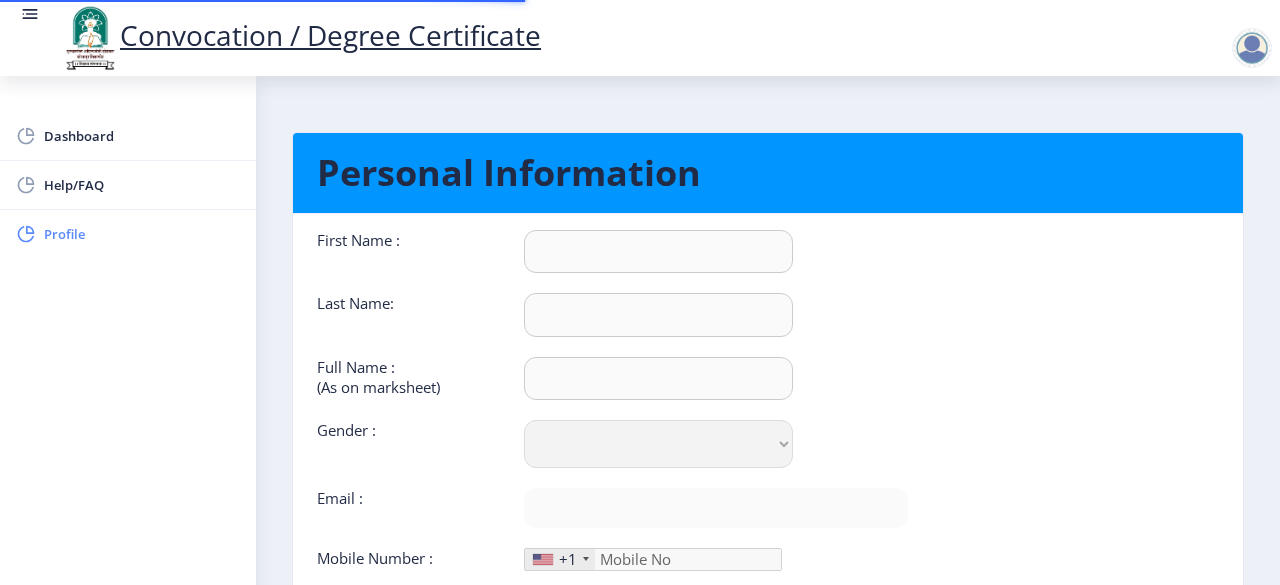 type on "[PERSON_NAME]" 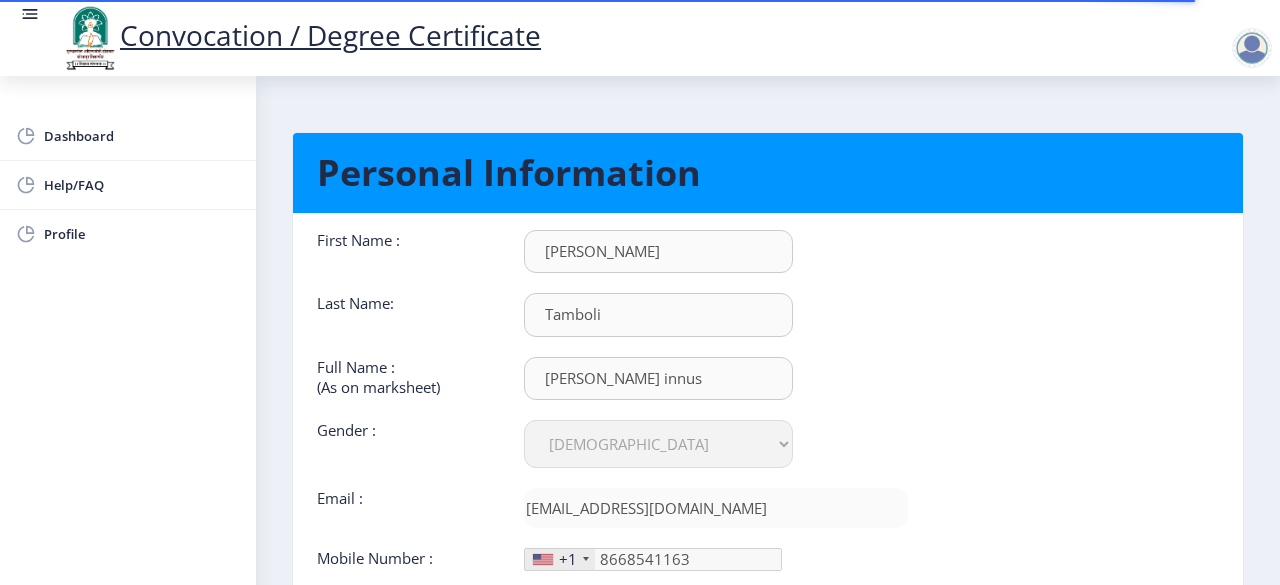 scroll, scrollTop: 1, scrollLeft: 0, axis: vertical 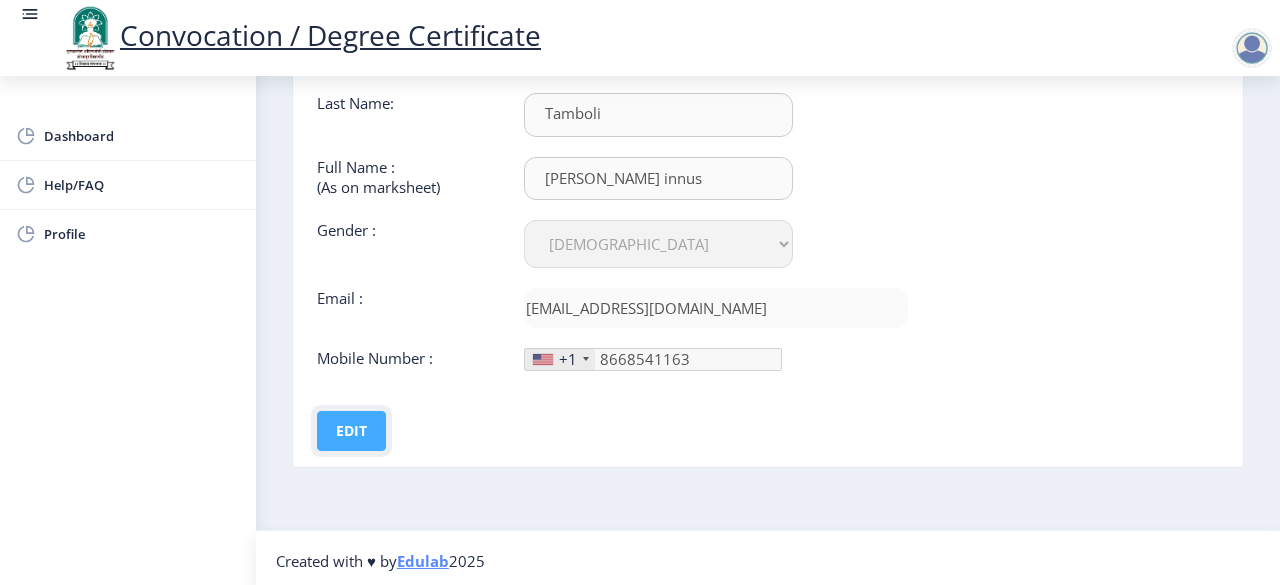 click on "Edit" 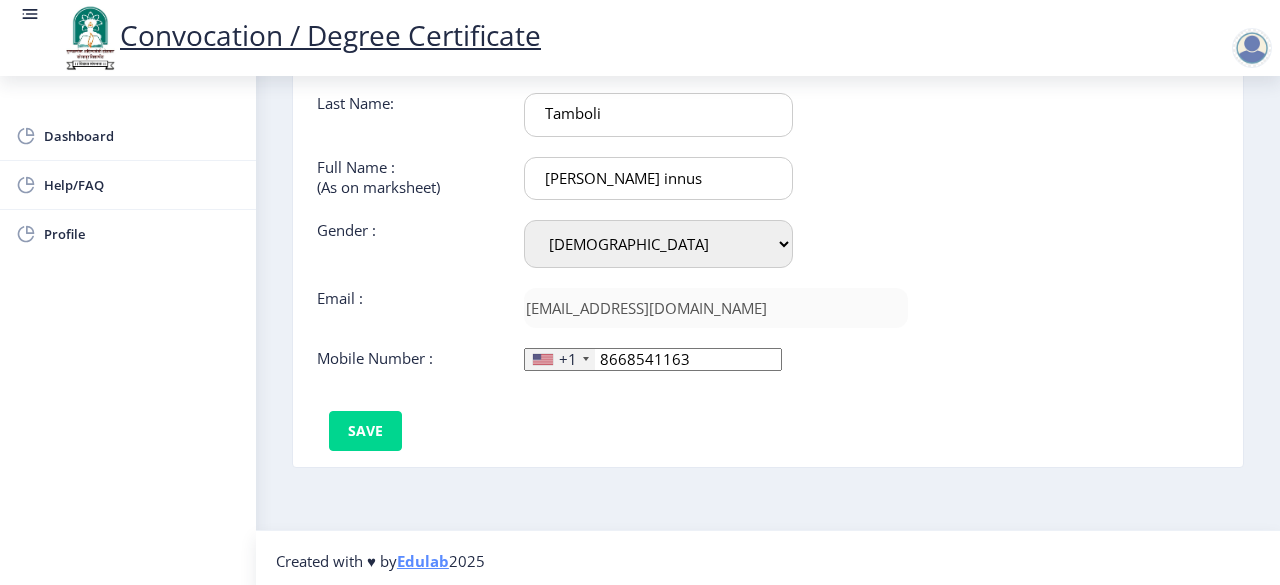 click on "Tamboli sohel innus" at bounding box center [658, 51] 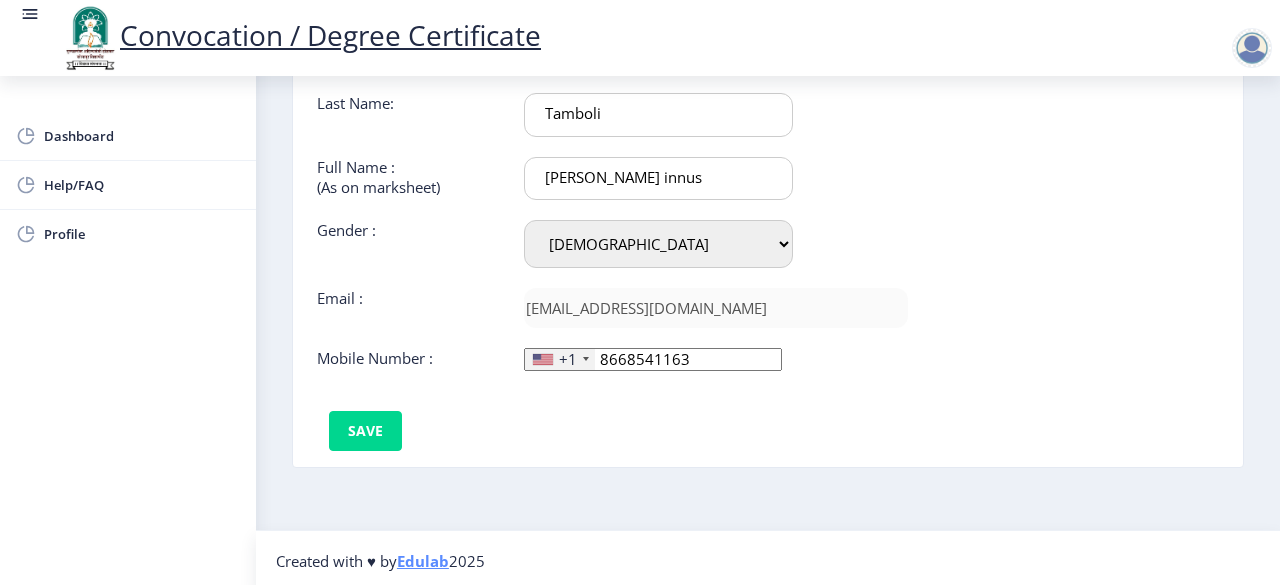 drag, startPoint x: 686, startPoint y: 178, endPoint x: 528, endPoint y: 183, distance: 158.0791 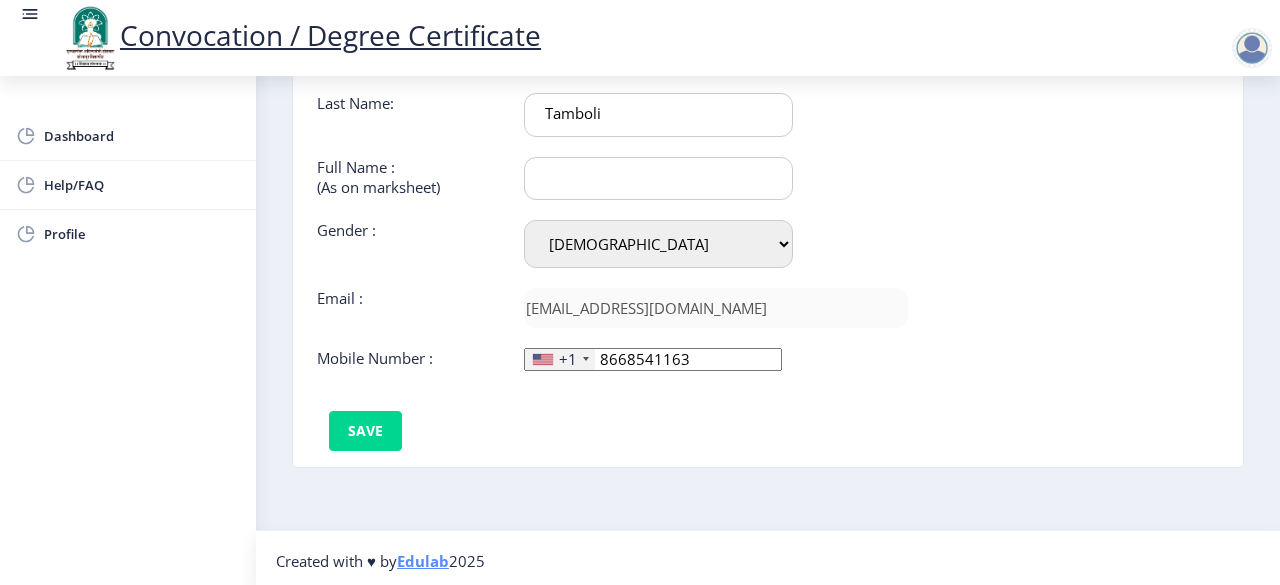 scroll, scrollTop: 0, scrollLeft: 0, axis: both 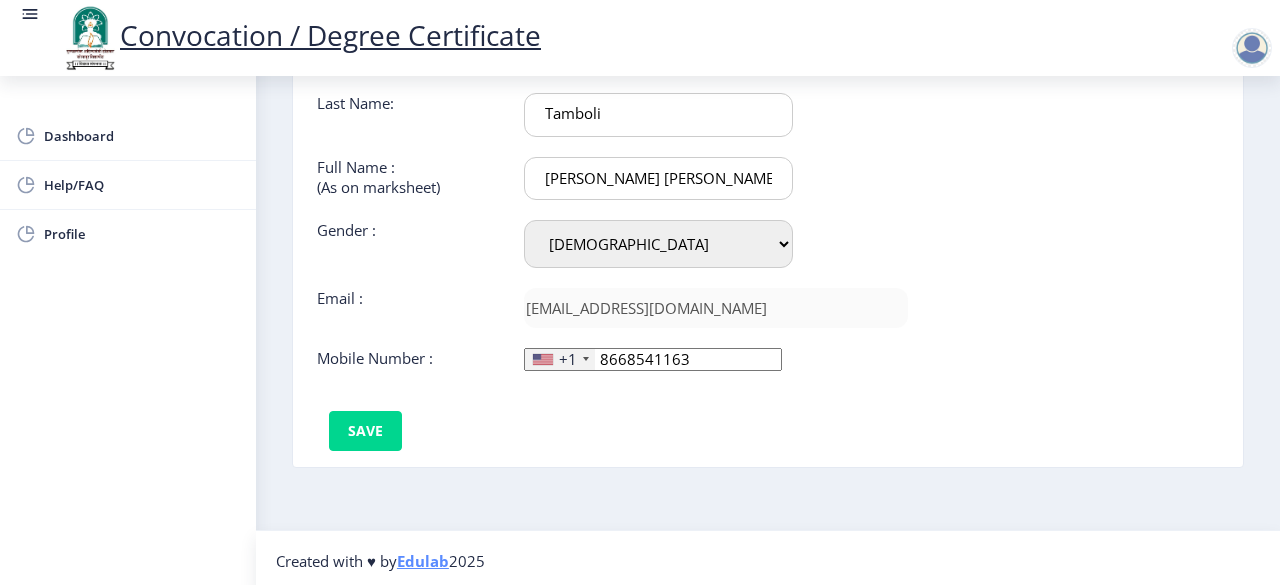 type on "Sohel Innus Tamboli" 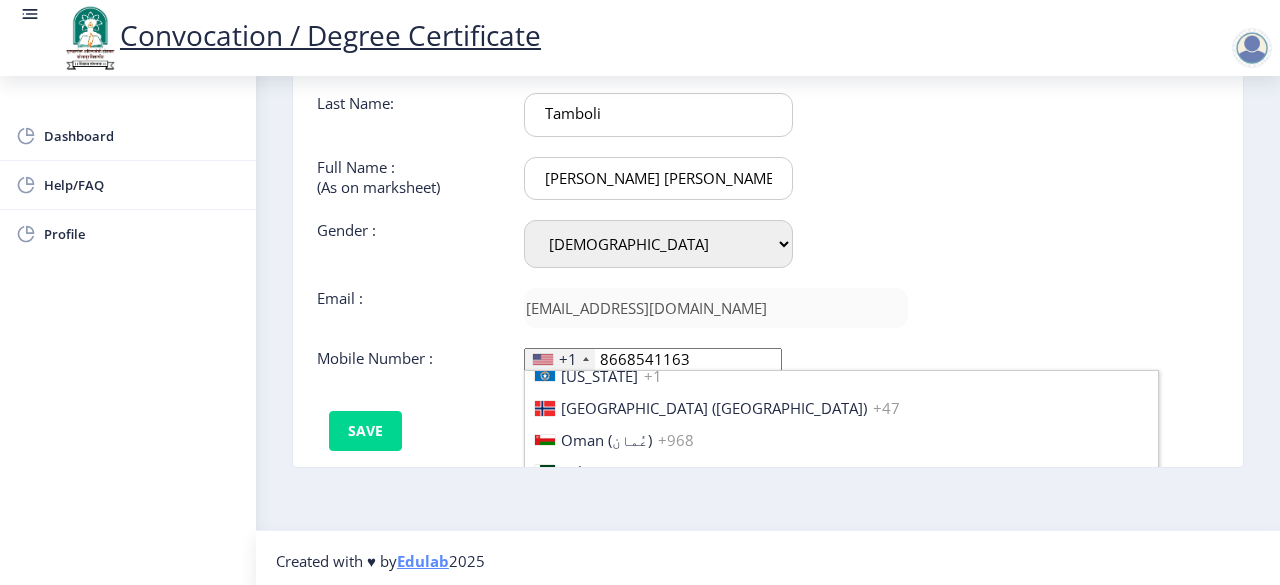 scroll, scrollTop: 5294, scrollLeft: 0, axis: vertical 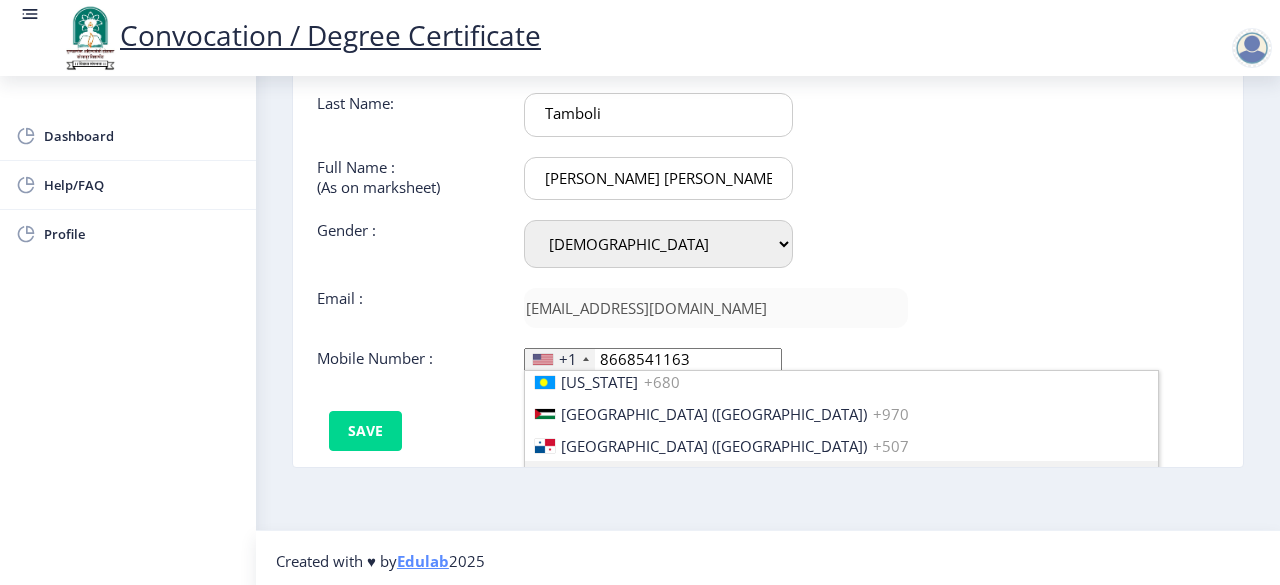 click on "+1" 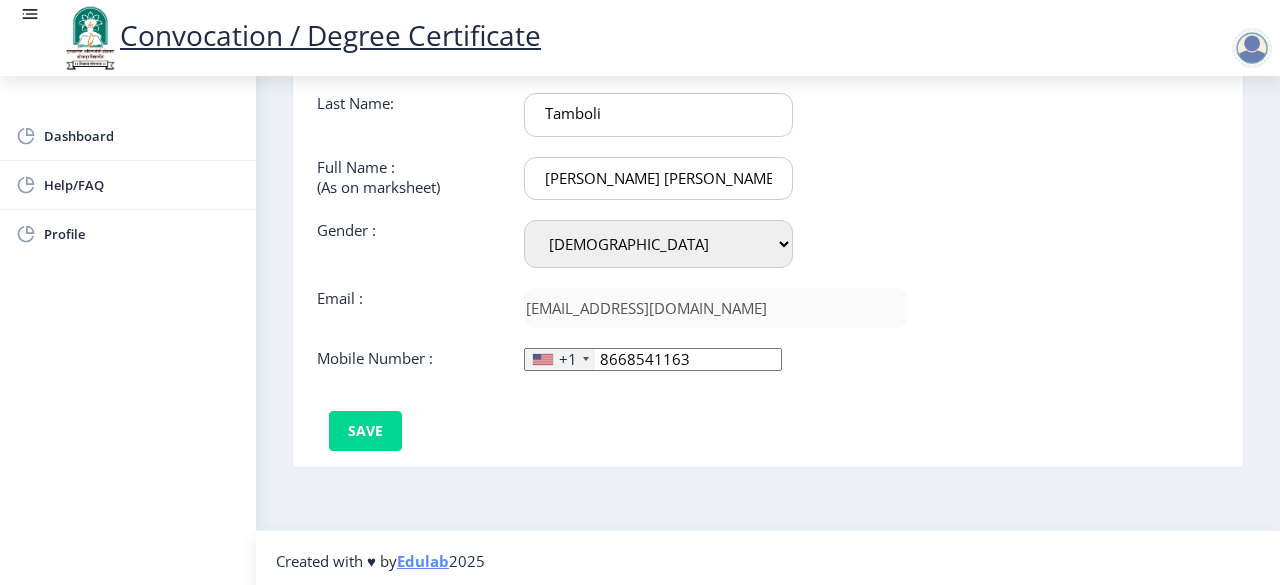 click on "+1" 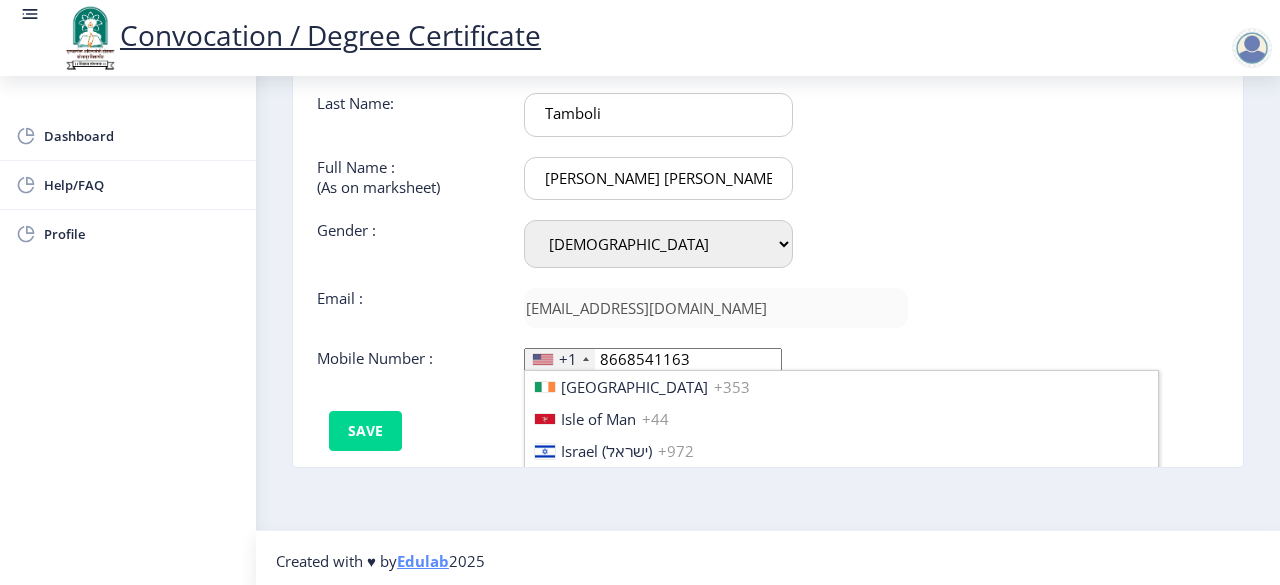 scroll, scrollTop: 3100, scrollLeft: 0, axis: vertical 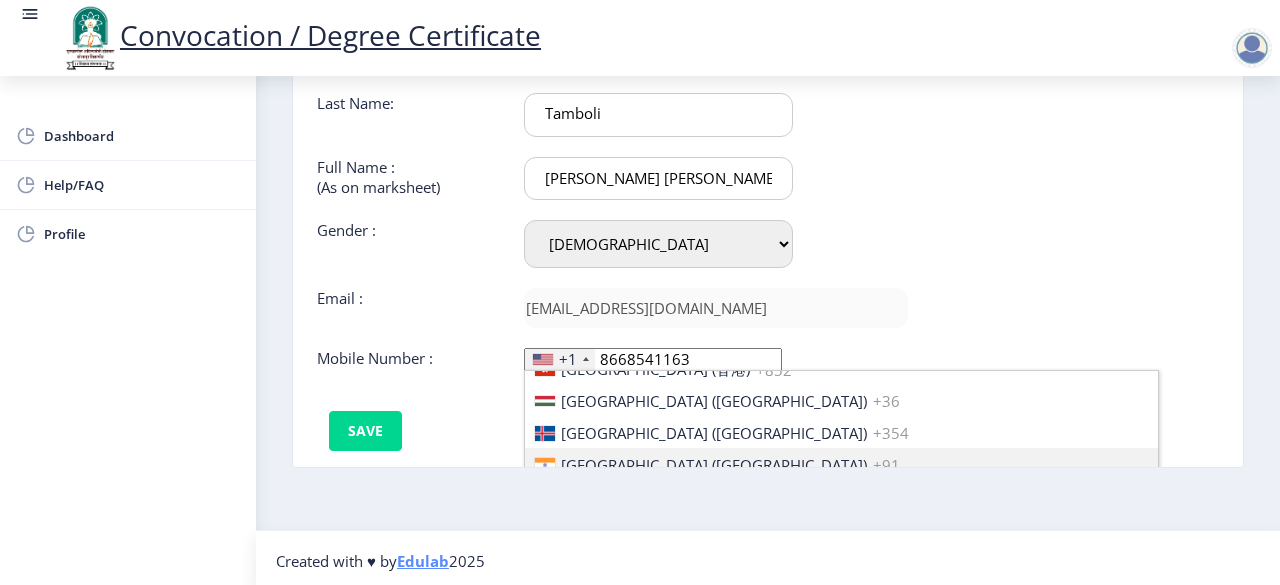 click on "[GEOGRAPHIC_DATA] ([GEOGRAPHIC_DATA])" at bounding box center (714, 465) 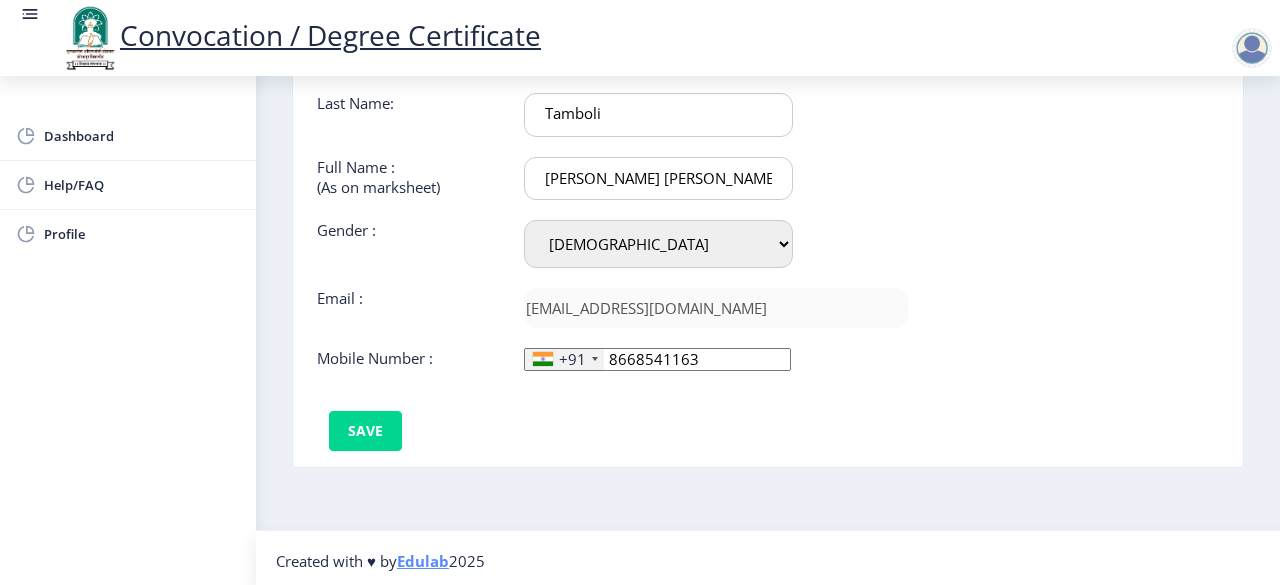 click on "First Name :  Sohel Last Name:  Tamboli Full Name : (As on marksheet) Sohel Innus Tamboli Gender : Select Gender Male Female Other  Email :  sohelamboli300@gmail.com  Mobile Number :  +91 United States +1 United Kingdom +44 Afghanistan (‫افغانستان‬‎) +93 Albania (Shqipëri) +355 Algeria (‫الجزائر‬‎) +213 American Samoa +1 Andorra +376 Angola +244 Anguilla +1 Antigua and Barbuda +1 Argentina +54 Armenia (Հայաստան) +374 Aruba +297 Australia +61 Austria (Österreich) +43 Azerbaijan (Azərbaycan) +994 Bahamas +1 Bahrain (‫البحرين‬‎) +973 Bangladesh (বাংলাদেশ) +880 Barbados +1 Belarus (Беларусь) +375 Belgium (België) +32 Belize +501 Benin (Bénin) +229 Bermuda +1 Bhutan (འབྲུག) +975 Bolivia +591 Bosnia and Herzegovina (Босна и Херцеговина) +387 Botswana +267 Brazil (Brasil) +55 British Indian Ocean Territory +246 British Virgin Islands +1 Brunei +673 Bulgaria (България) +359 Burkina Faso +226 +257 +855 +237" 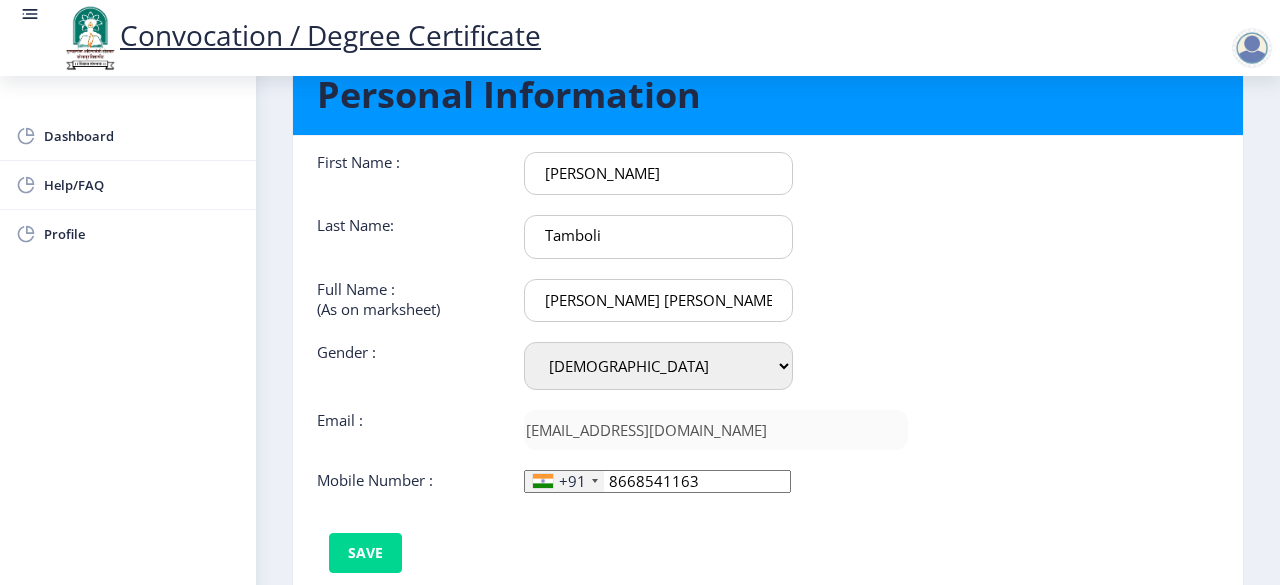 scroll, scrollTop: 200, scrollLeft: 0, axis: vertical 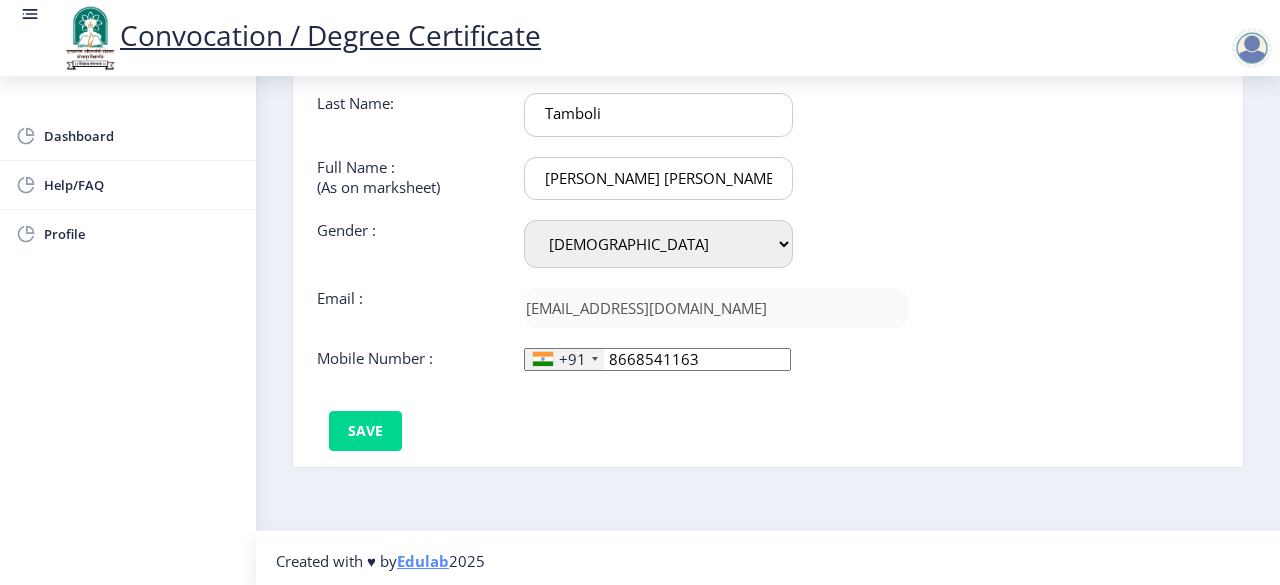 drag, startPoint x: 686, startPoint y: 178, endPoint x: 522, endPoint y: 162, distance: 164.77864 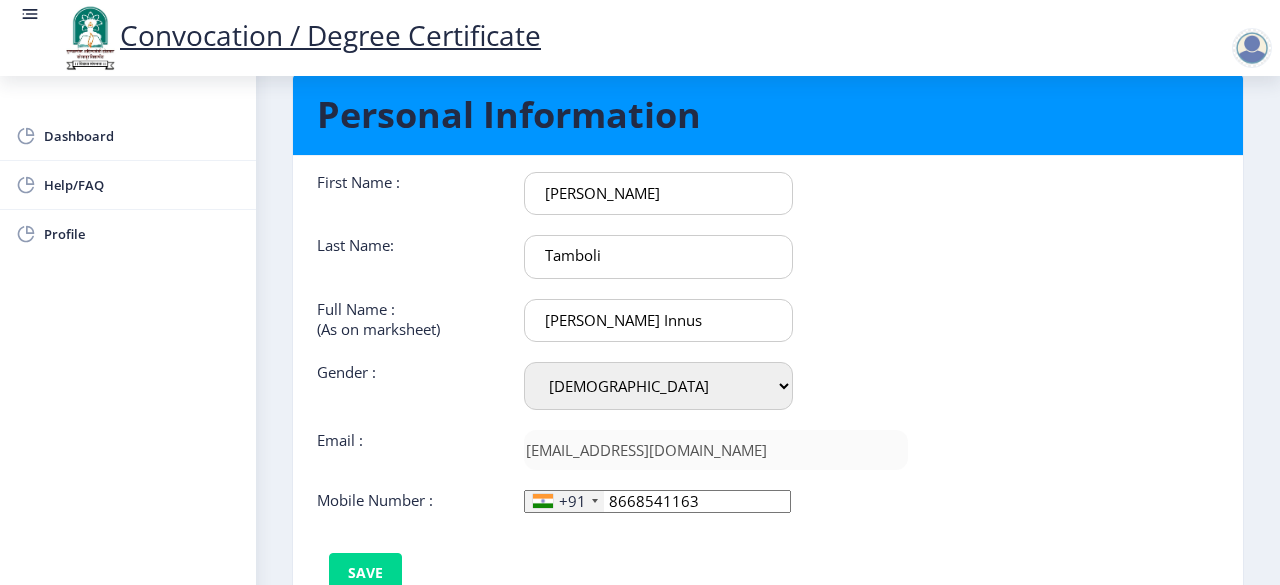scroll, scrollTop: 101, scrollLeft: 0, axis: vertical 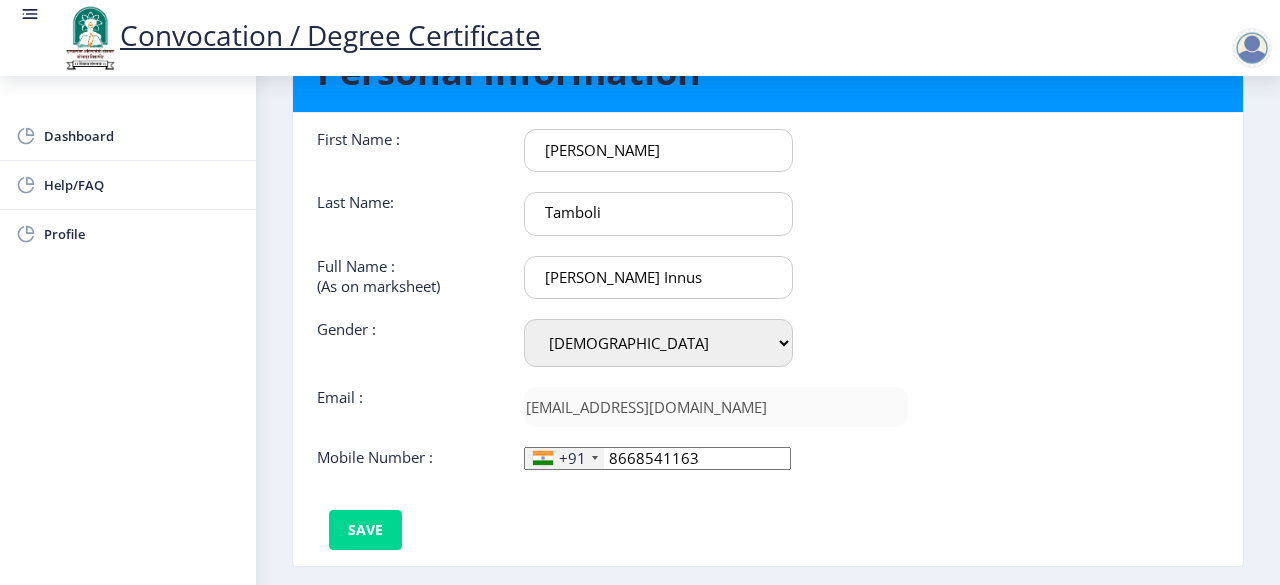 click on "[PERSON_NAME] Innus" at bounding box center (658, 277) 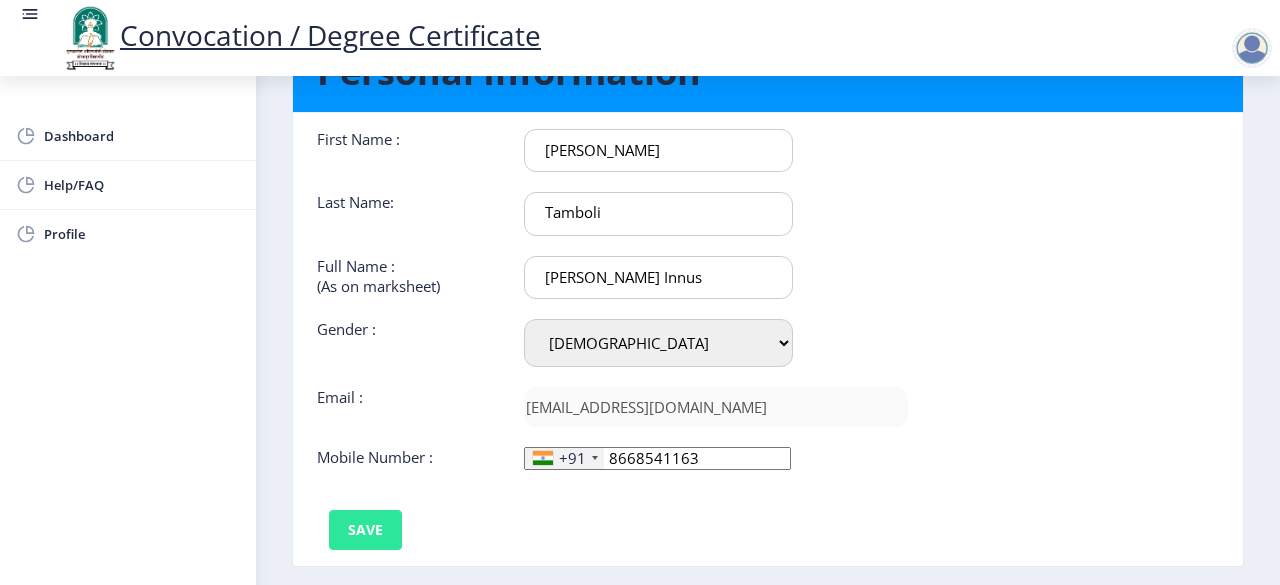 type on "[PERSON_NAME] Innus" 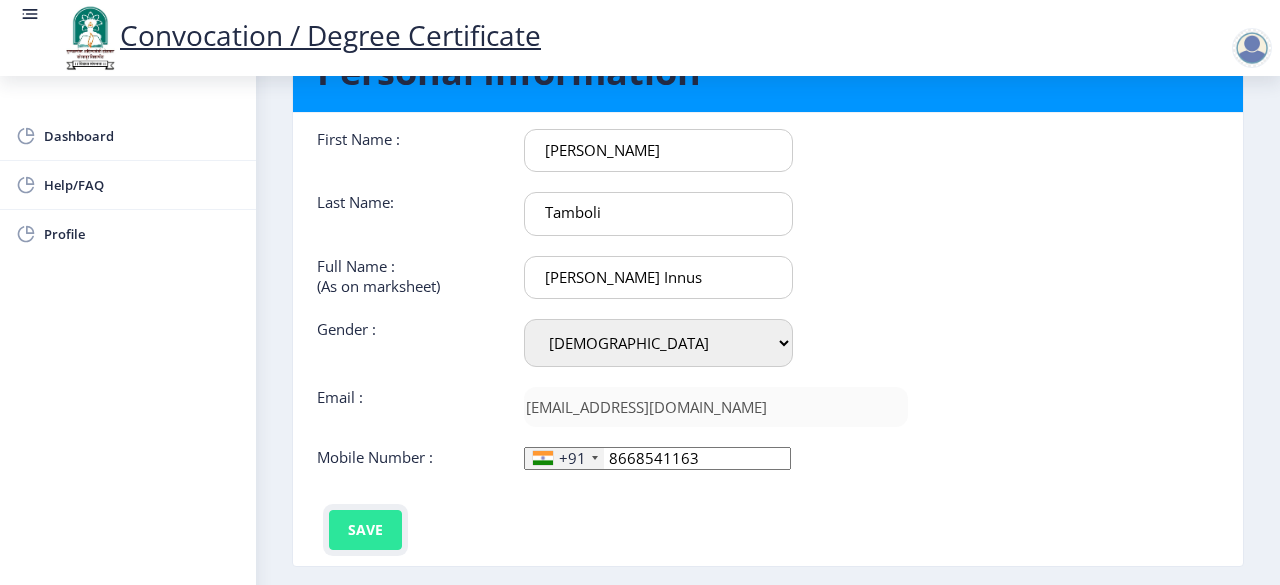 click on "Save" 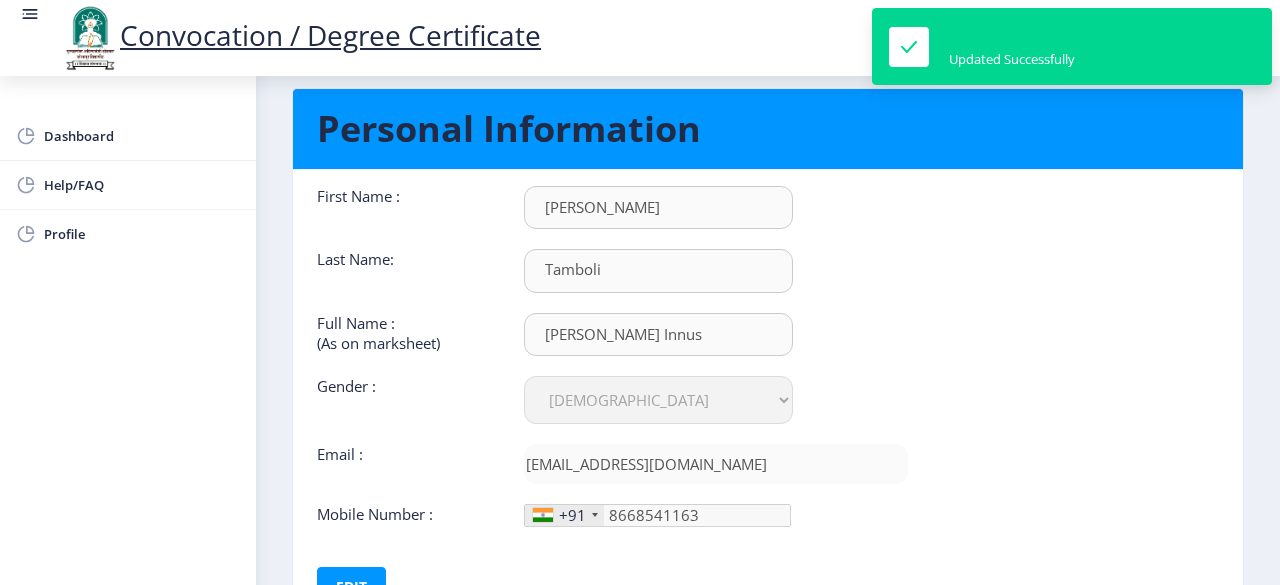scroll, scrollTop: 0, scrollLeft: 0, axis: both 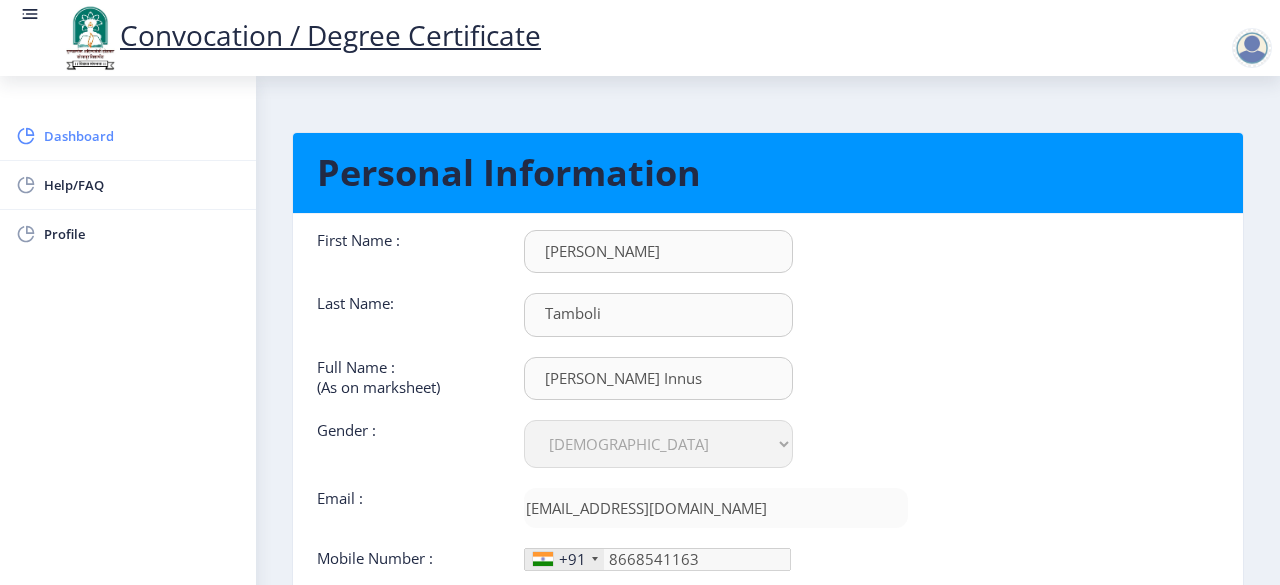 click on "Dashboard" 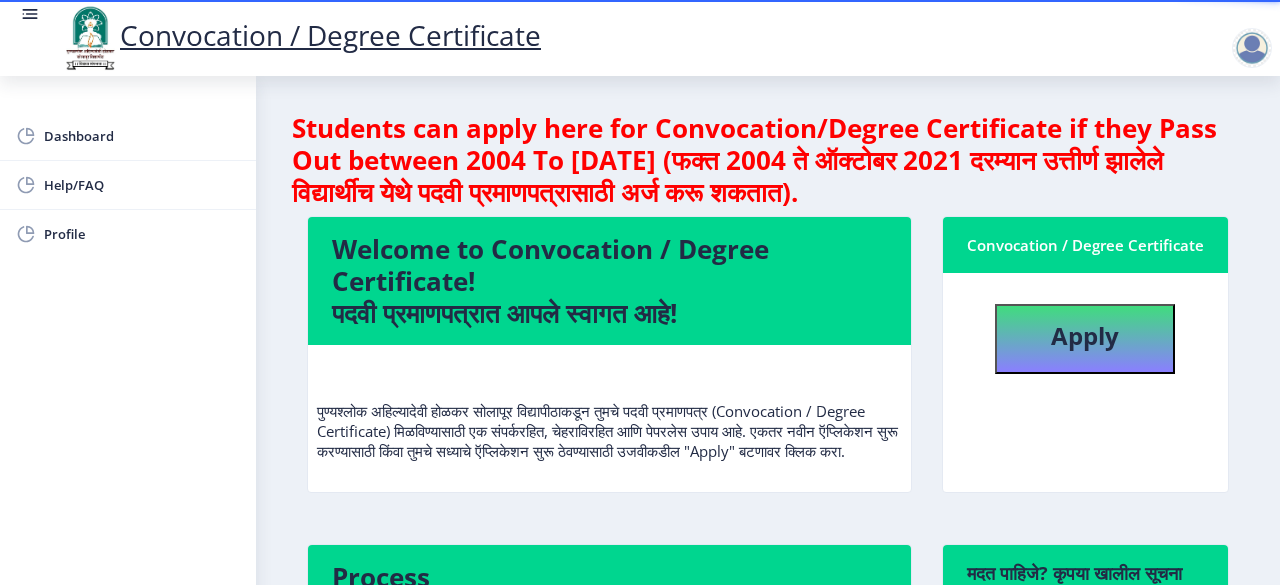 scroll, scrollTop: 2, scrollLeft: 0, axis: vertical 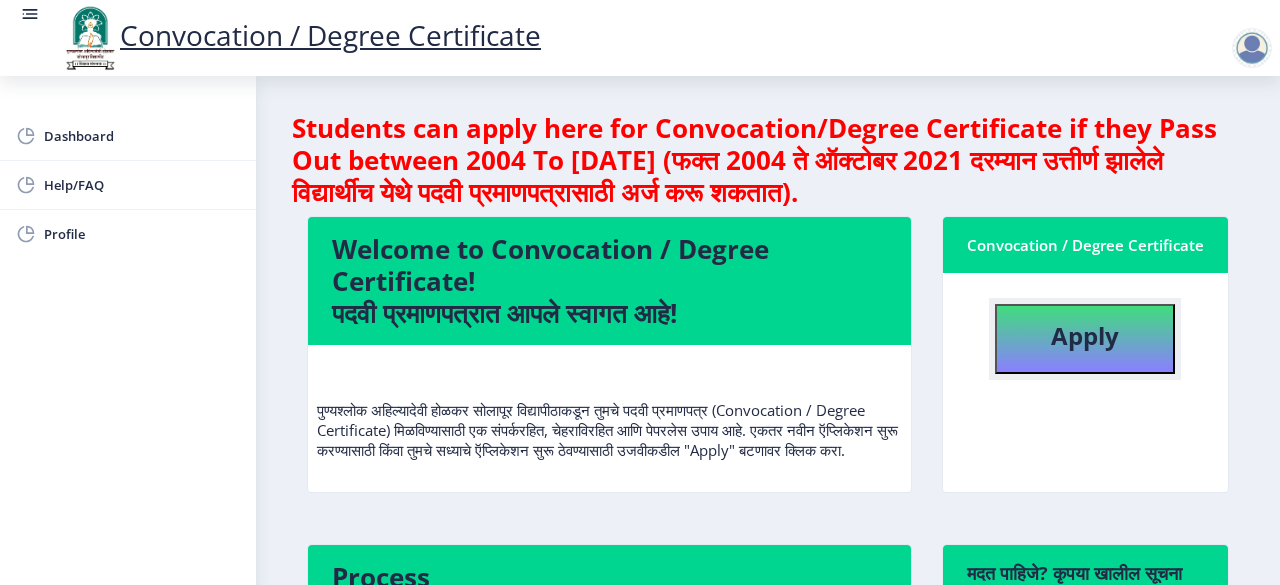 click on "Apply" 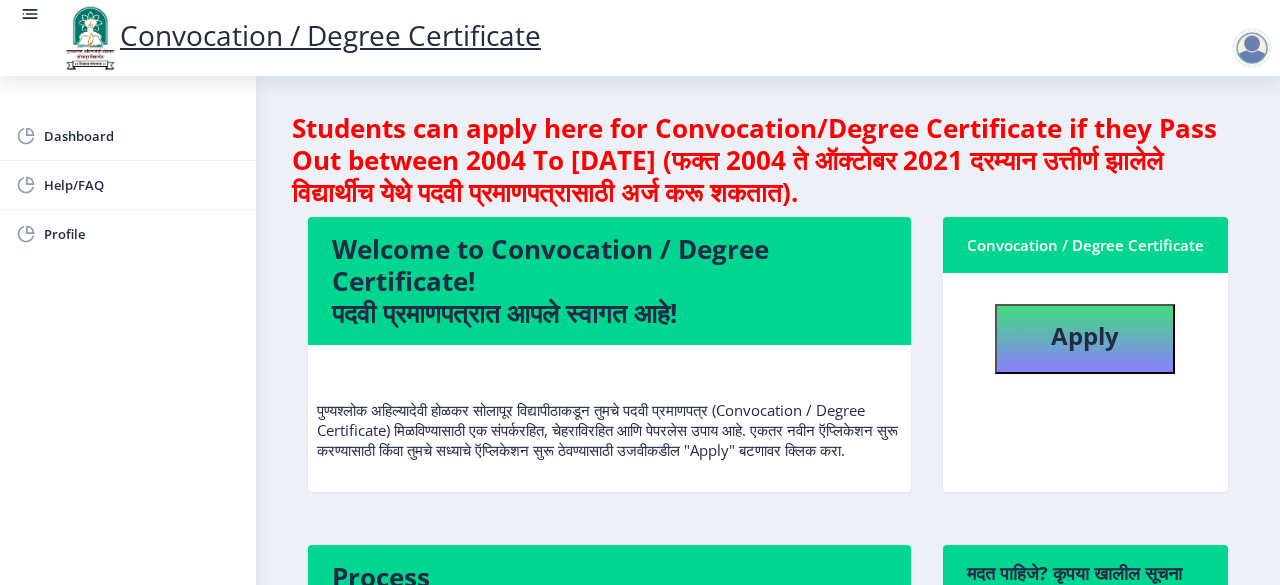 select 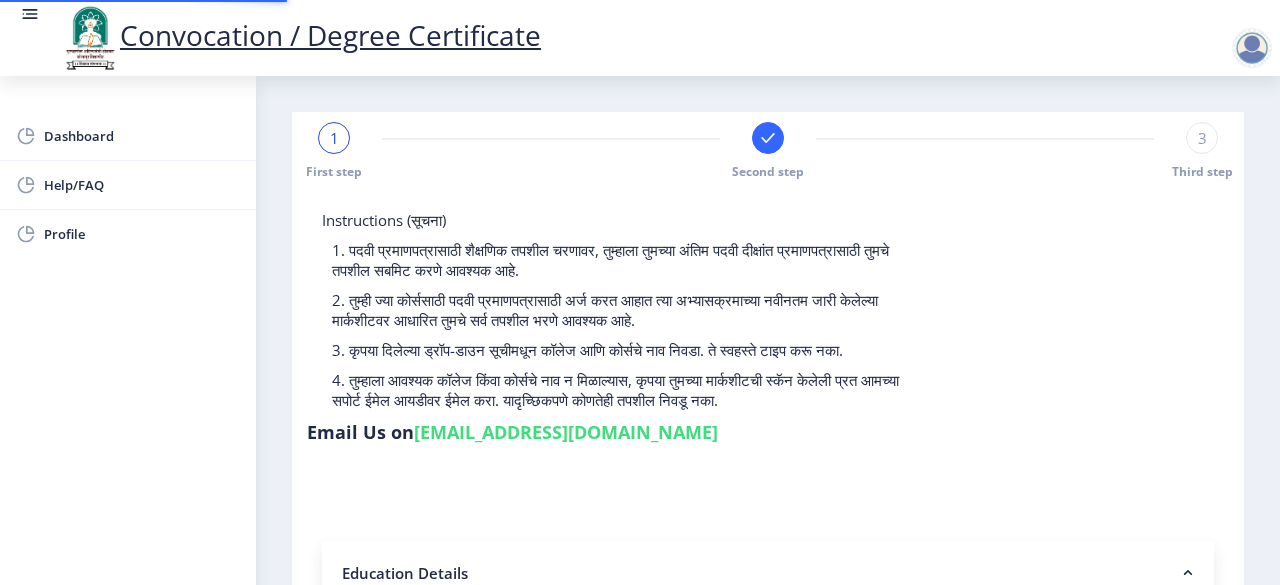 type on "2017032500221431" 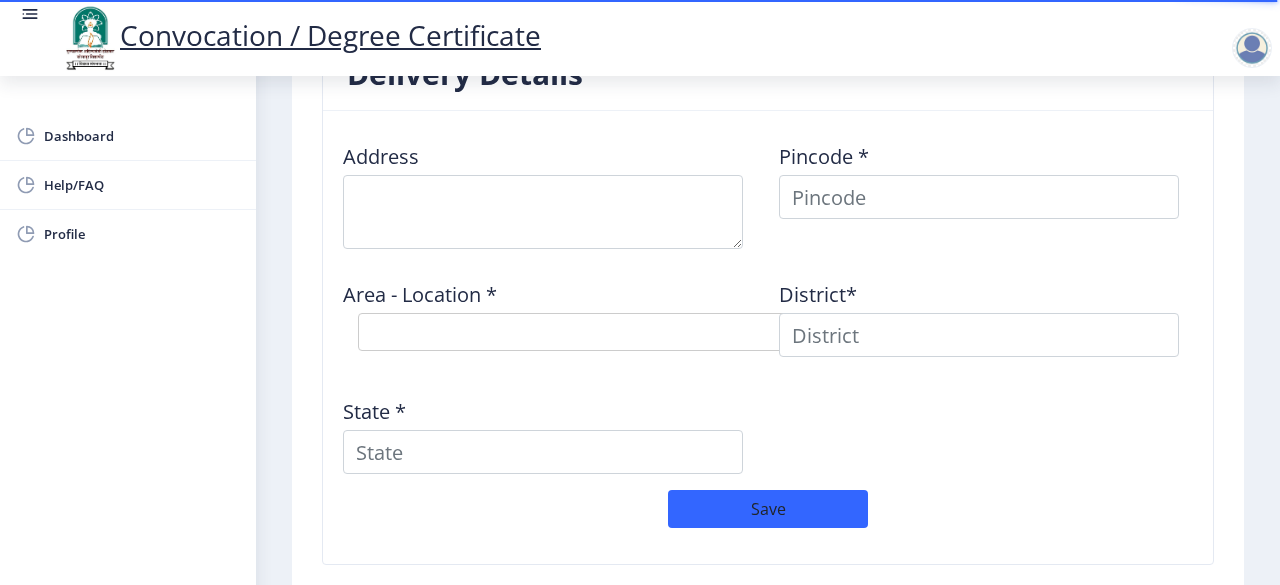 scroll, scrollTop: 1700, scrollLeft: 0, axis: vertical 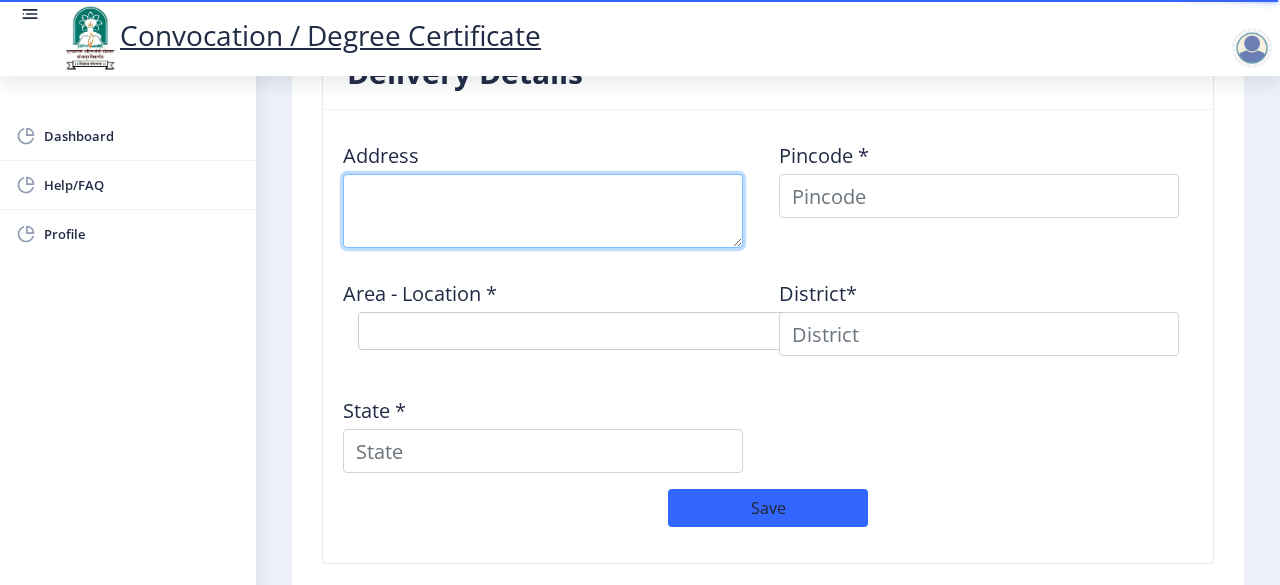 click at bounding box center (543, 211) 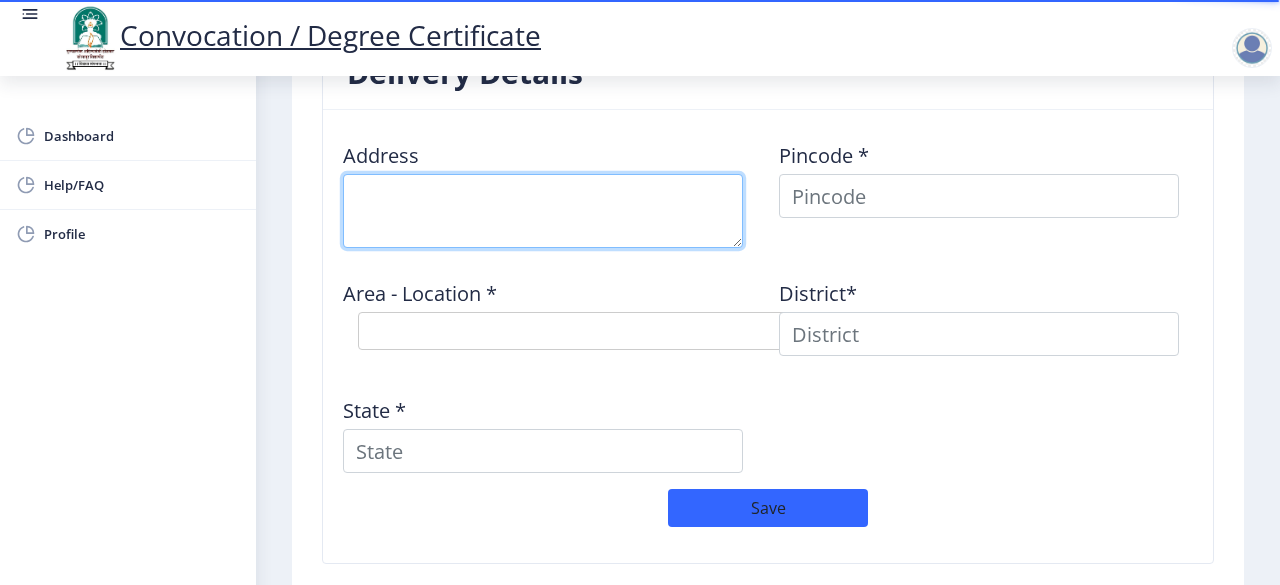 type on "Gandhi Chouk Vairag" 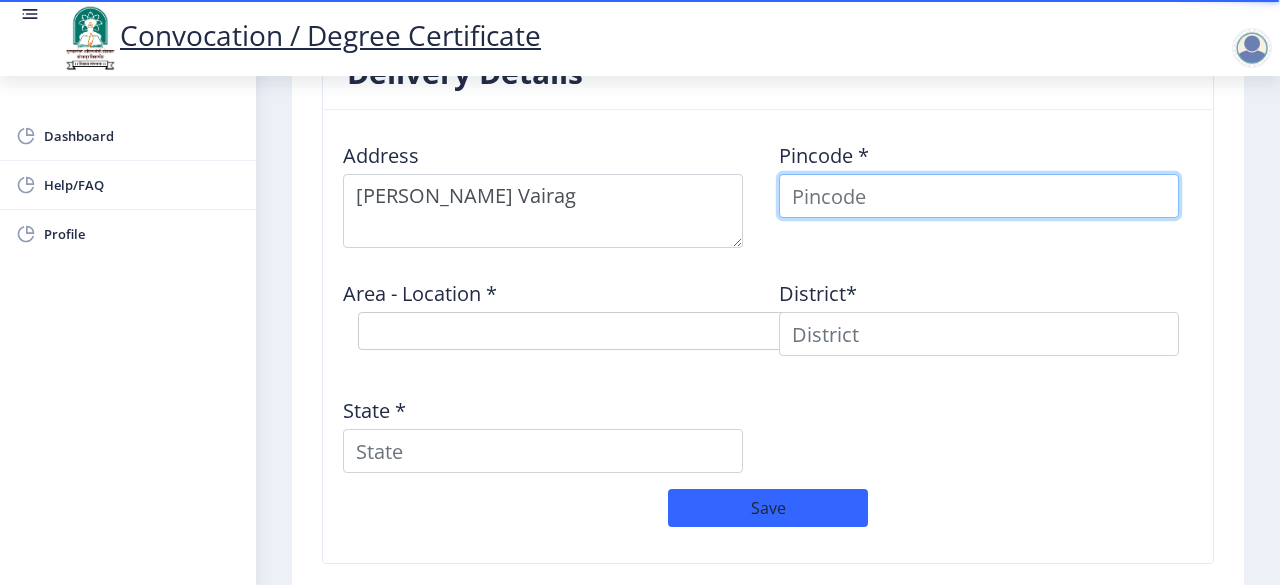 type on "[PERSON_NAME]" 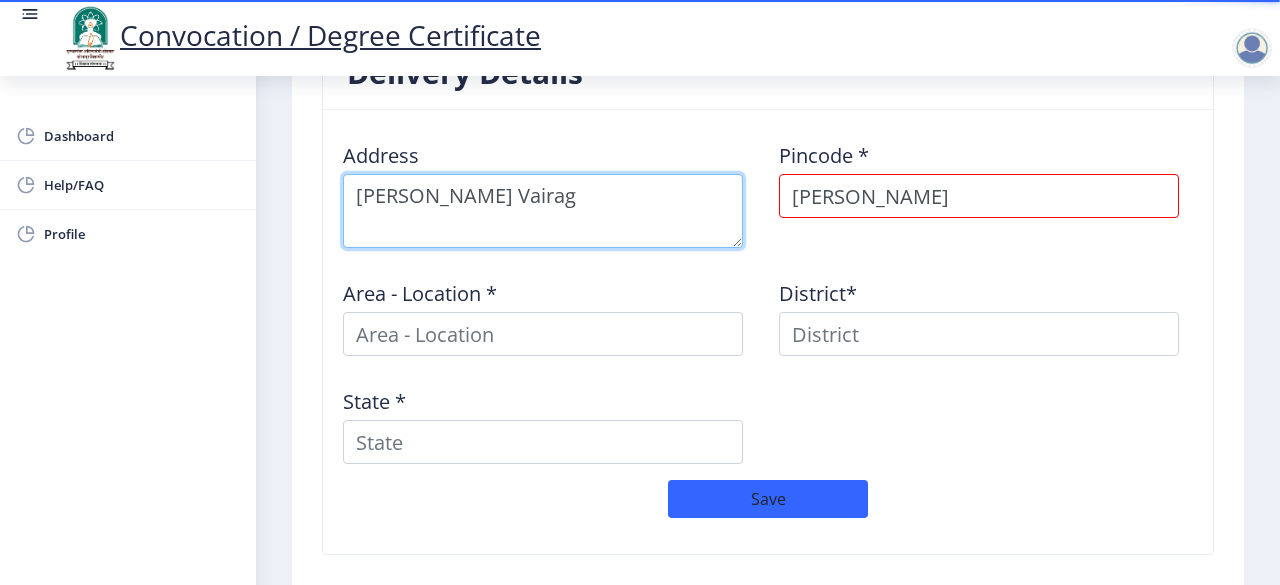 click at bounding box center (543, 211) 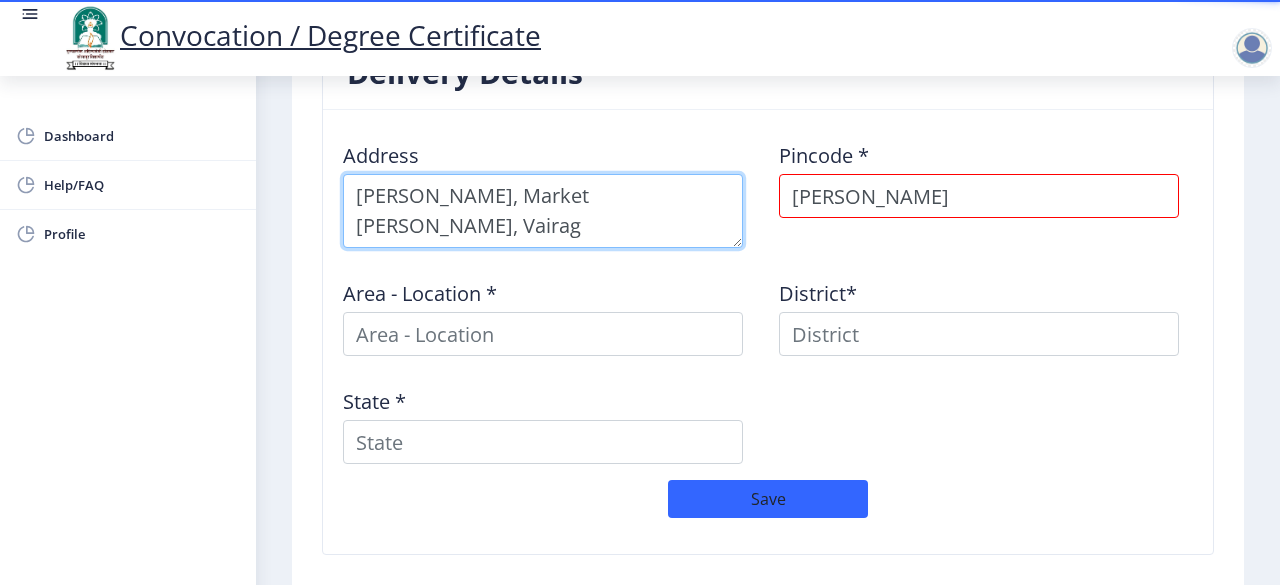 type on "Gandhi Chouk, Market galli, Vairag" 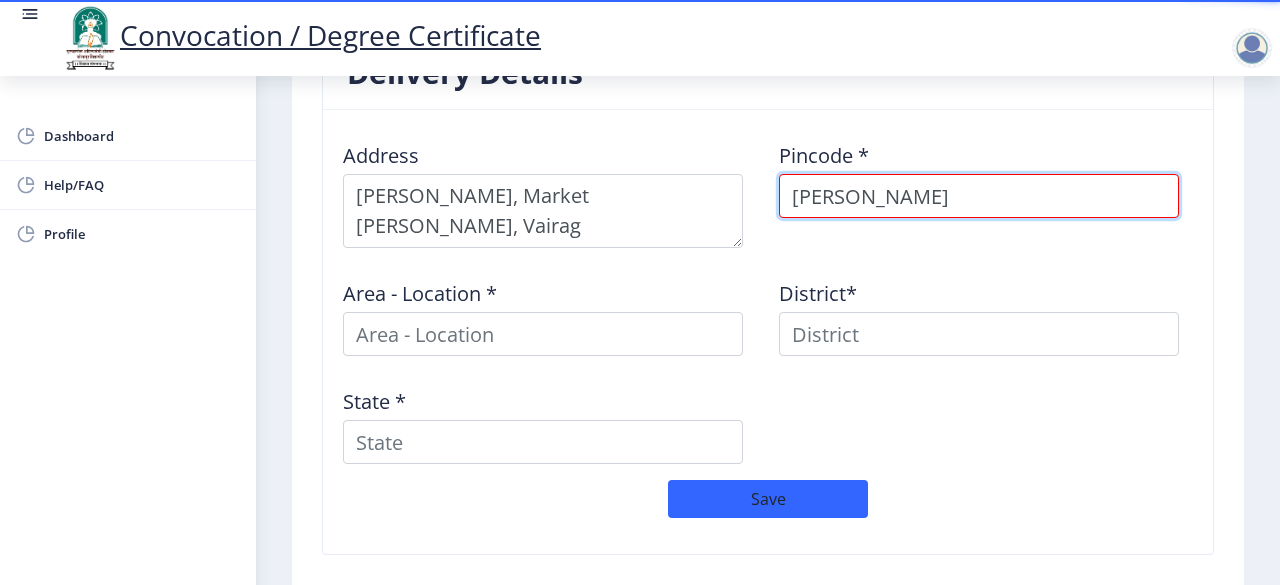 click on "[PERSON_NAME]" at bounding box center (979, 196) 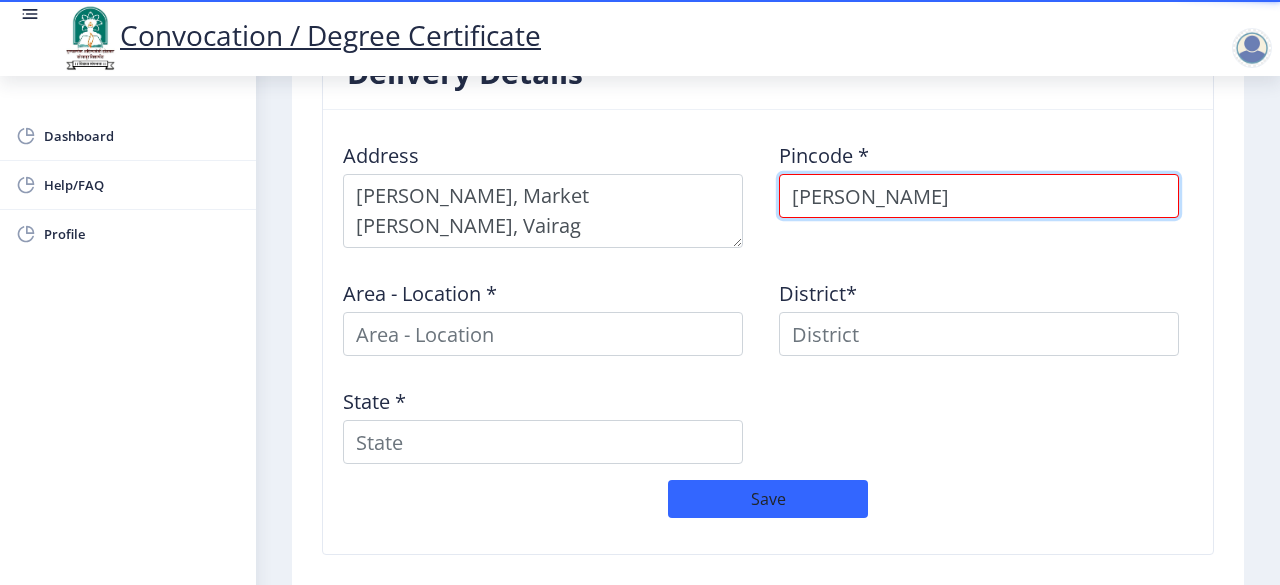 drag, startPoint x: 871, startPoint y: 185, endPoint x: 757, endPoint y: 176, distance: 114.35471 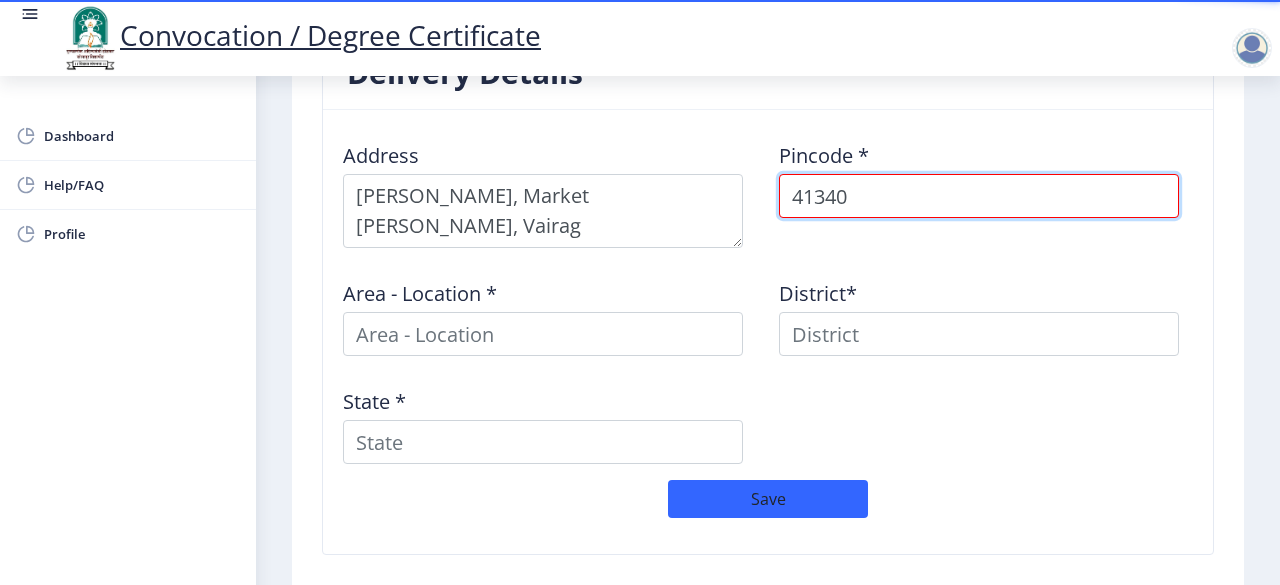 type on "413402" 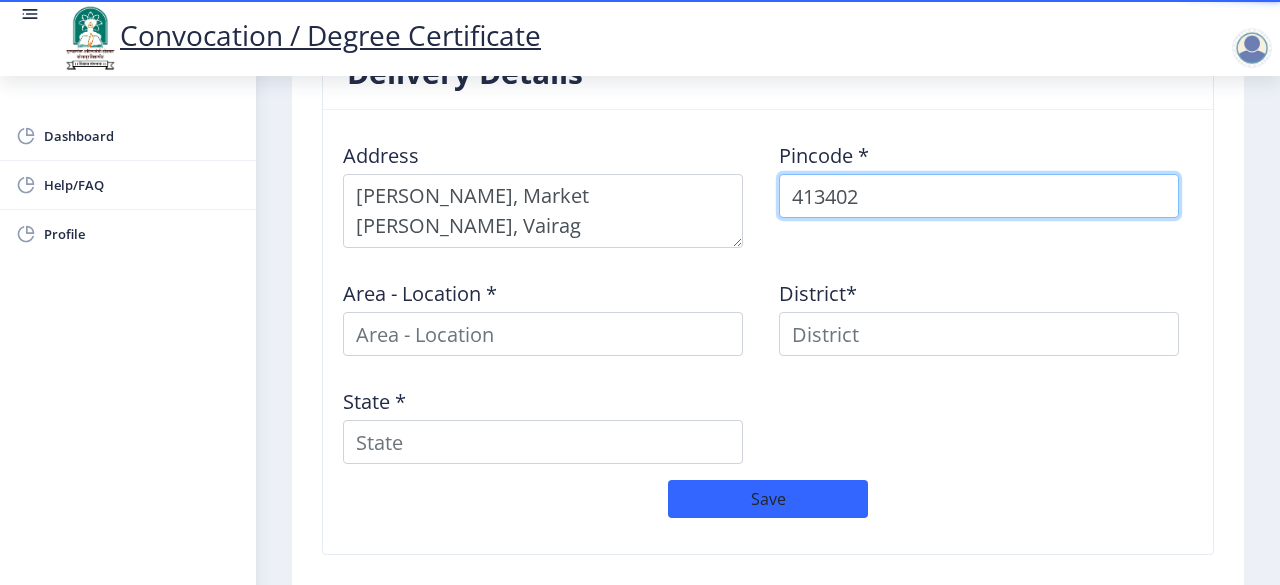 select 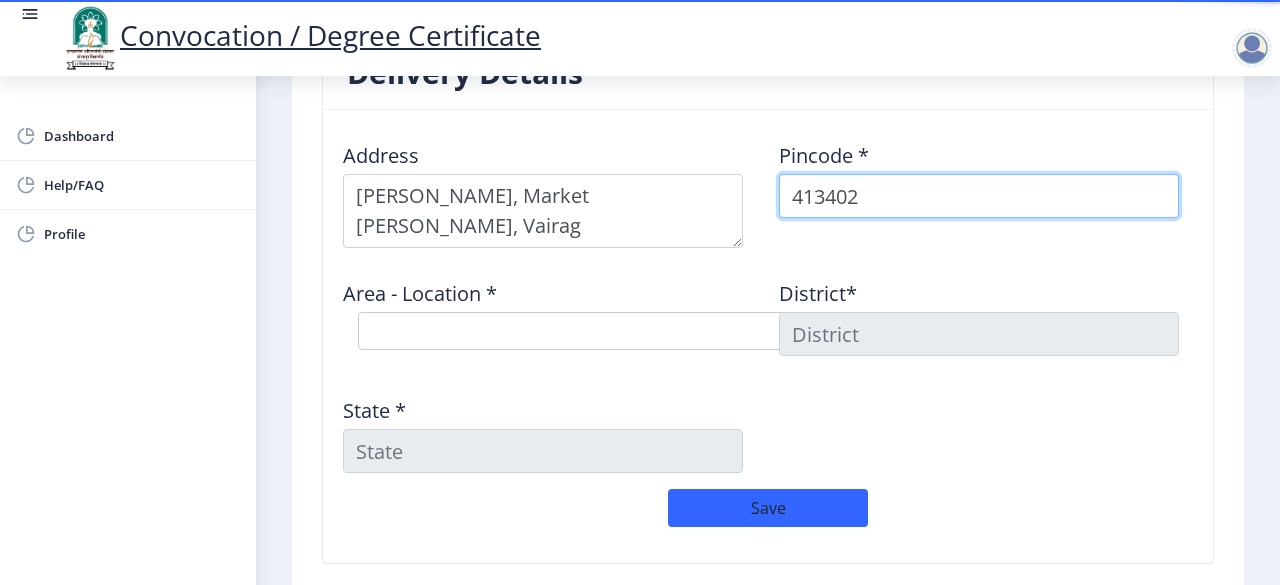 type on "413402" 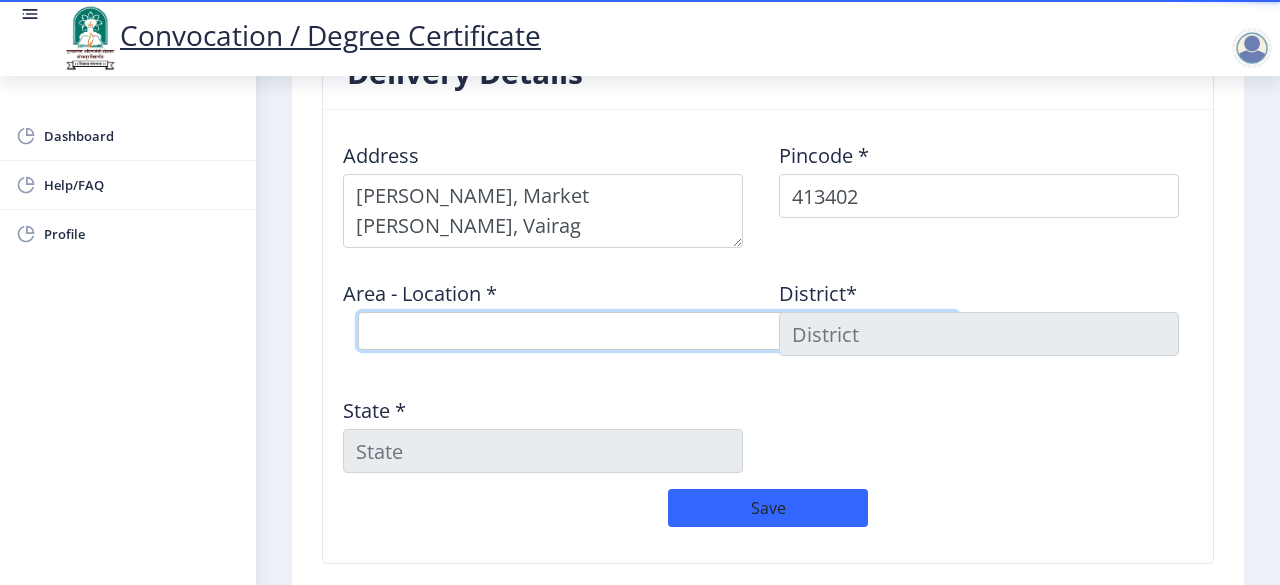 click on "Select Area Location Dhamangaon B.O Raleras B.O Sarole B.O Sasure B.O Vairag S.O" at bounding box center (658, 331) 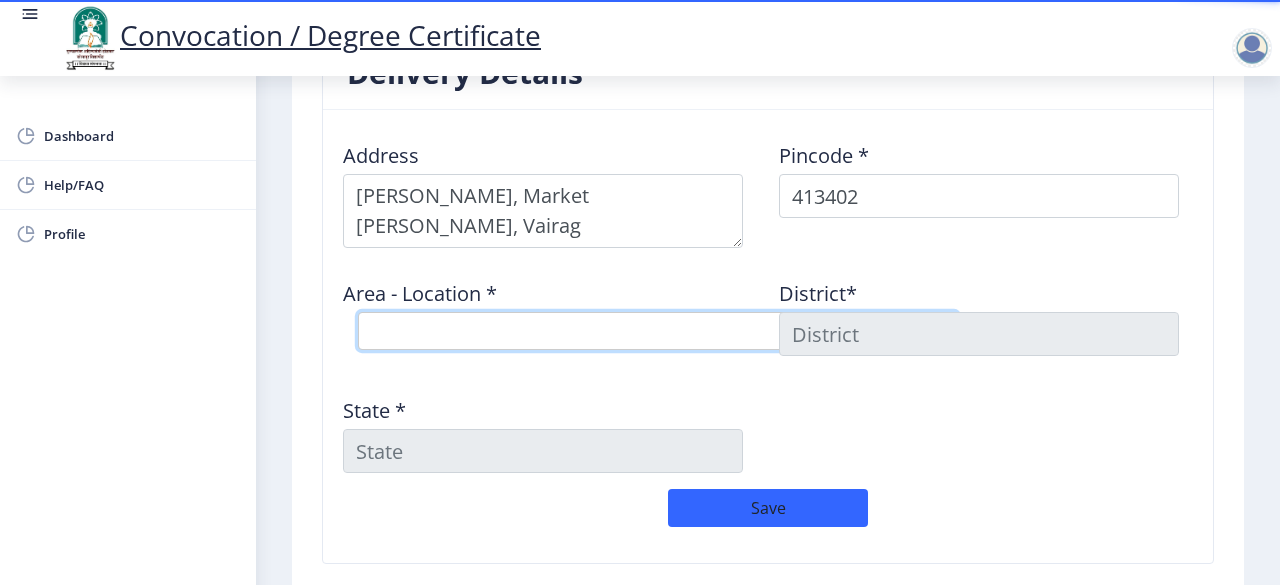 select on "5: Object" 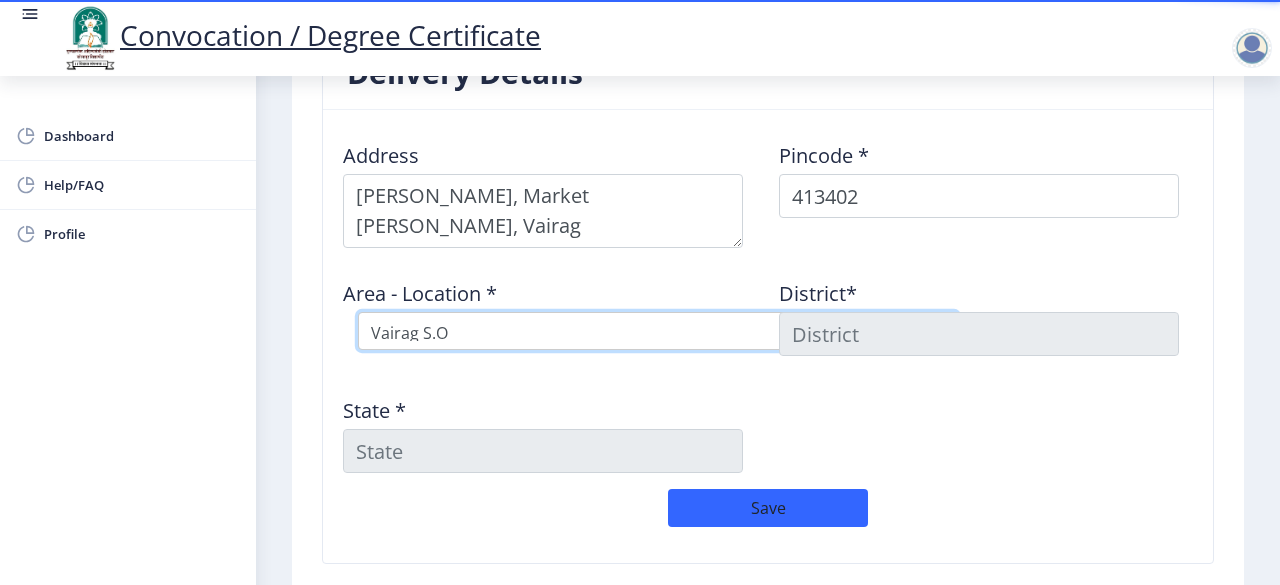 click on "Select Area Location Dhamangaon B.O Raleras B.O Sarole B.O Sasure B.O Vairag S.O" at bounding box center (658, 331) 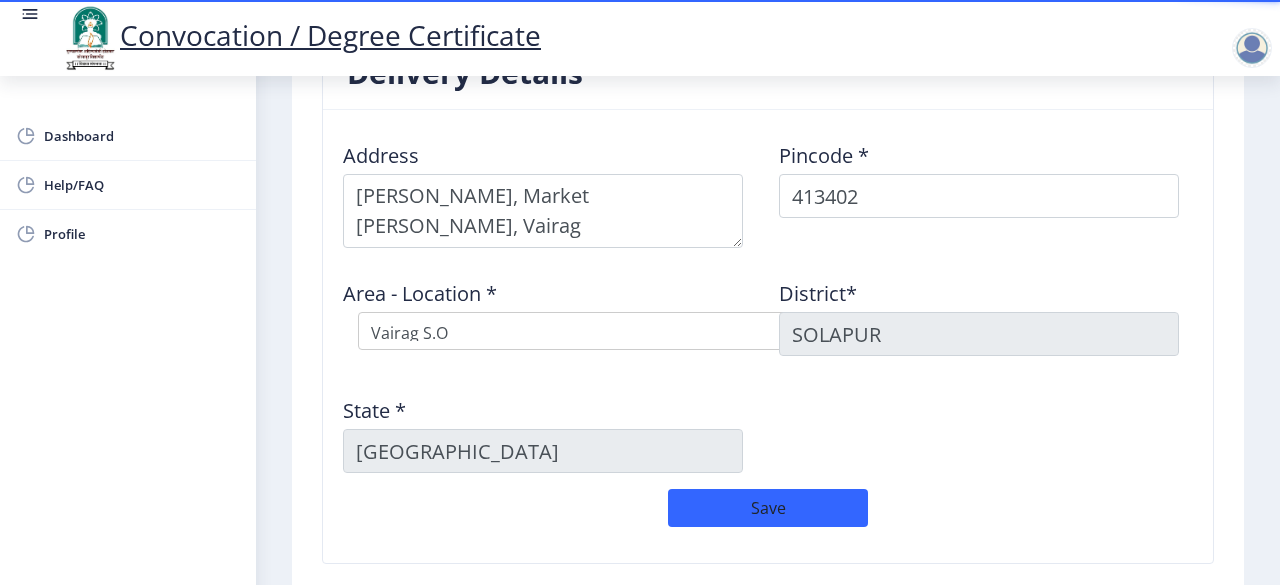 click on "State *  Maharashtra" 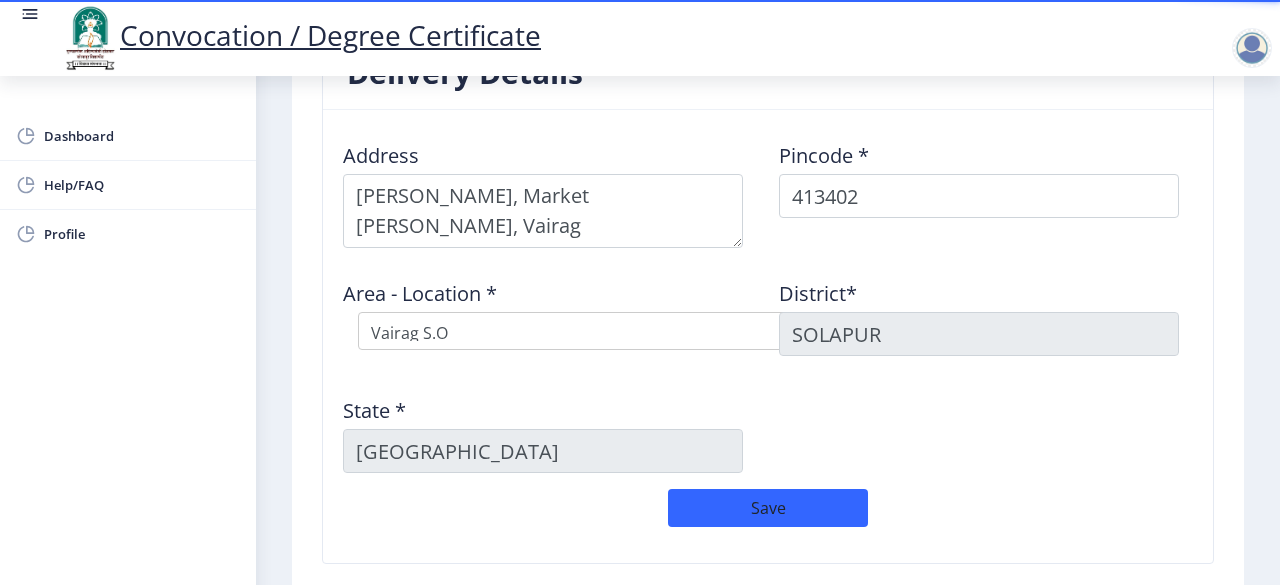 click on "Address    Pincode *  413402 Area - Location *  Select Area Location Dhamangaon B.O Raleras B.O Sarole B.O Sasure B.O Vairag S.O District*  SOLAPUR State *  Maharashtra" 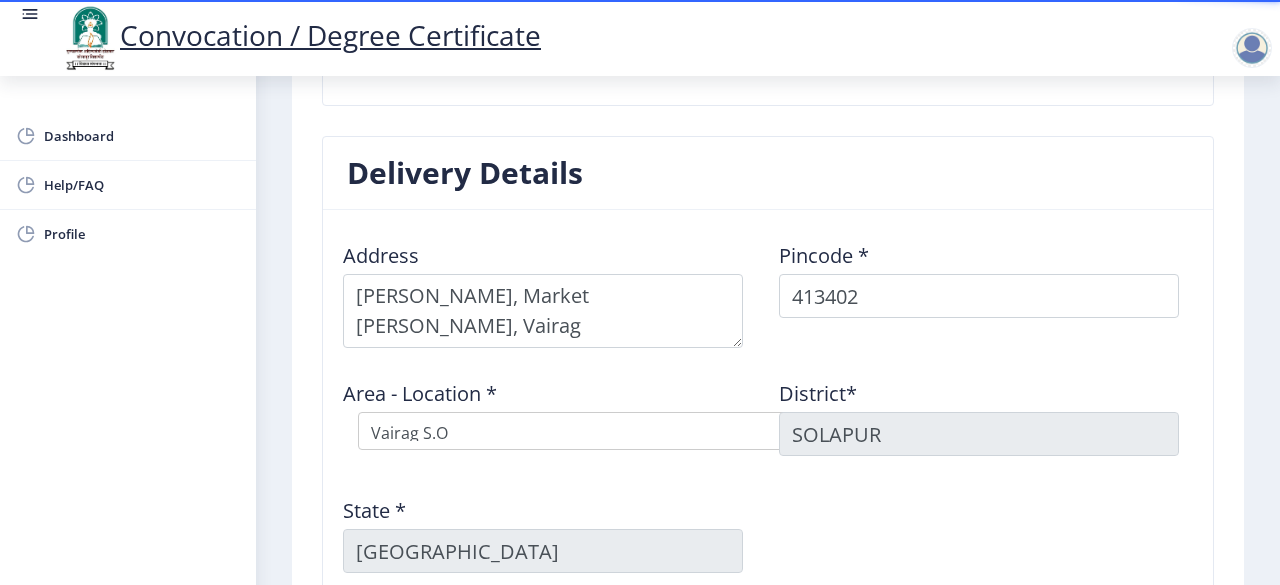 scroll, scrollTop: 1800, scrollLeft: 0, axis: vertical 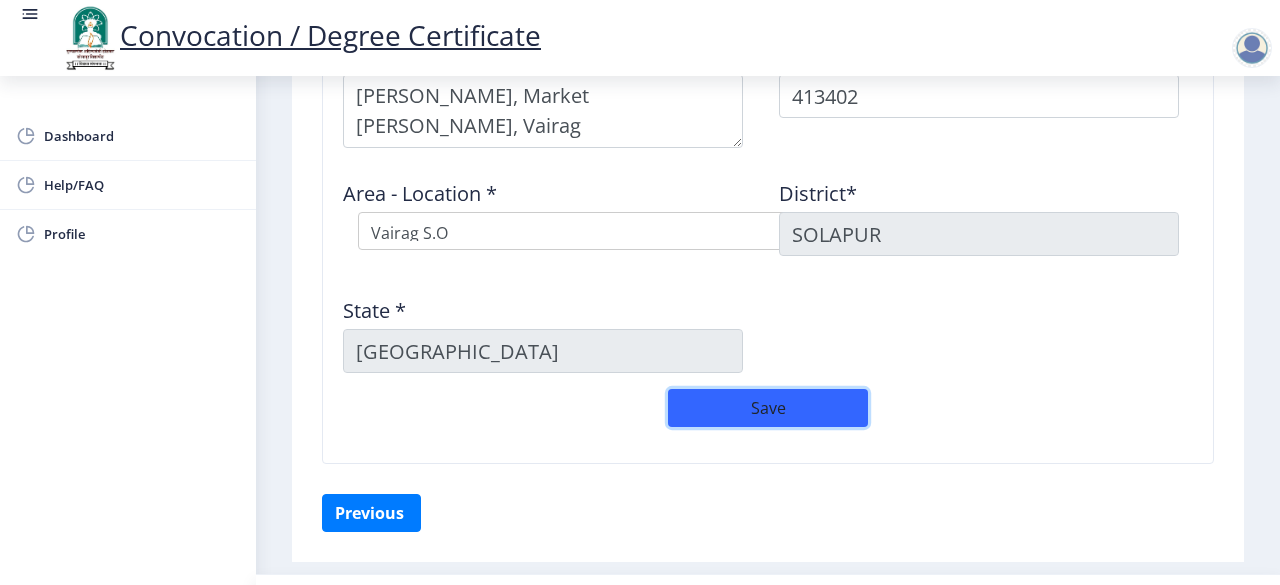 click on "Save" 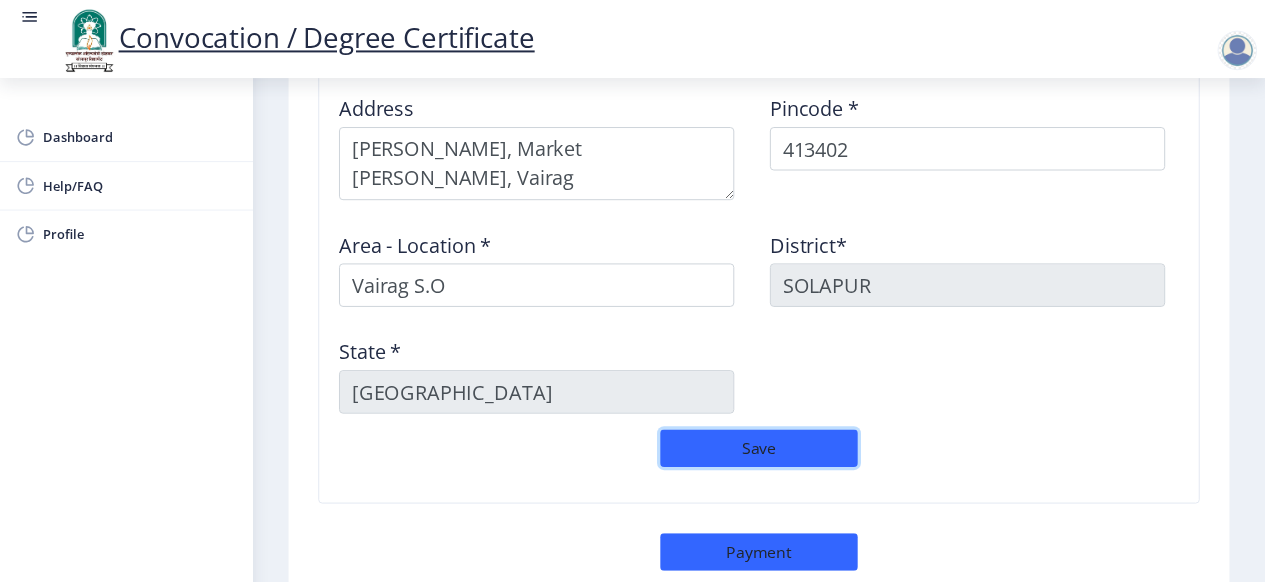 scroll, scrollTop: 1889, scrollLeft: 0, axis: vertical 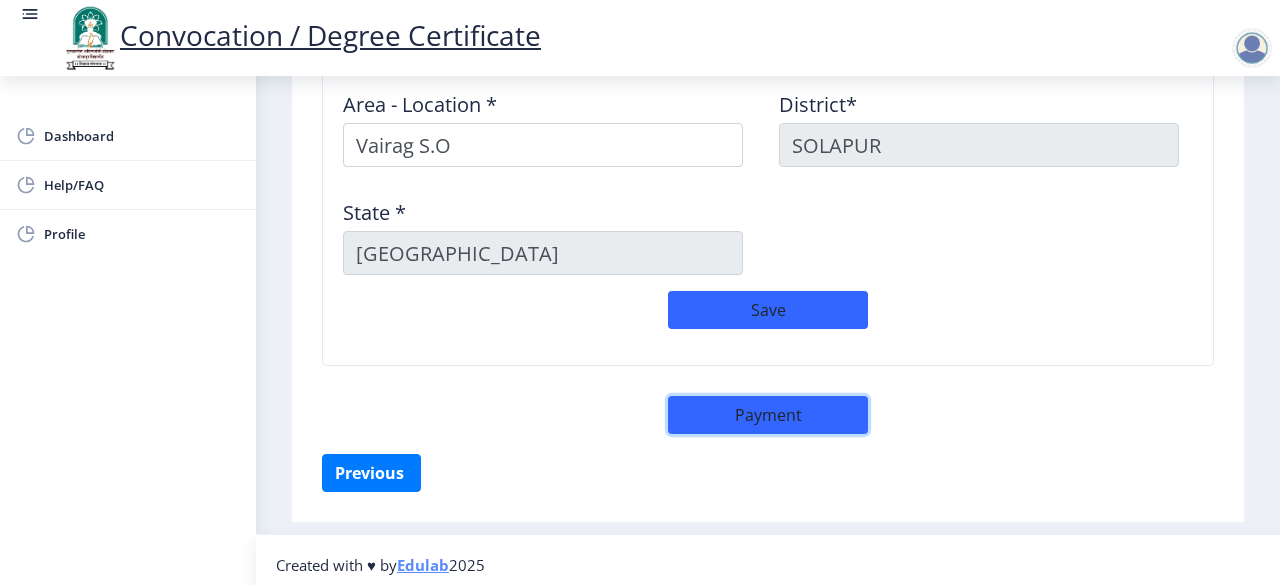 click on "Payment" 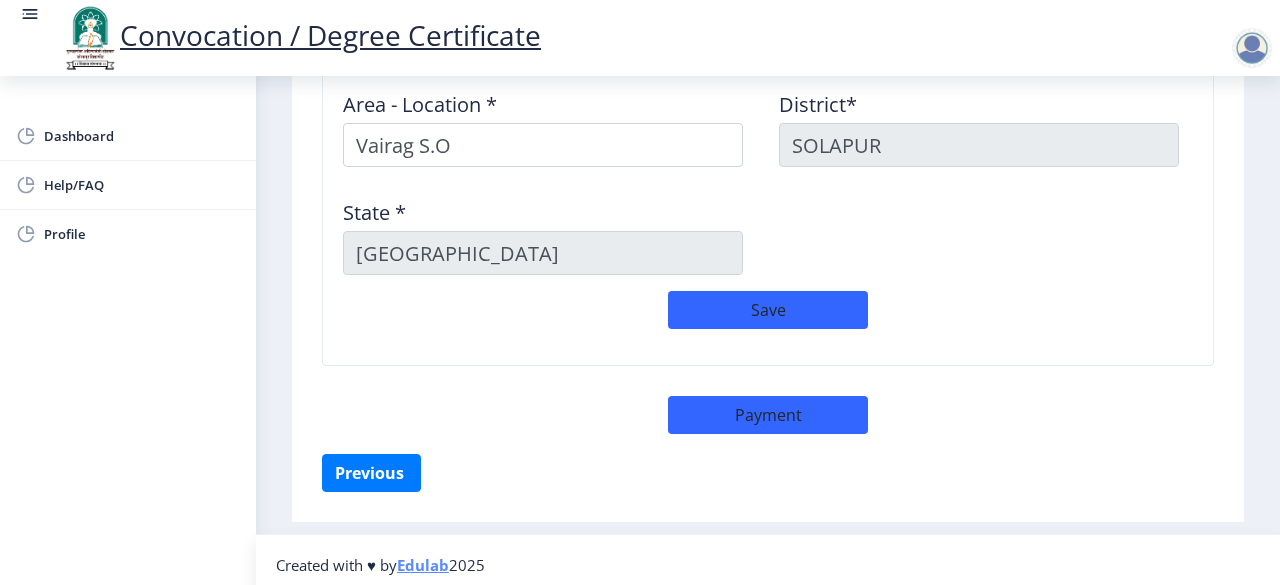 select on "sealed" 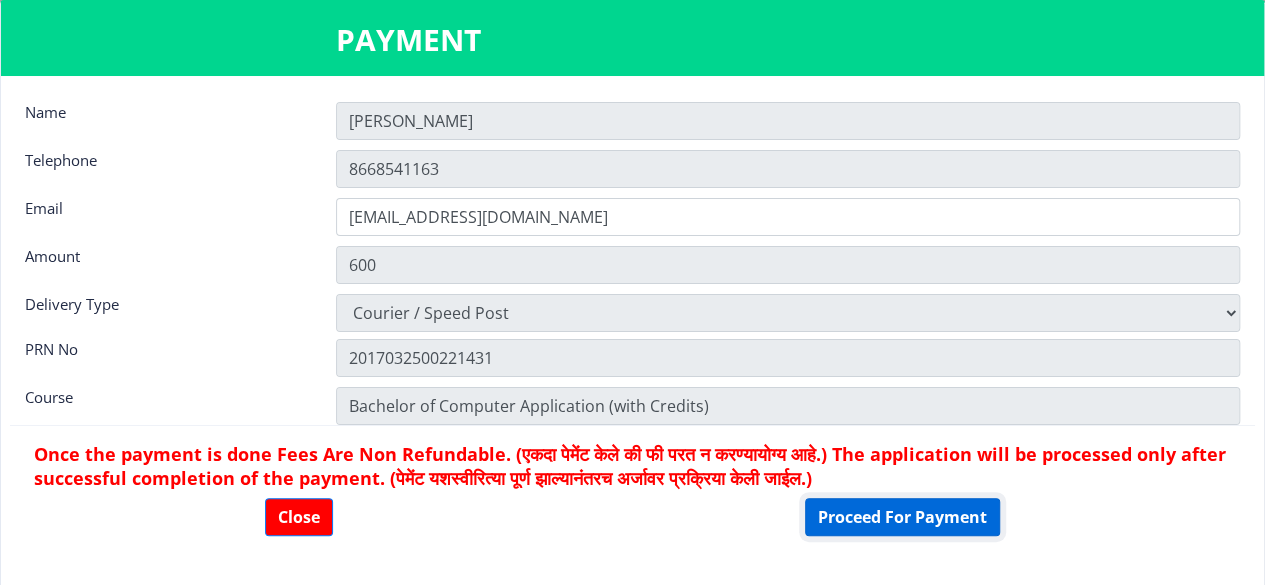 click on "Proceed For Payment" 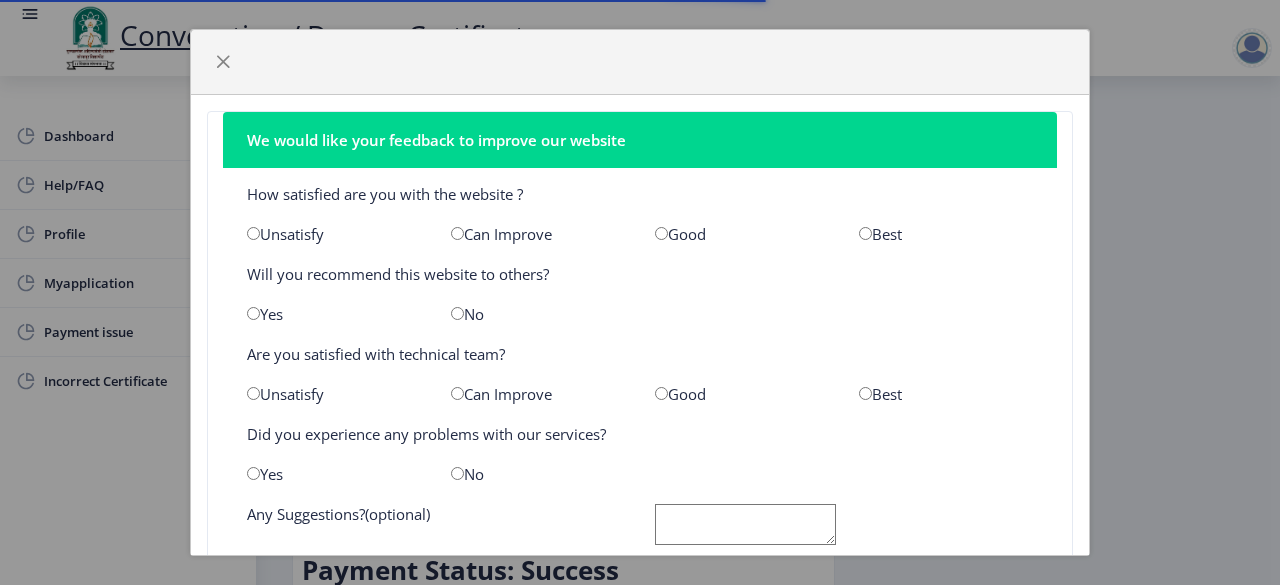 scroll, scrollTop: 0, scrollLeft: 0, axis: both 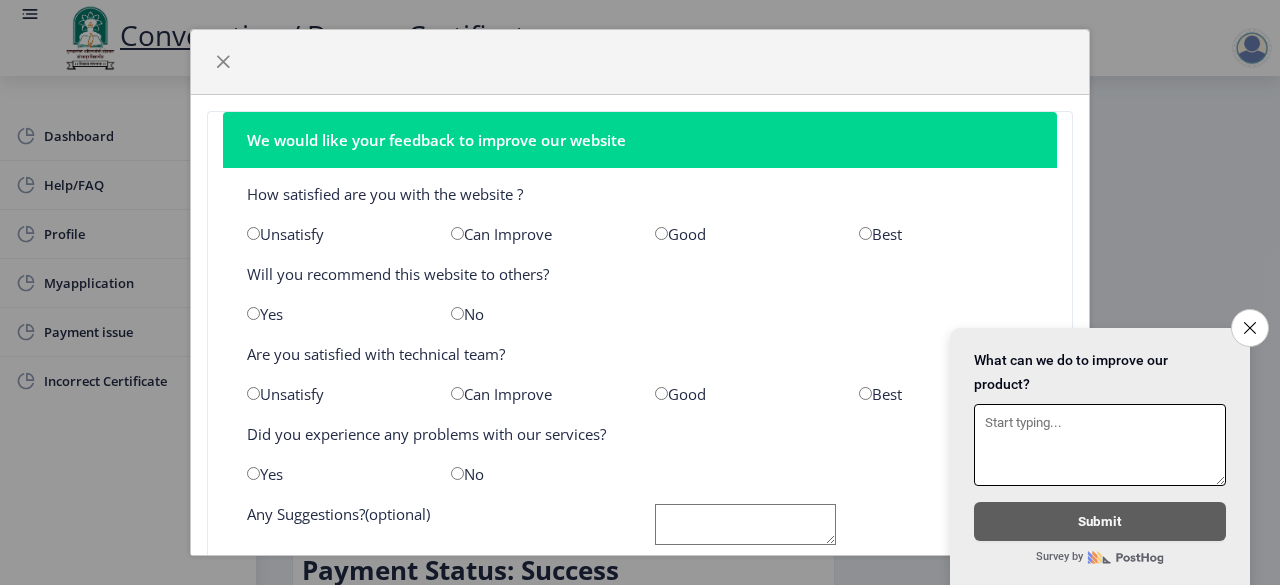 drag, startPoint x: 1254, startPoint y: 309, endPoint x: 1187, endPoint y: 313, distance: 67.11929 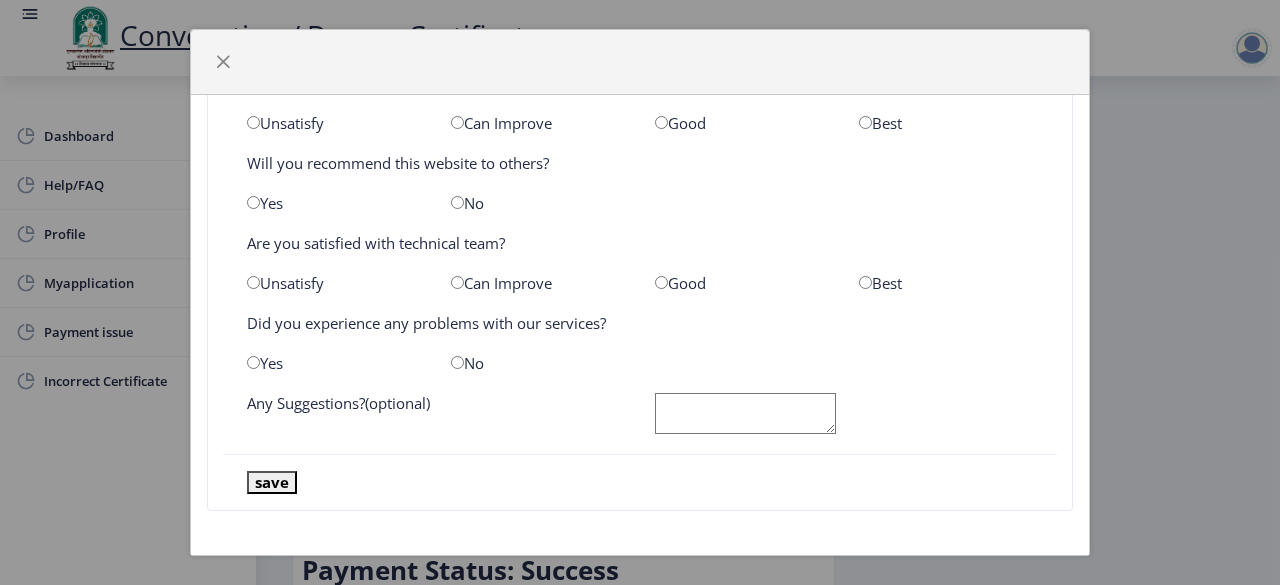 scroll, scrollTop: 0, scrollLeft: 0, axis: both 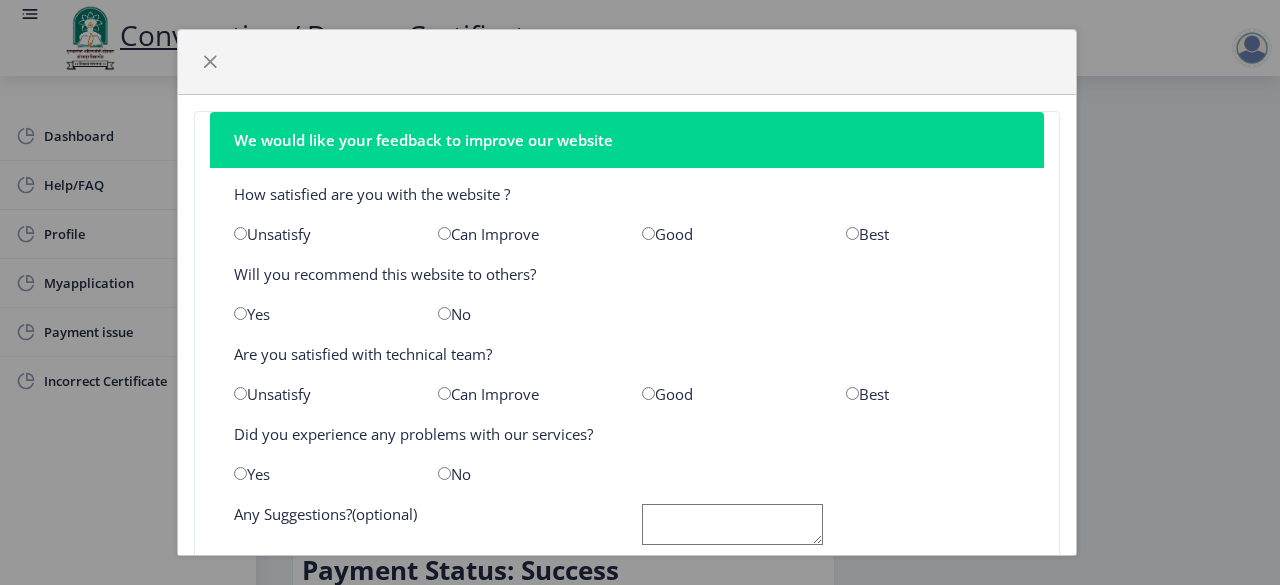 drag, startPoint x: 864, startPoint y: 63, endPoint x: 854, endPoint y: 105, distance: 43.174065 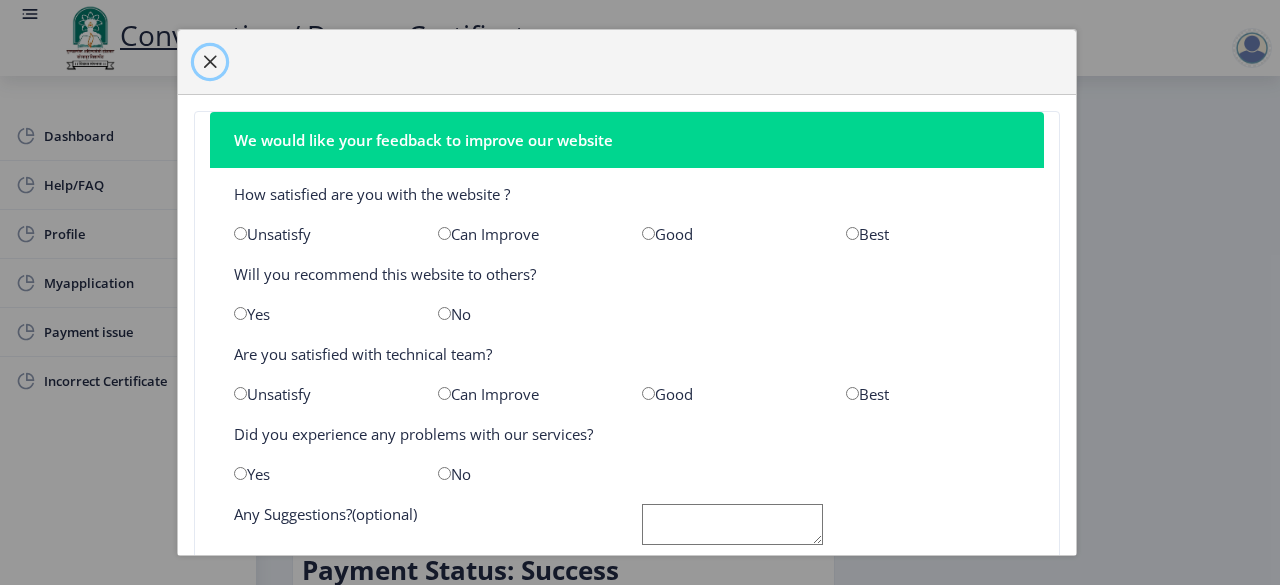 click 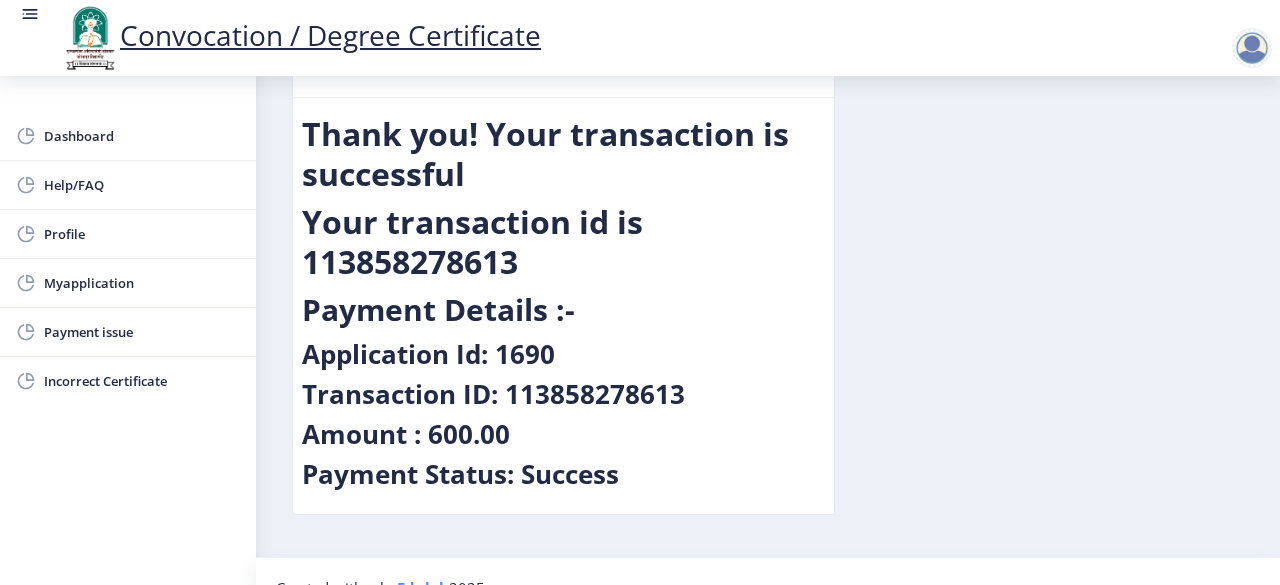 scroll, scrollTop: 127, scrollLeft: 0, axis: vertical 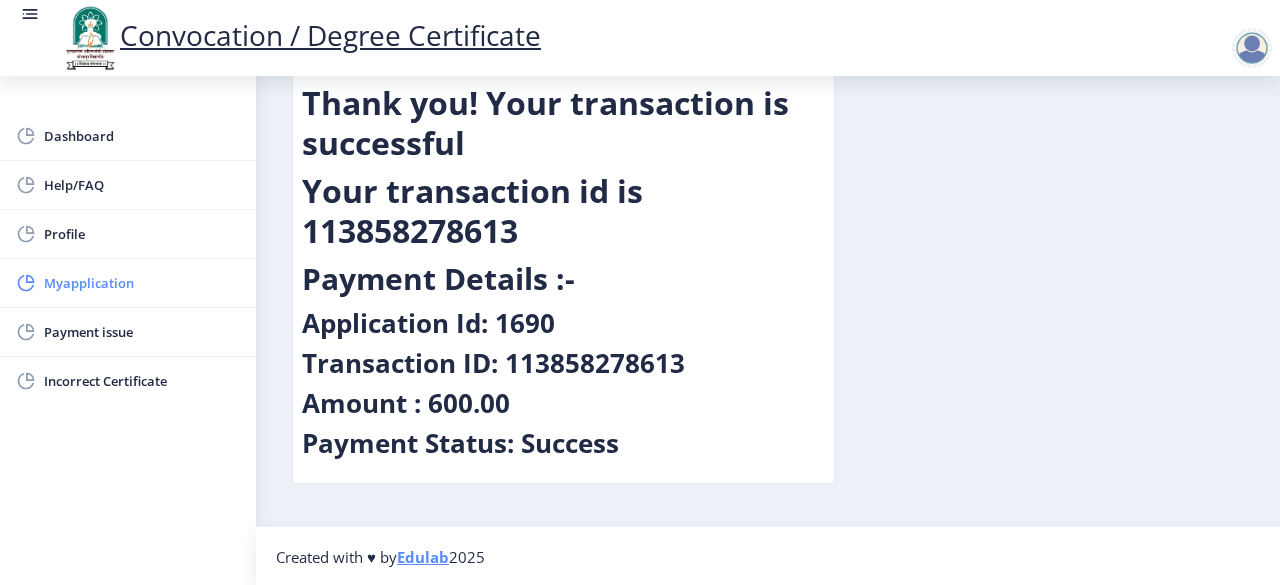 click on "Myapplication" 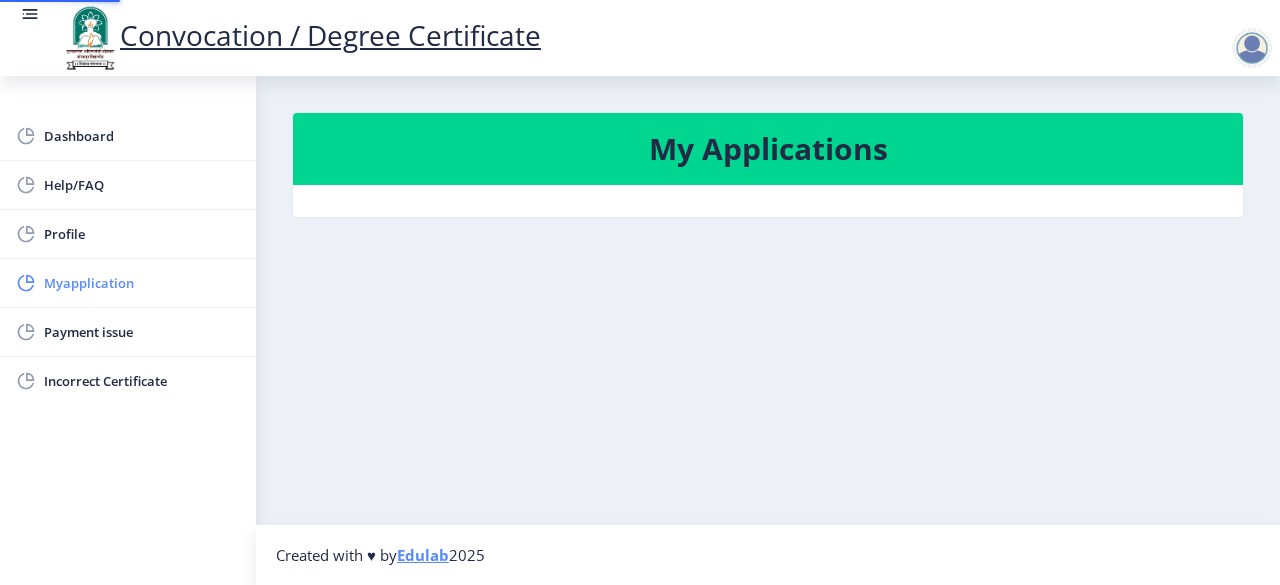 scroll, scrollTop: 0, scrollLeft: 0, axis: both 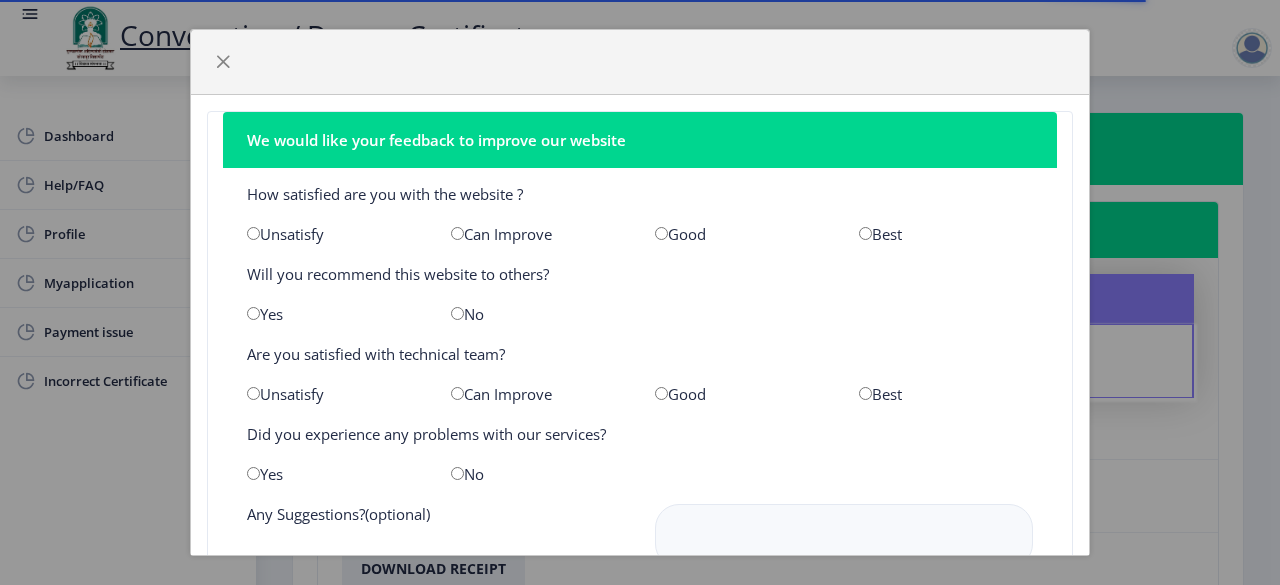click at bounding box center [661, 233] 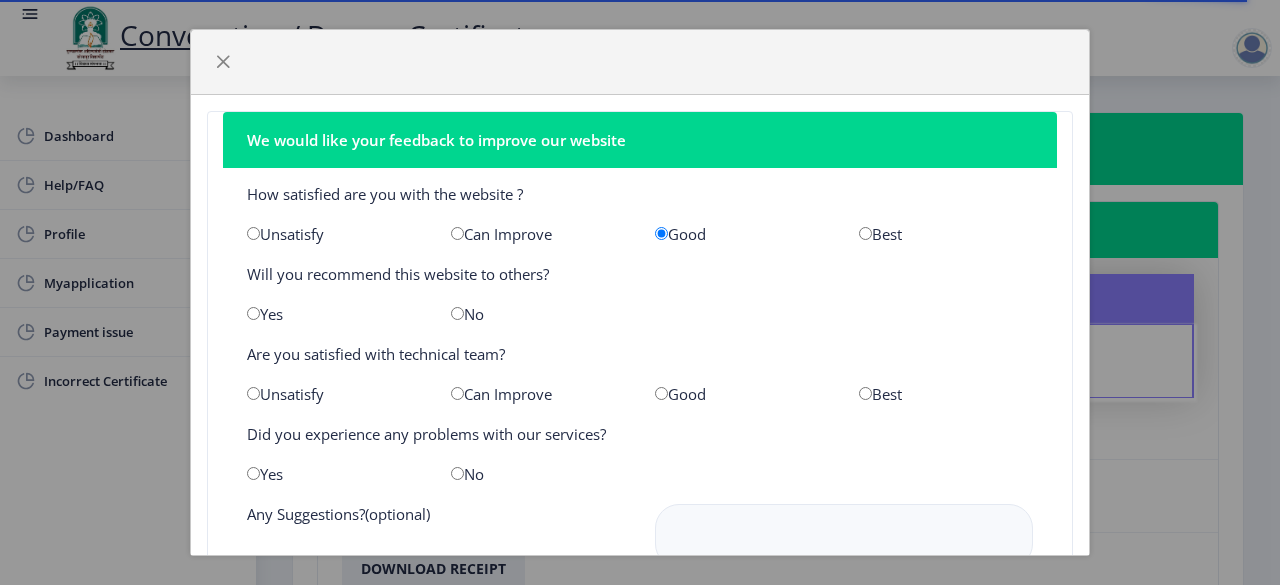 click at bounding box center (253, 313) 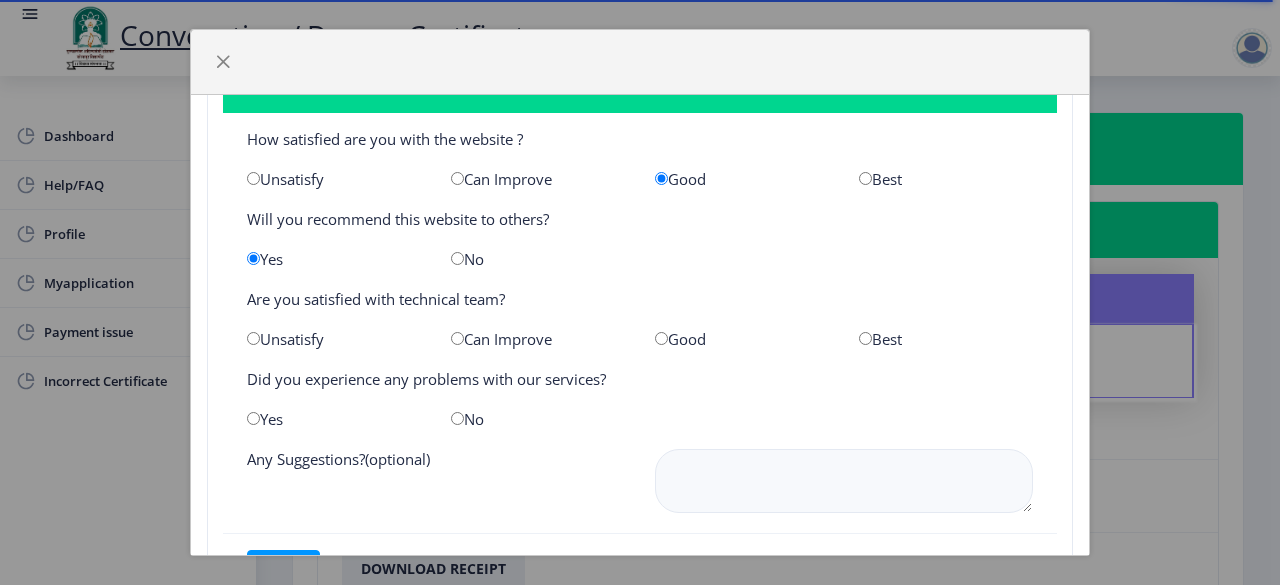 scroll, scrollTop: 100, scrollLeft: 0, axis: vertical 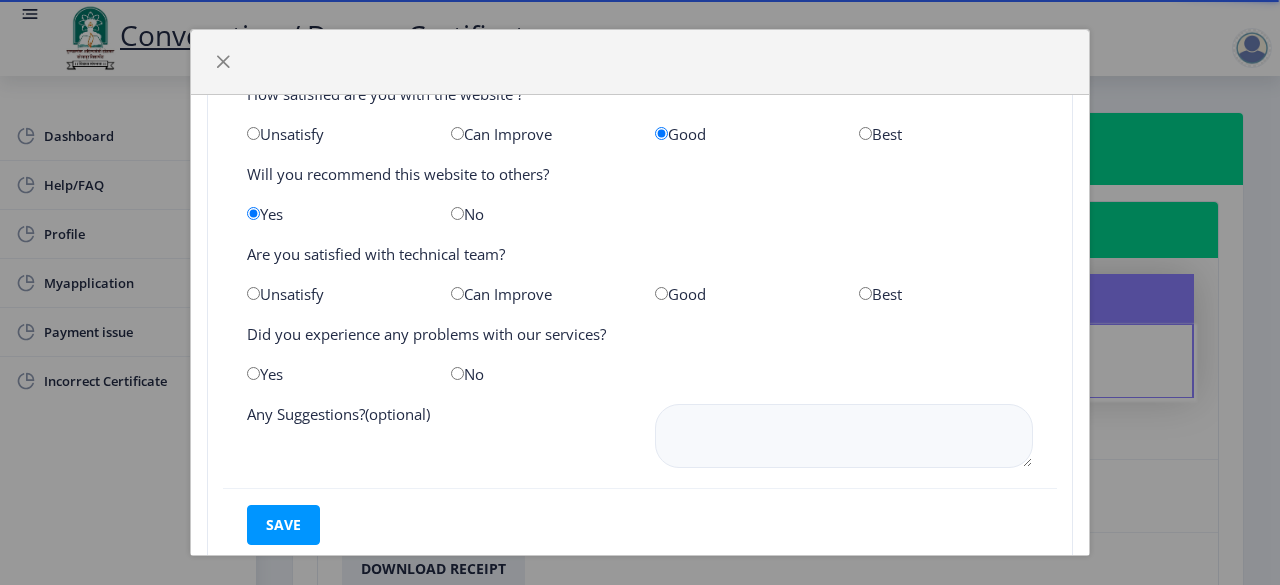 click at bounding box center [457, 293] 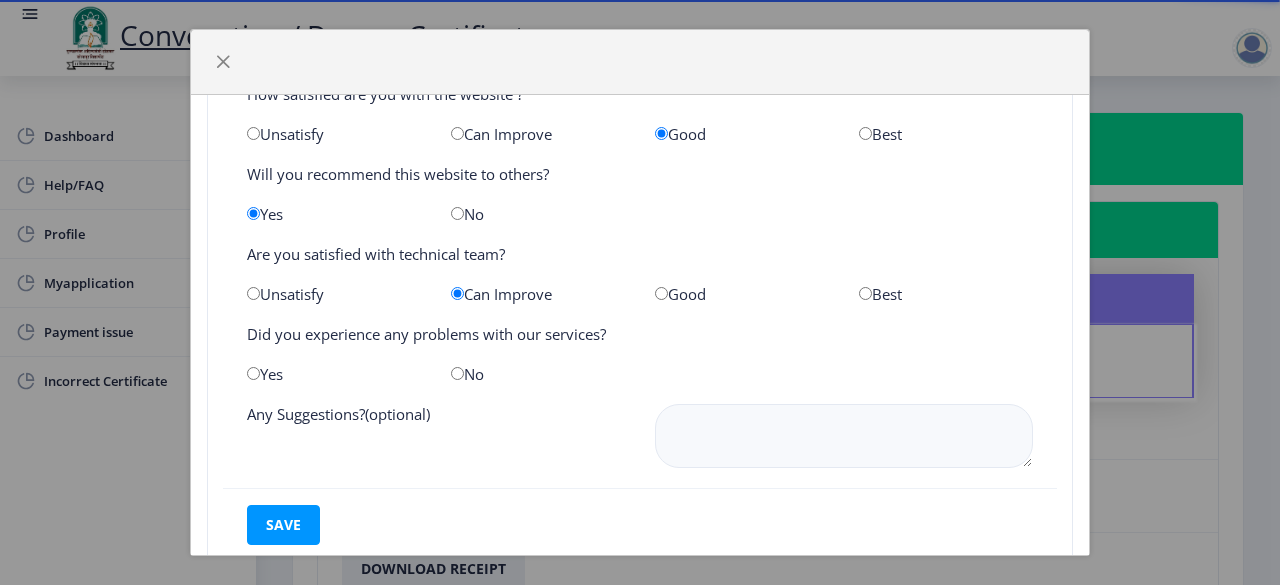 click on "Yes" 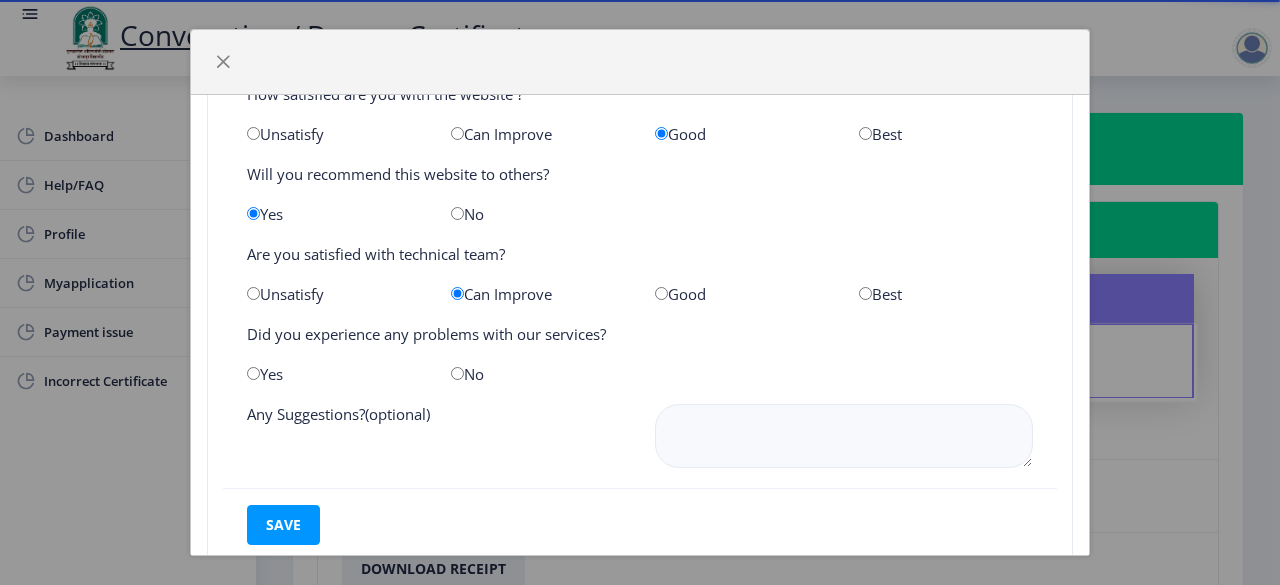 click at bounding box center (253, 373) 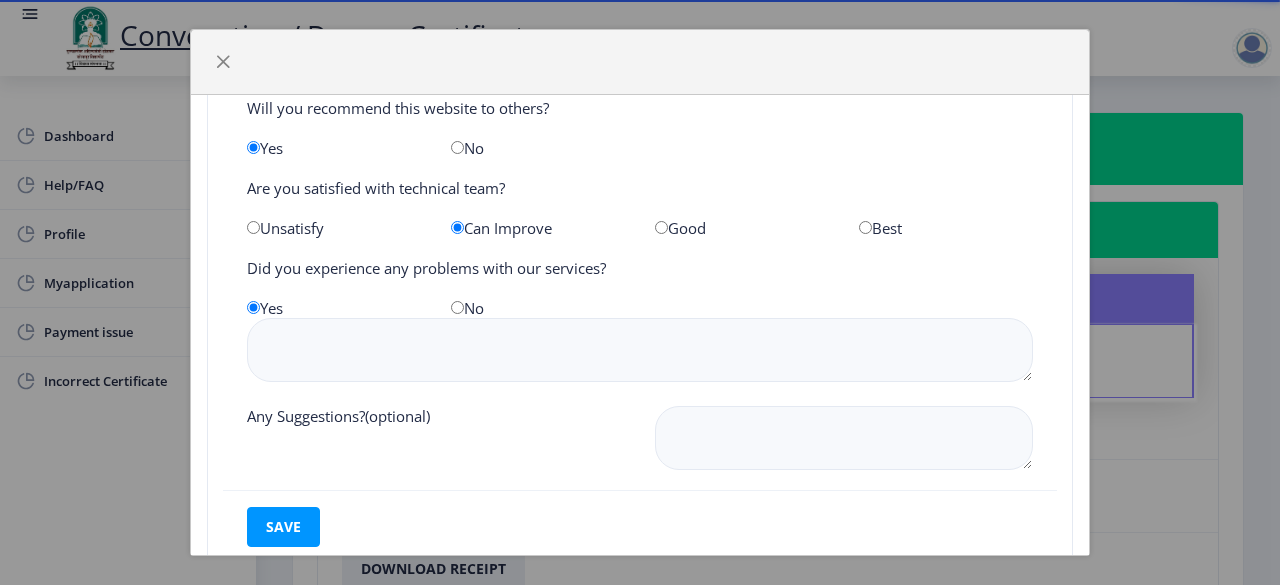 scroll, scrollTop: 218, scrollLeft: 0, axis: vertical 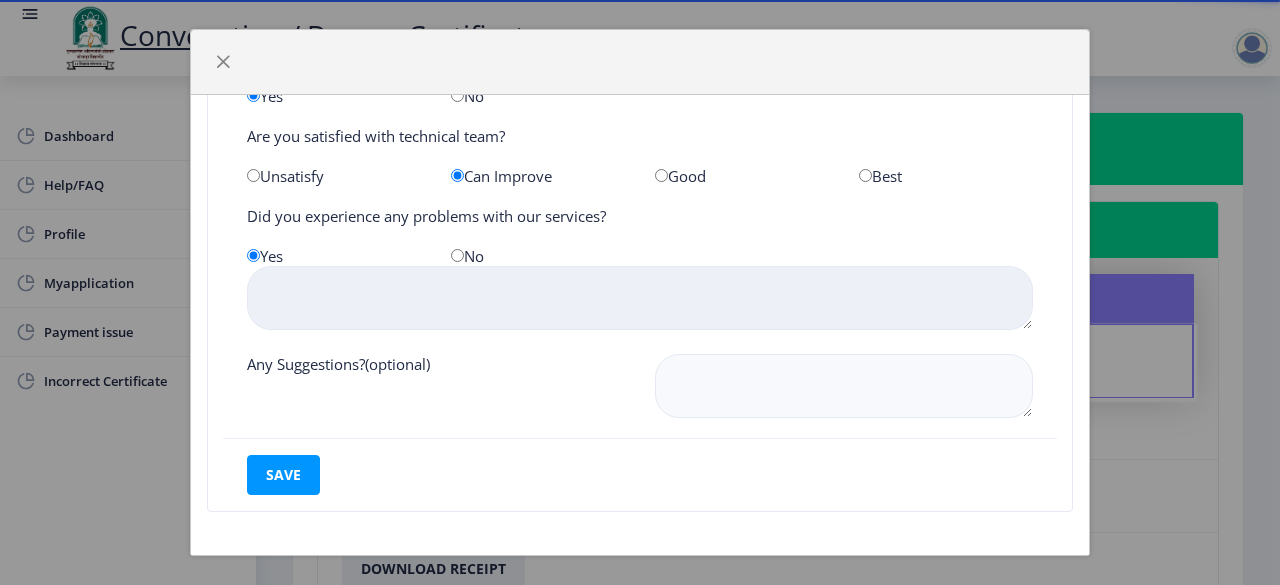 click 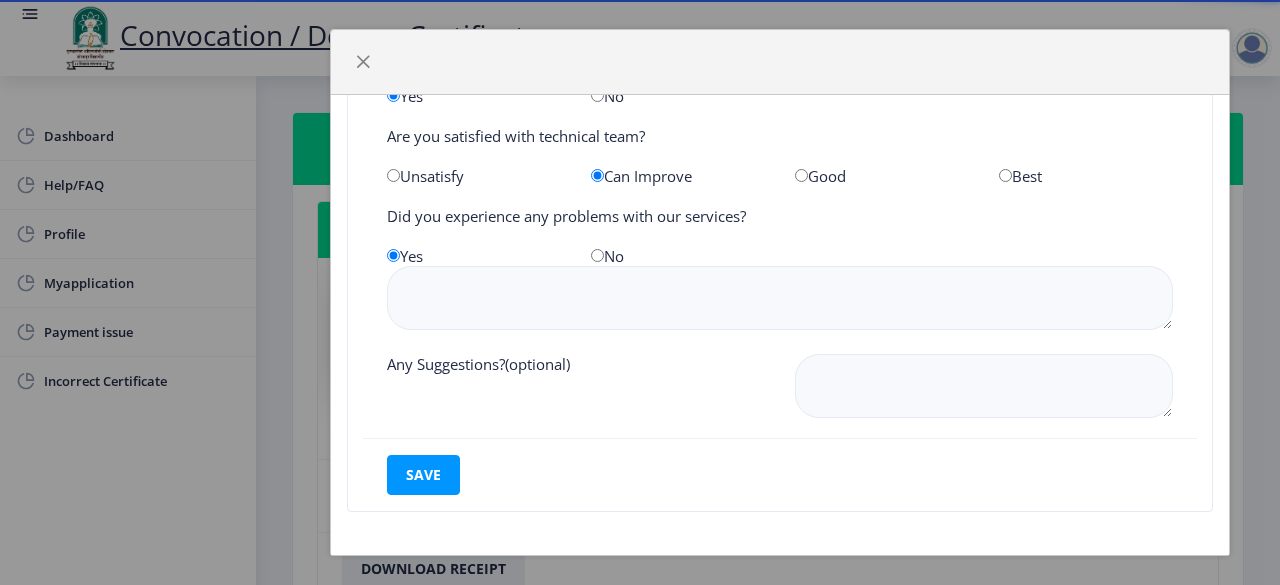 drag, startPoint x: 492, startPoint y: 57, endPoint x: 684, endPoint y: 191, distance: 234.13672 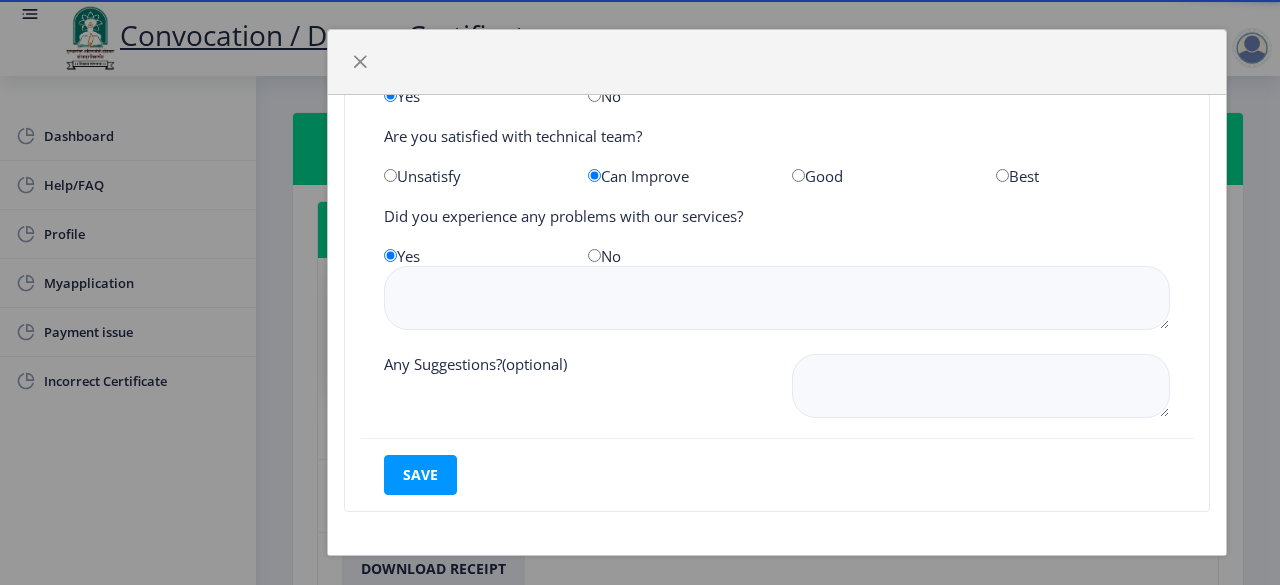 drag, startPoint x: 730, startPoint y: 60, endPoint x: 893, endPoint y: 227, distance: 233.36238 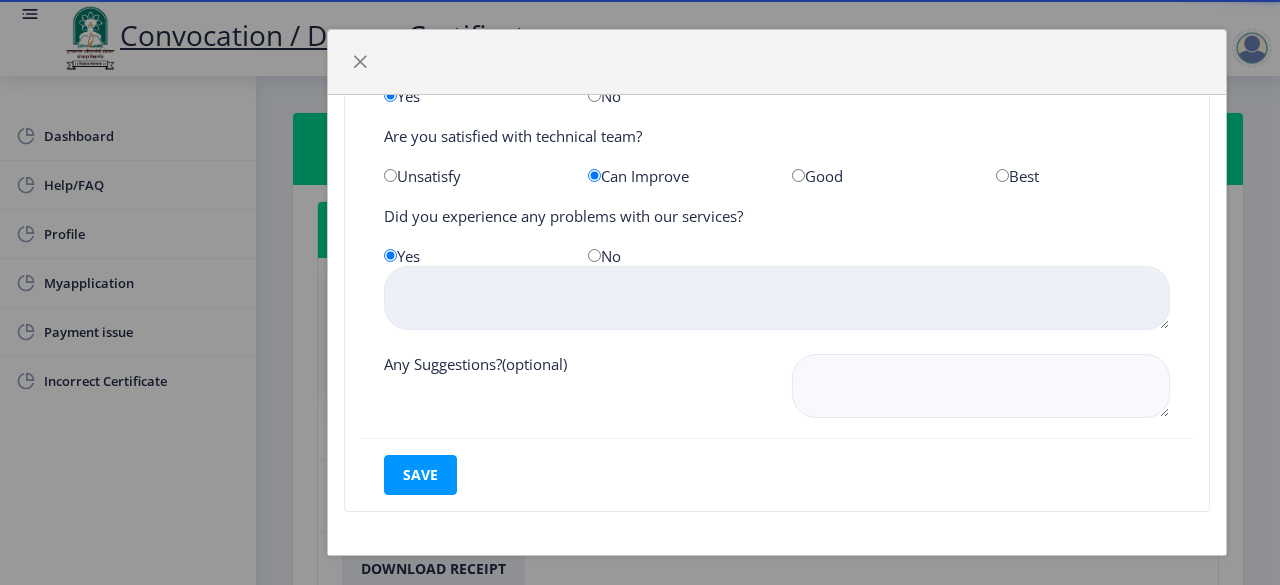 click 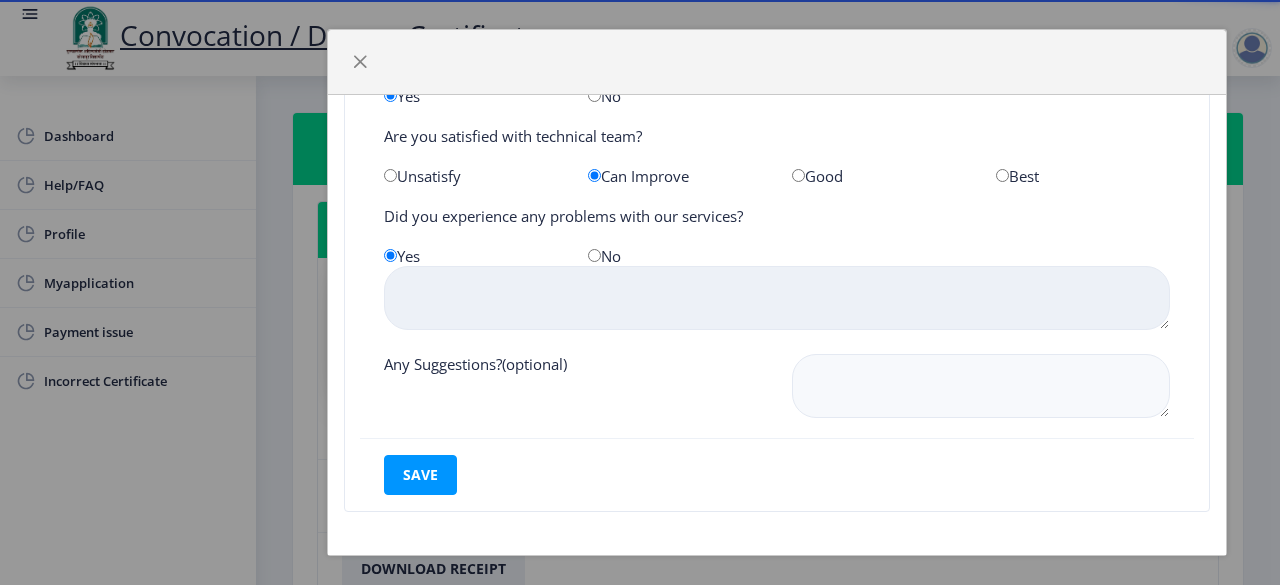 type on "|" 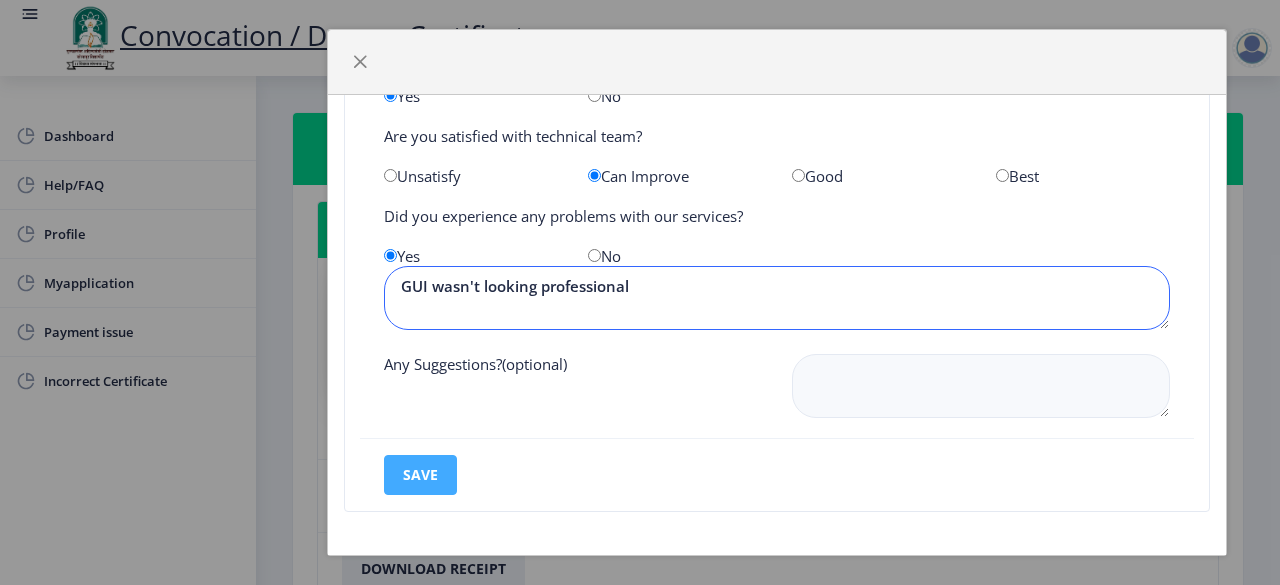 type on "GUI wasn't looking professional" 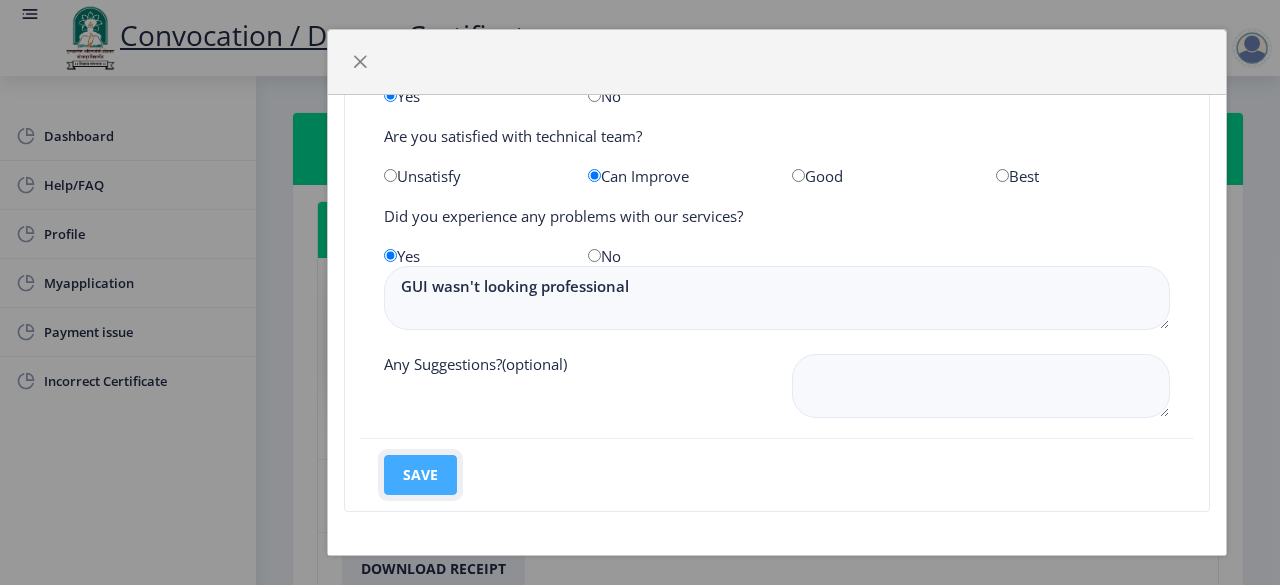 click on "save" 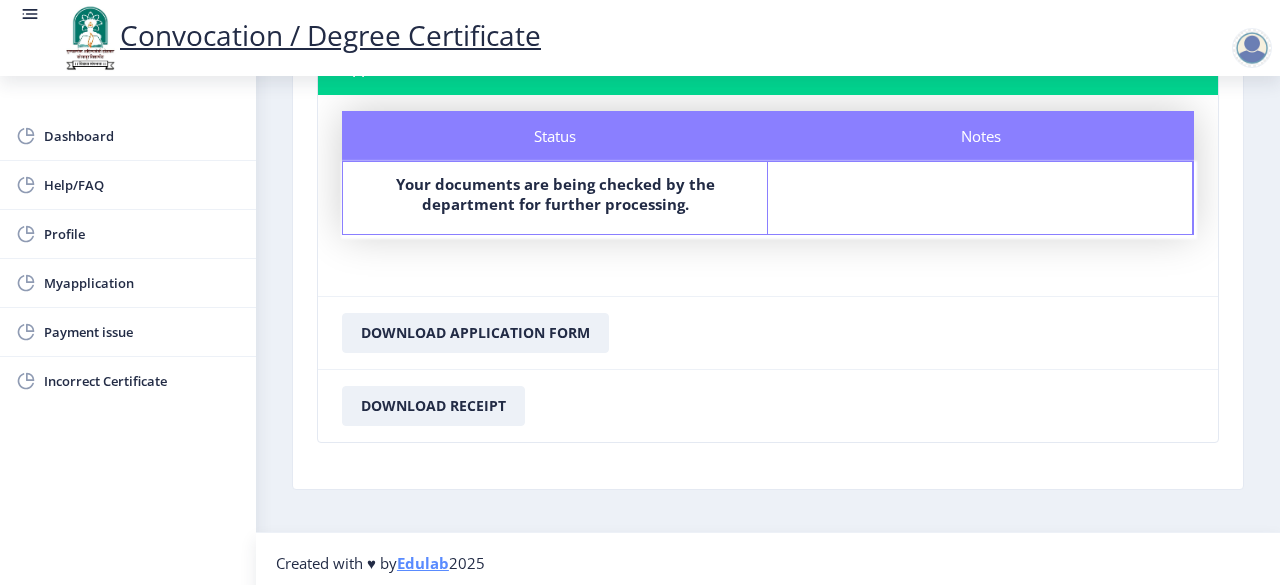 scroll, scrollTop: 166, scrollLeft: 0, axis: vertical 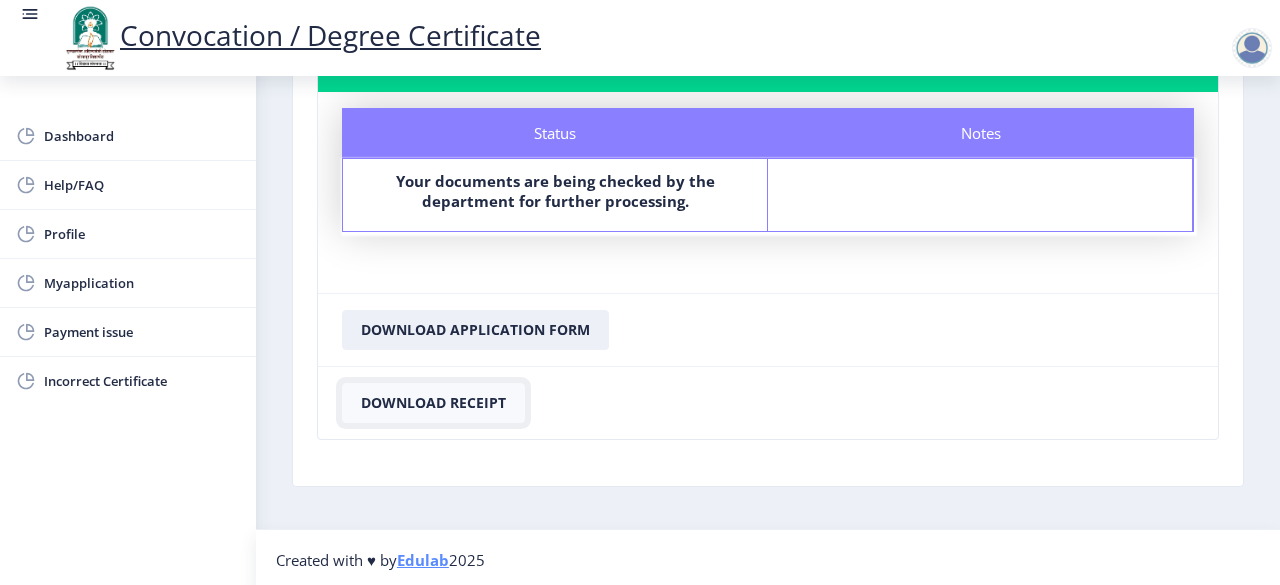 click on "Download Receipt" 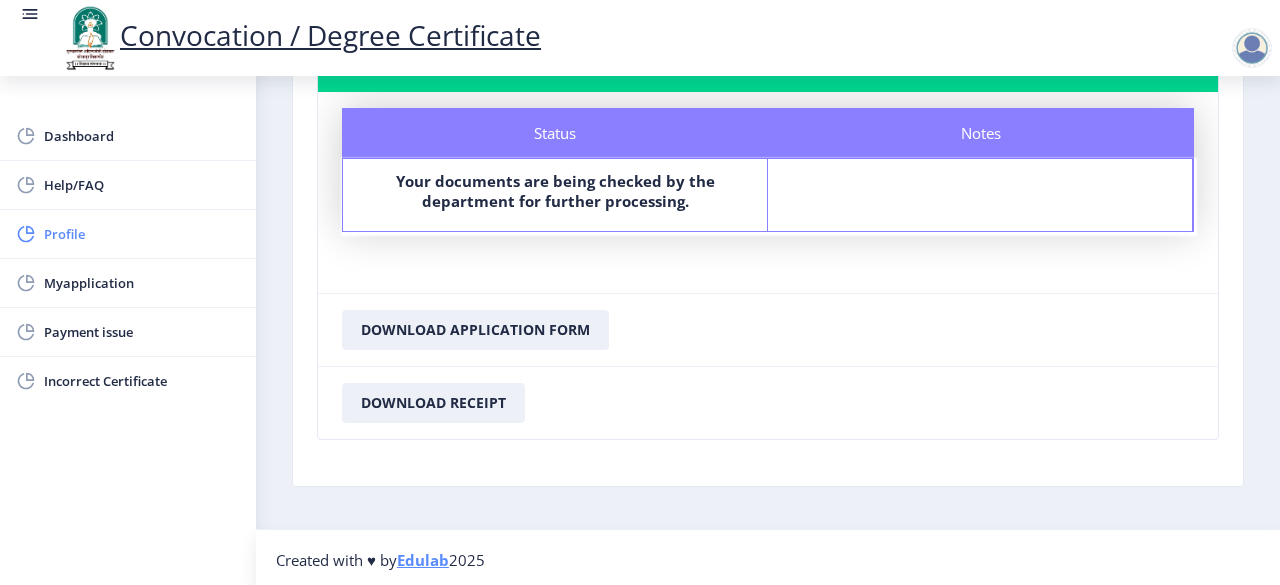 click on "Profile" 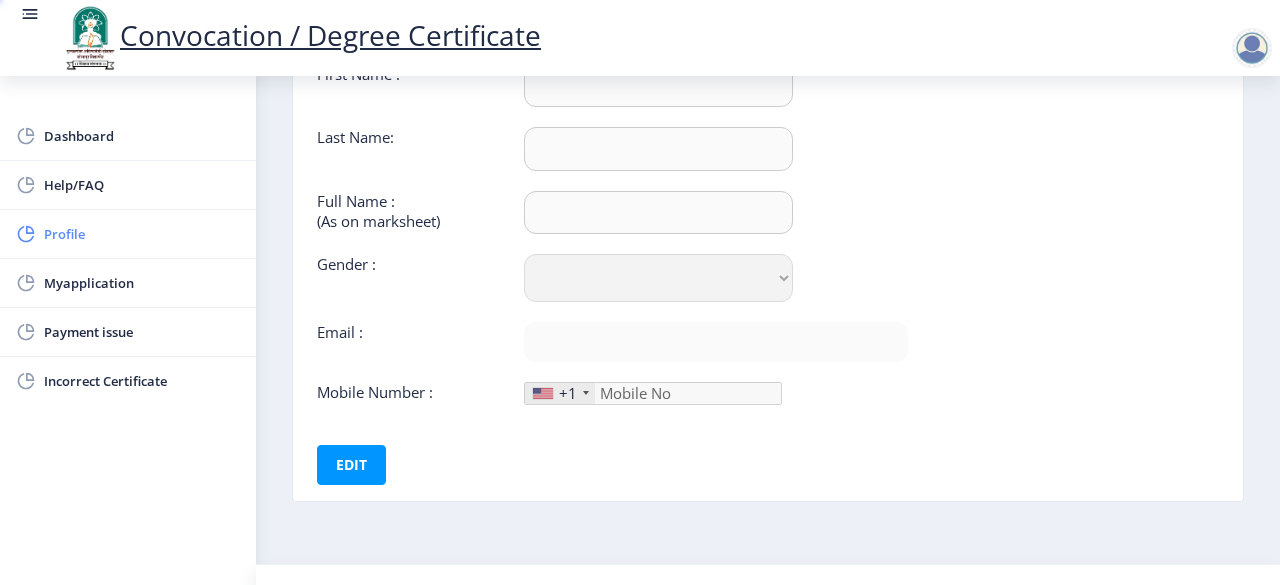 scroll, scrollTop: 0, scrollLeft: 0, axis: both 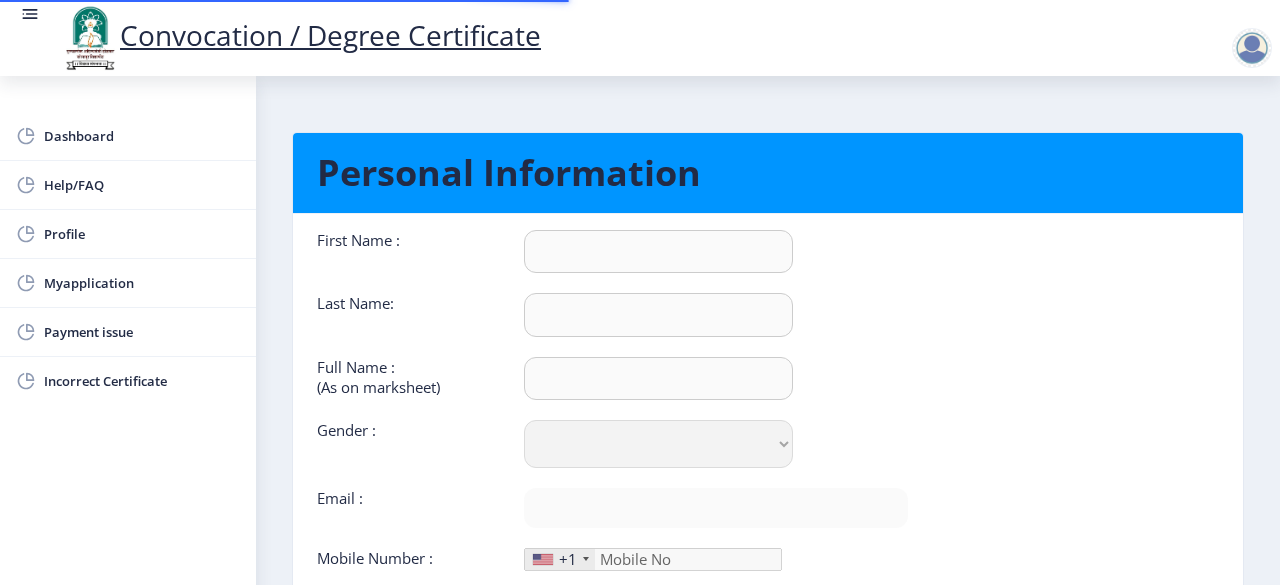 type on "[PERSON_NAME]" 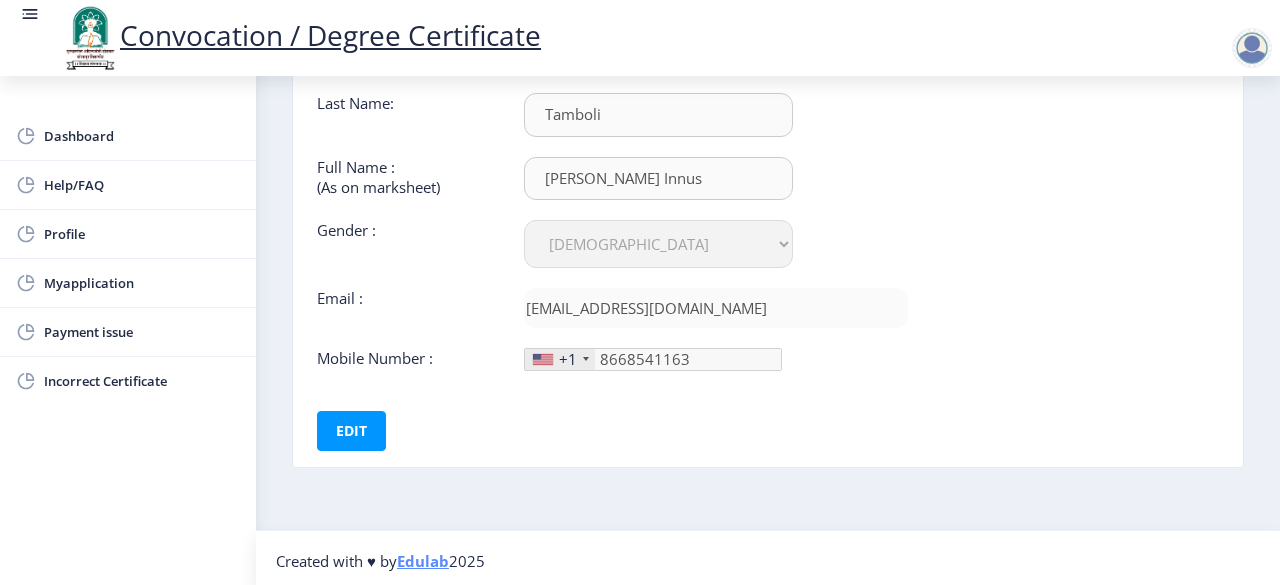 scroll, scrollTop: 201, scrollLeft: 0, axis: vertical 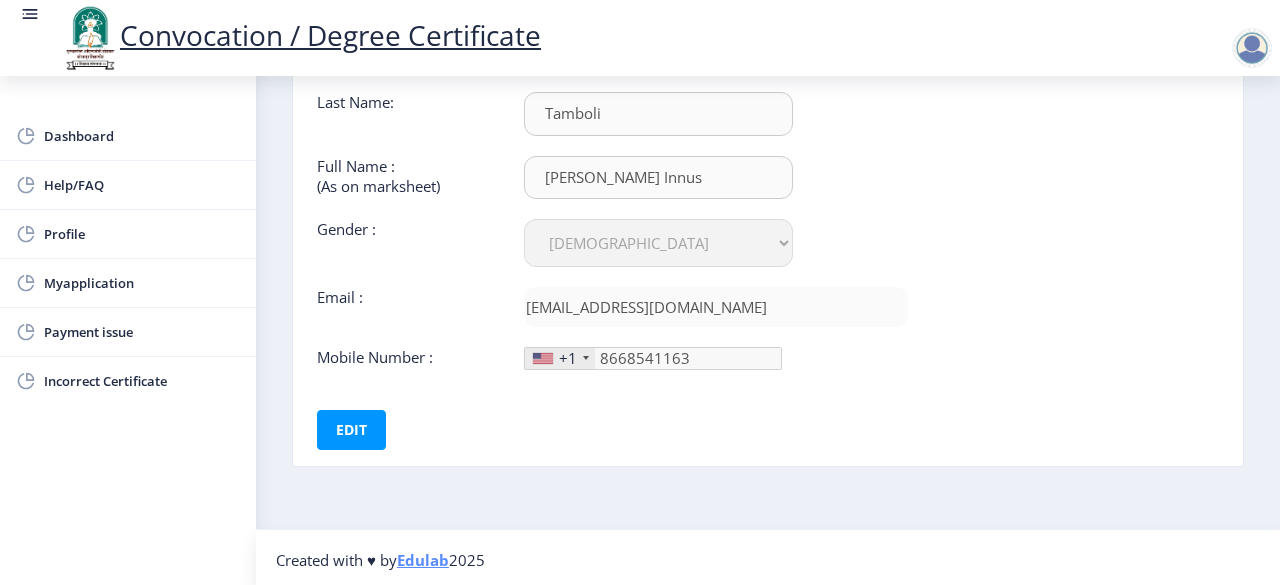 click on "+1" 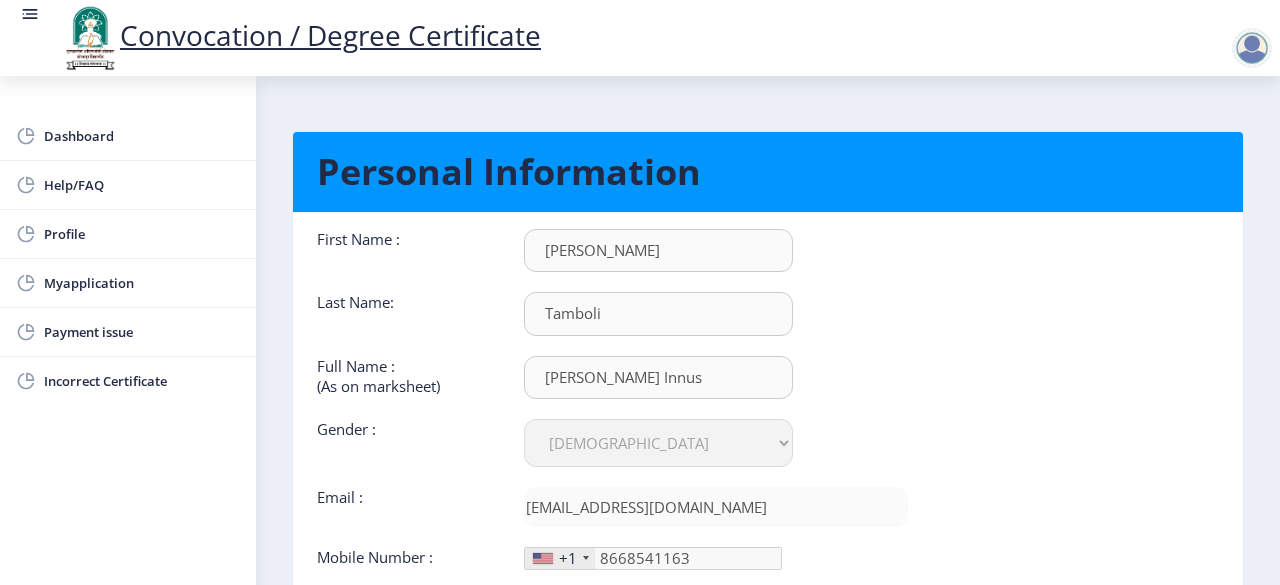 scroll, scrollTop: 201, scrollLeft: 0, axis: vertical 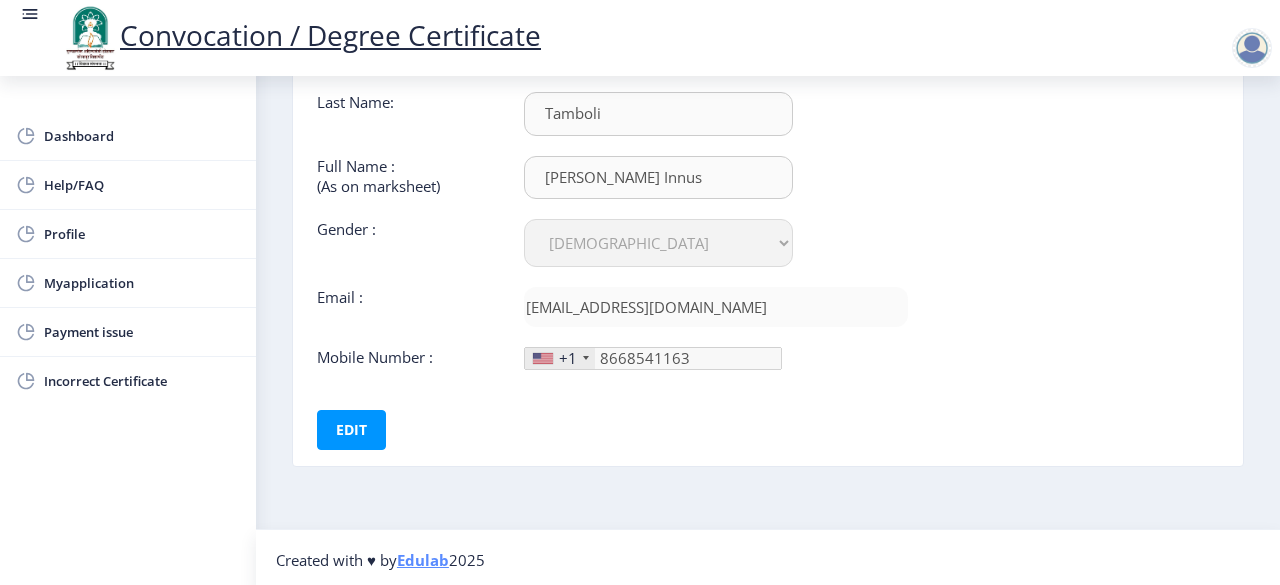 click on "Mobile Number :" 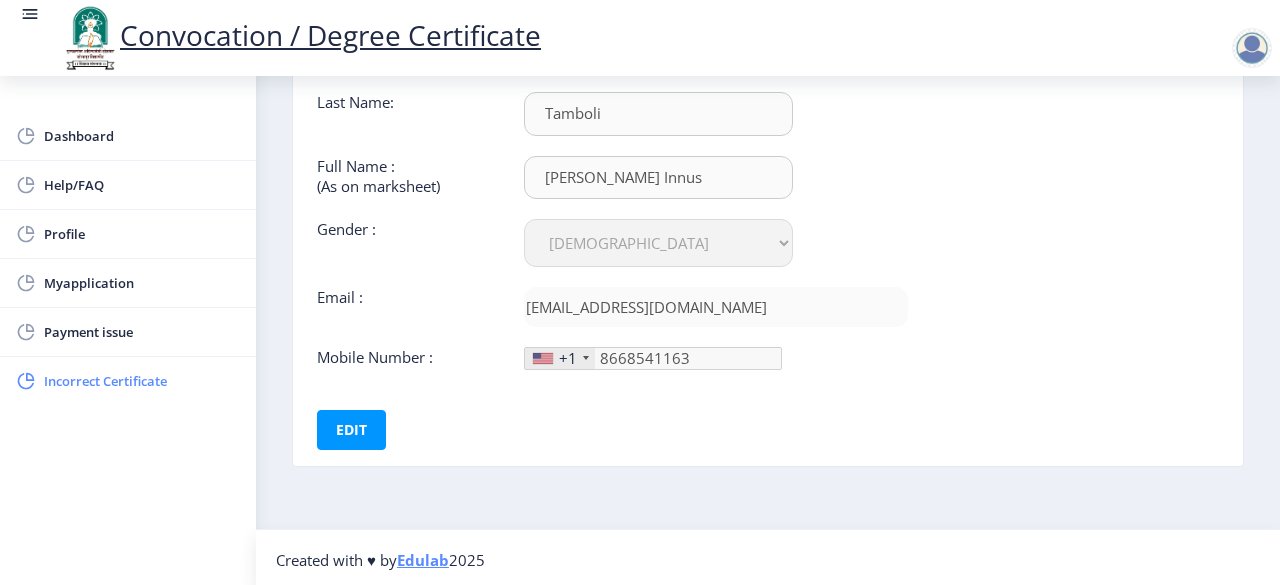 click on "Incorrect Certificate" 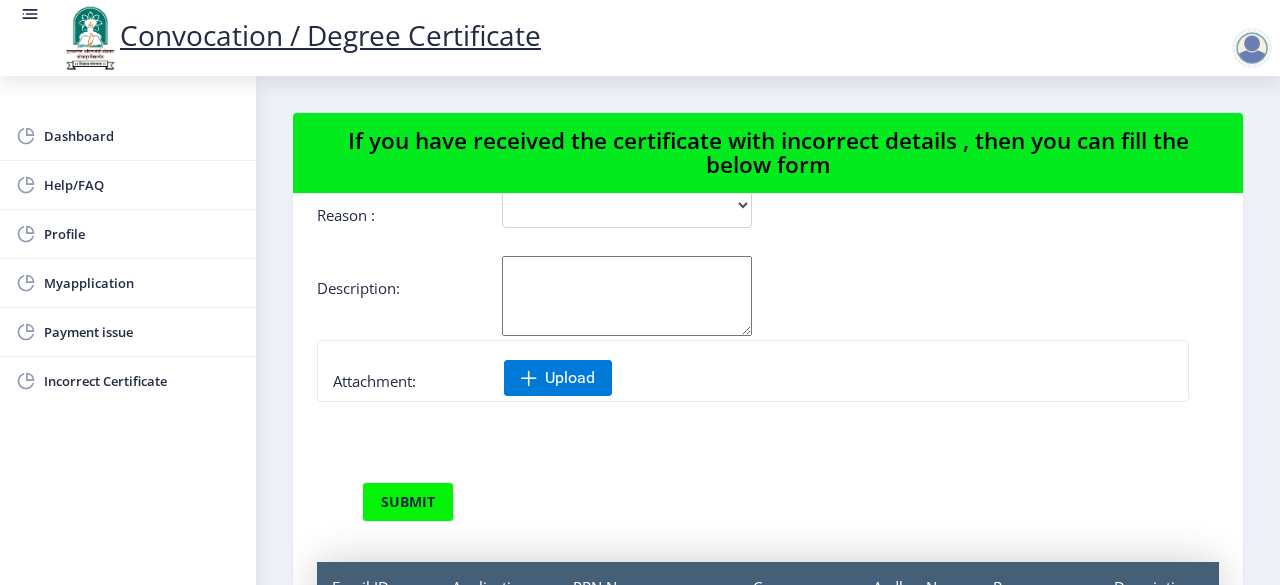 scroll, scrollTop: 255, scrollLeft: 0, axis: vertical 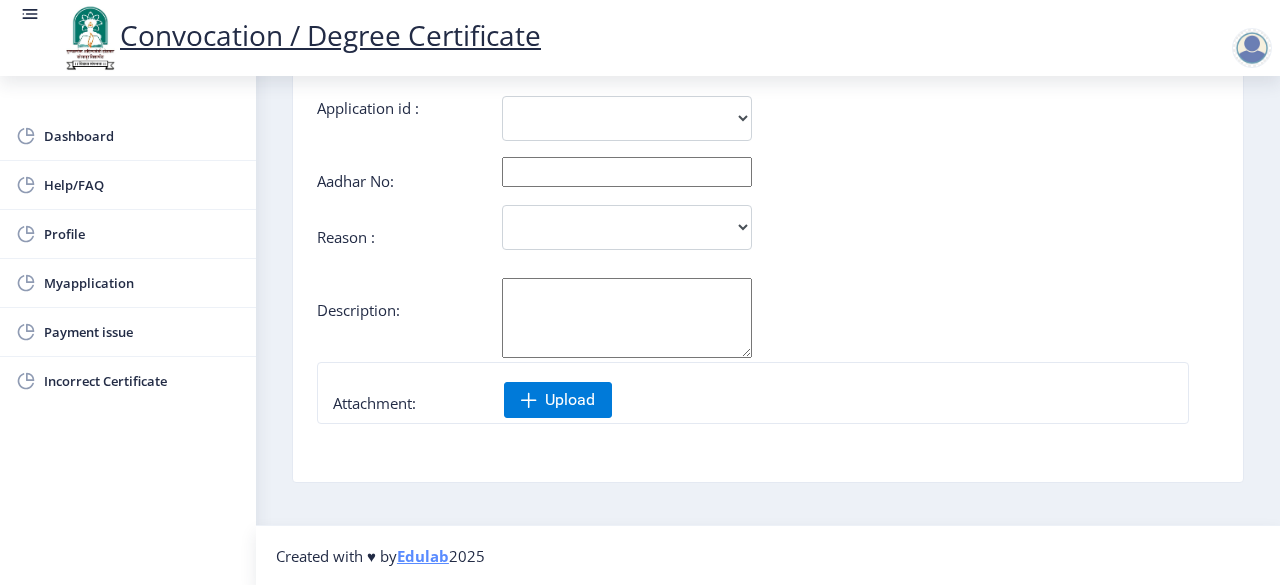 click 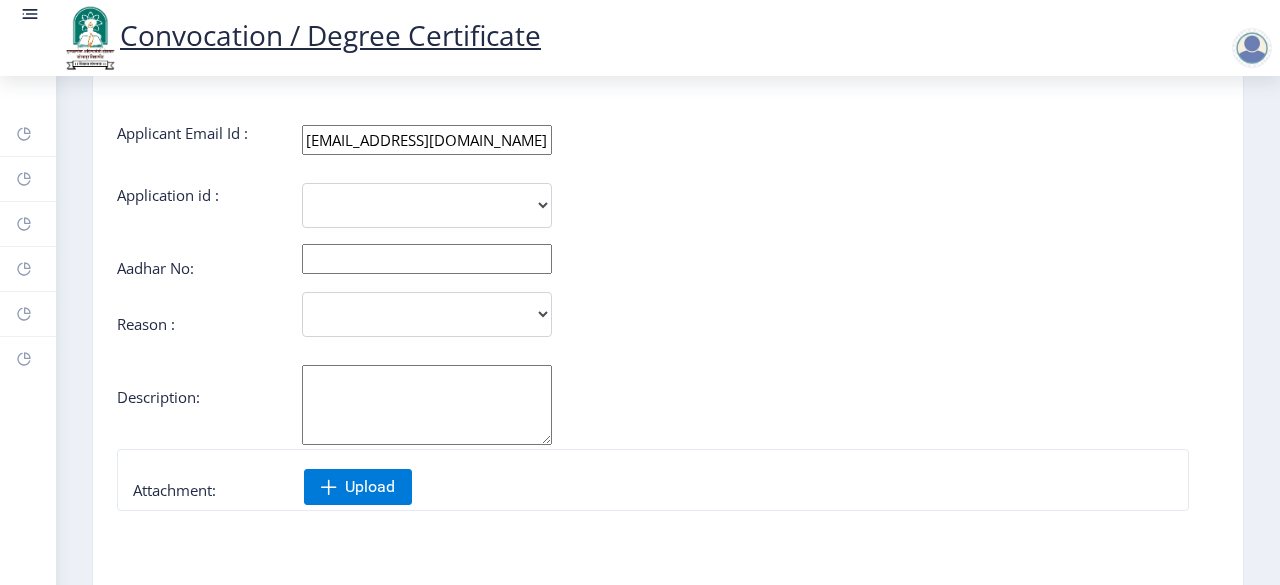 scroll, scrollTop: 0, scrollLeft: 0, axis: both 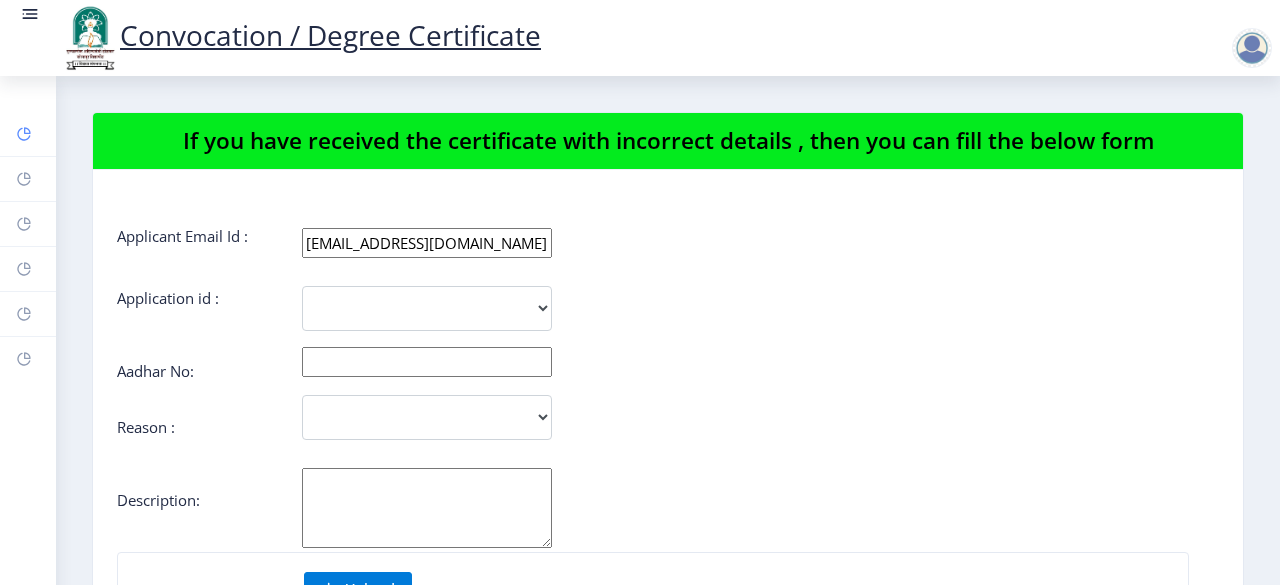 click 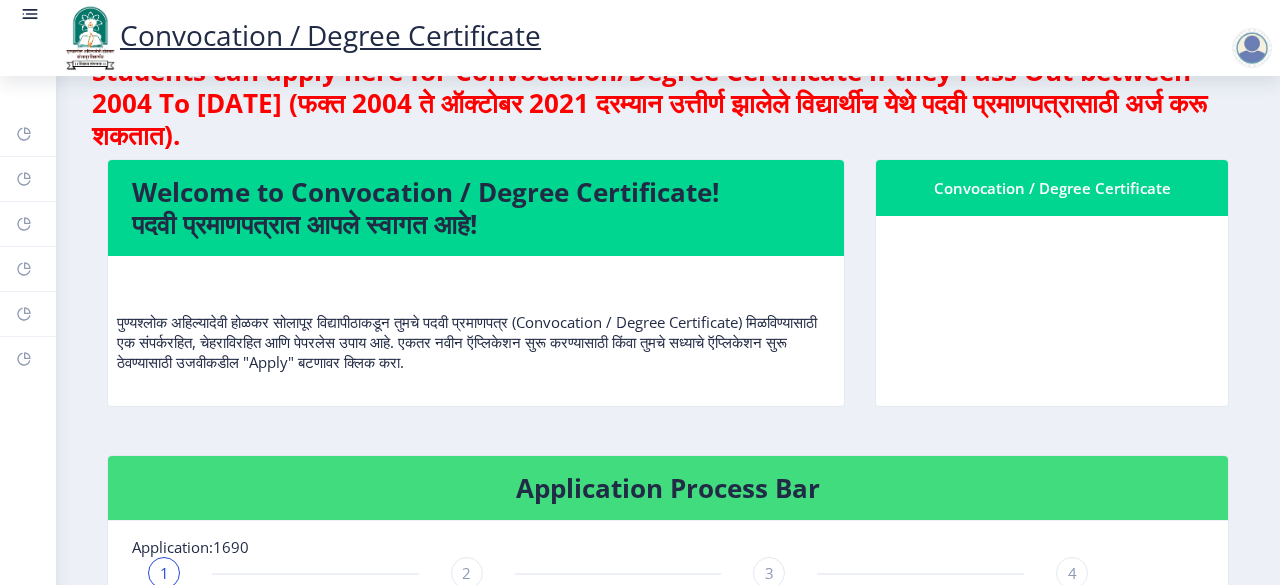 scroll, scrollTop: 0, scrollLeft: 0, axis: both 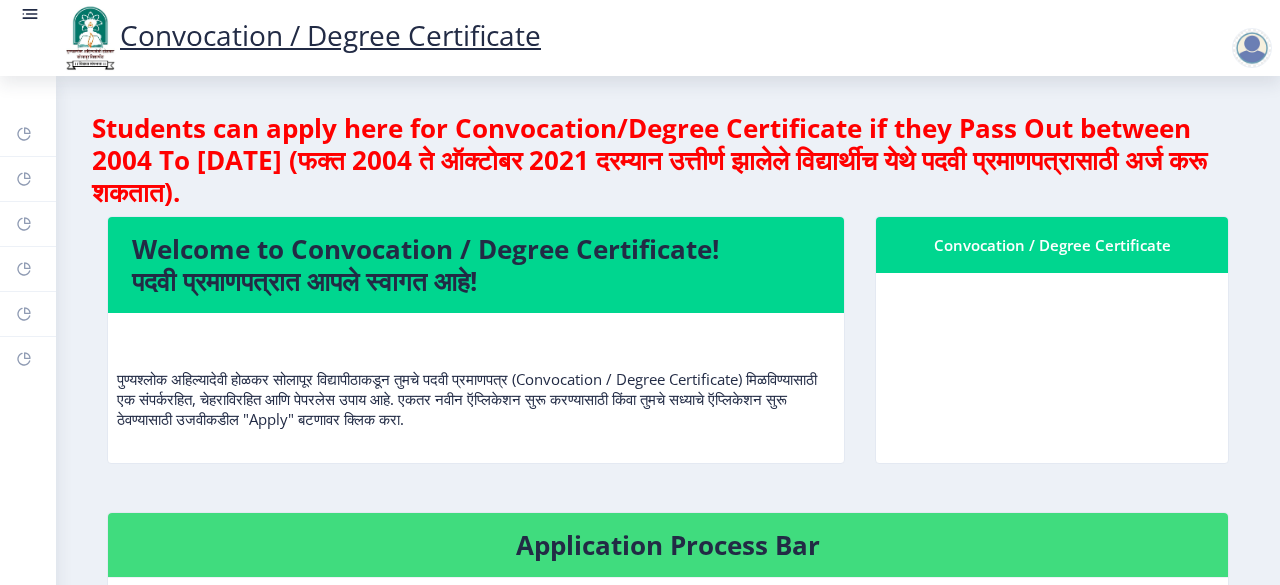 click 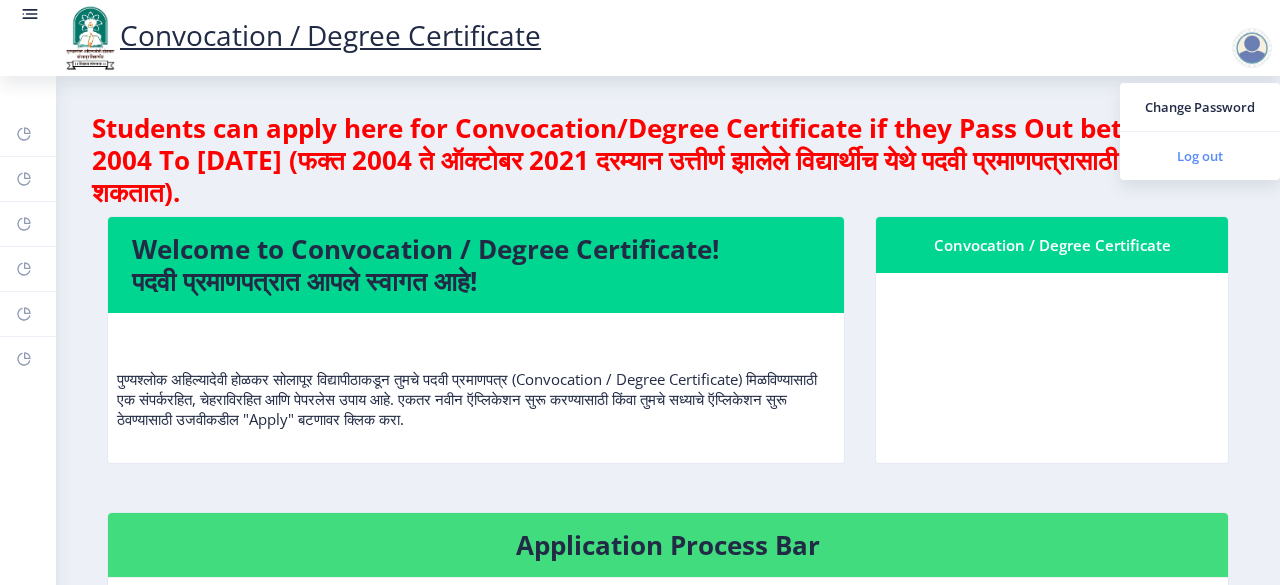 click on "Log out" at bounding box center (1200, 156) 